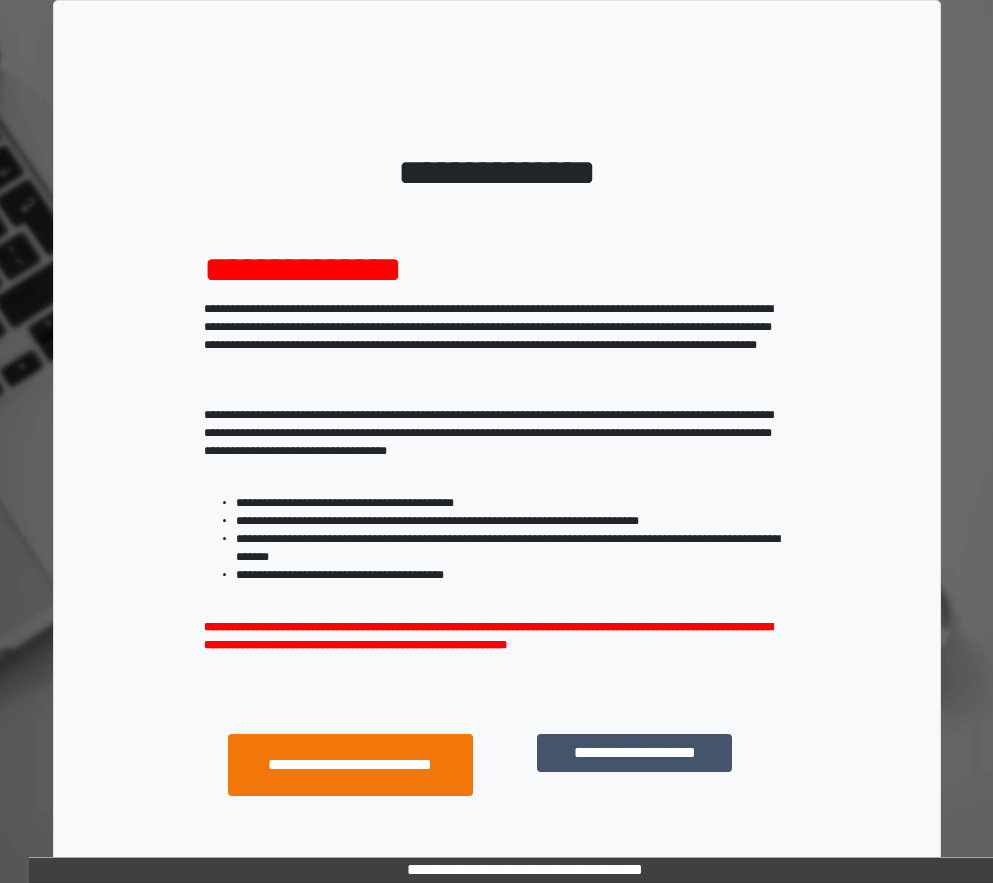 scroll, scrollTop: 0, scrollLeft: 0, axis: both 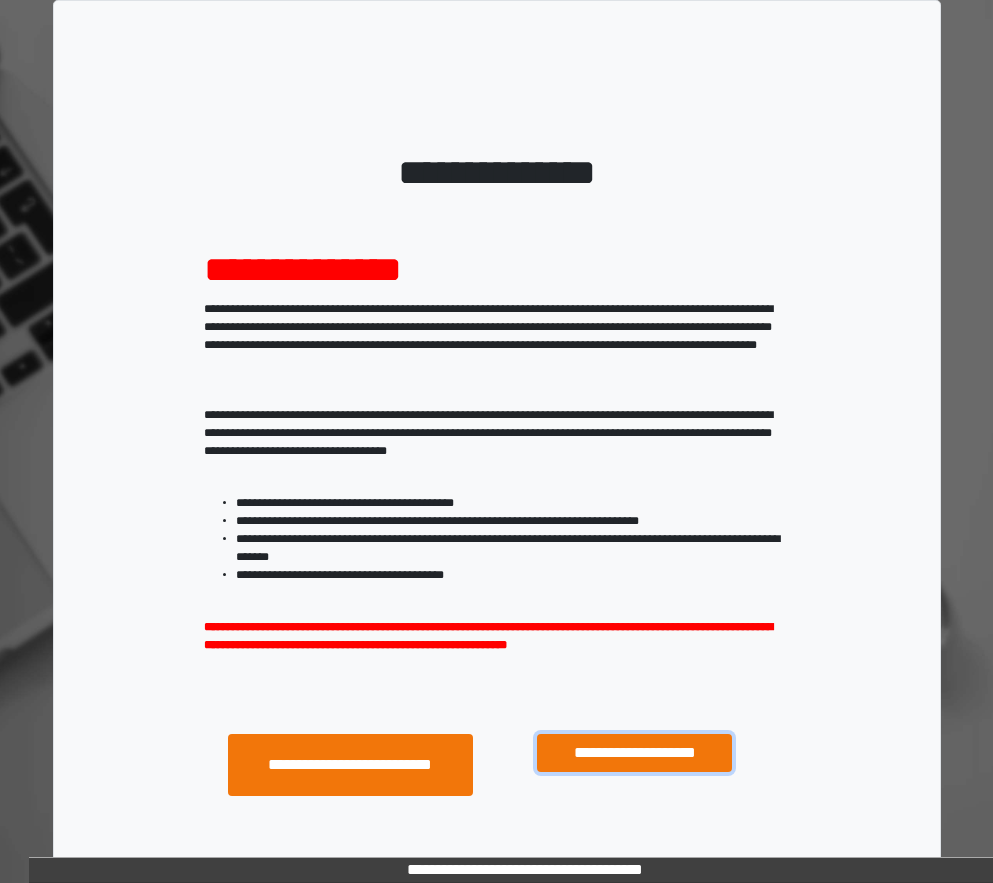 click on "**********" at bounding box center [634, 753] 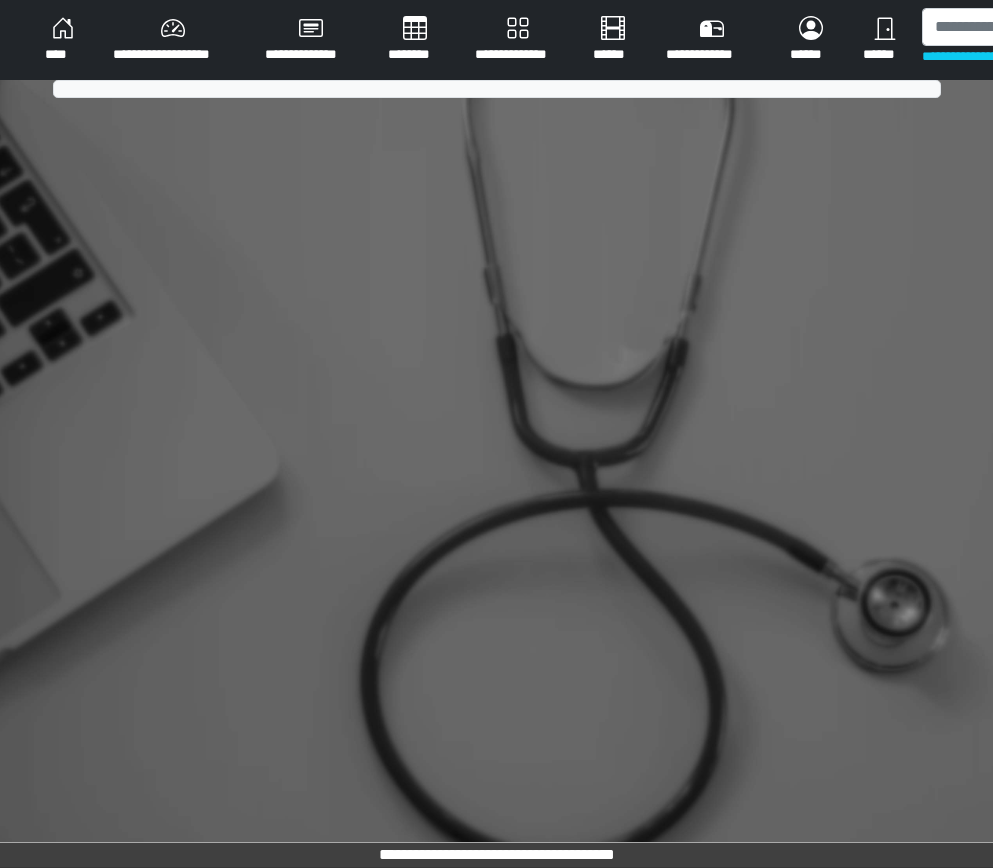 scroll, scrollTop: 0, scrollLeft: 0, axis: both 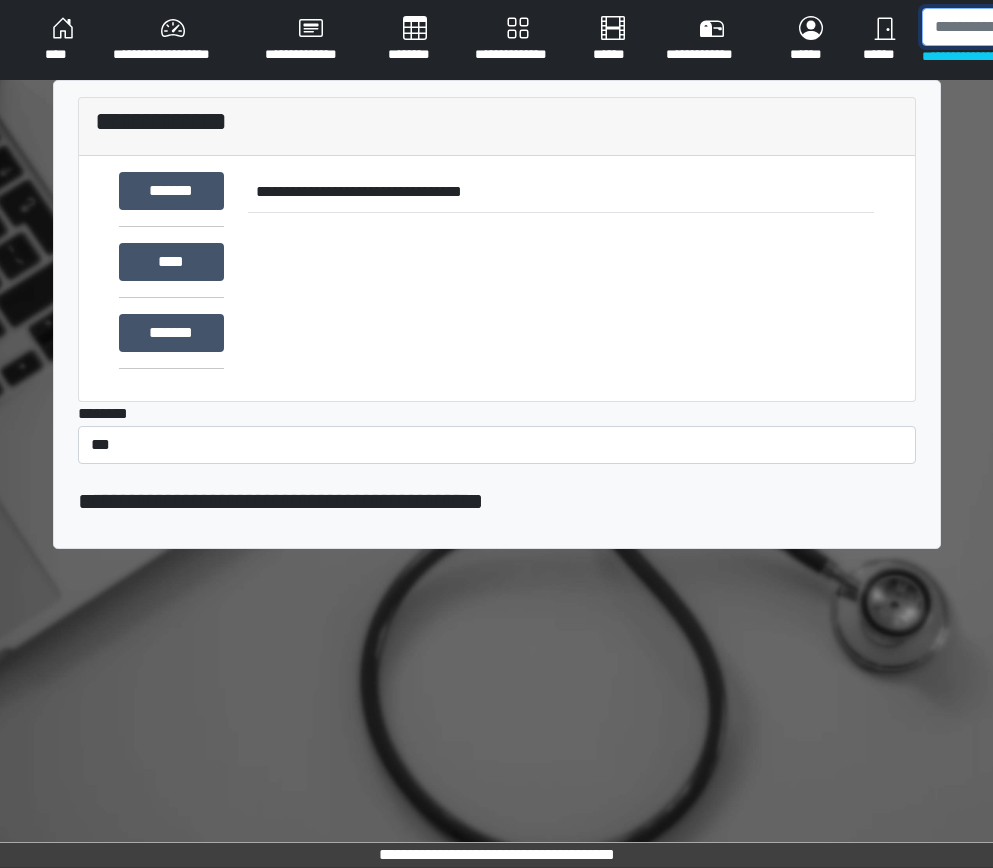 click at bounding box center [1025, 27] 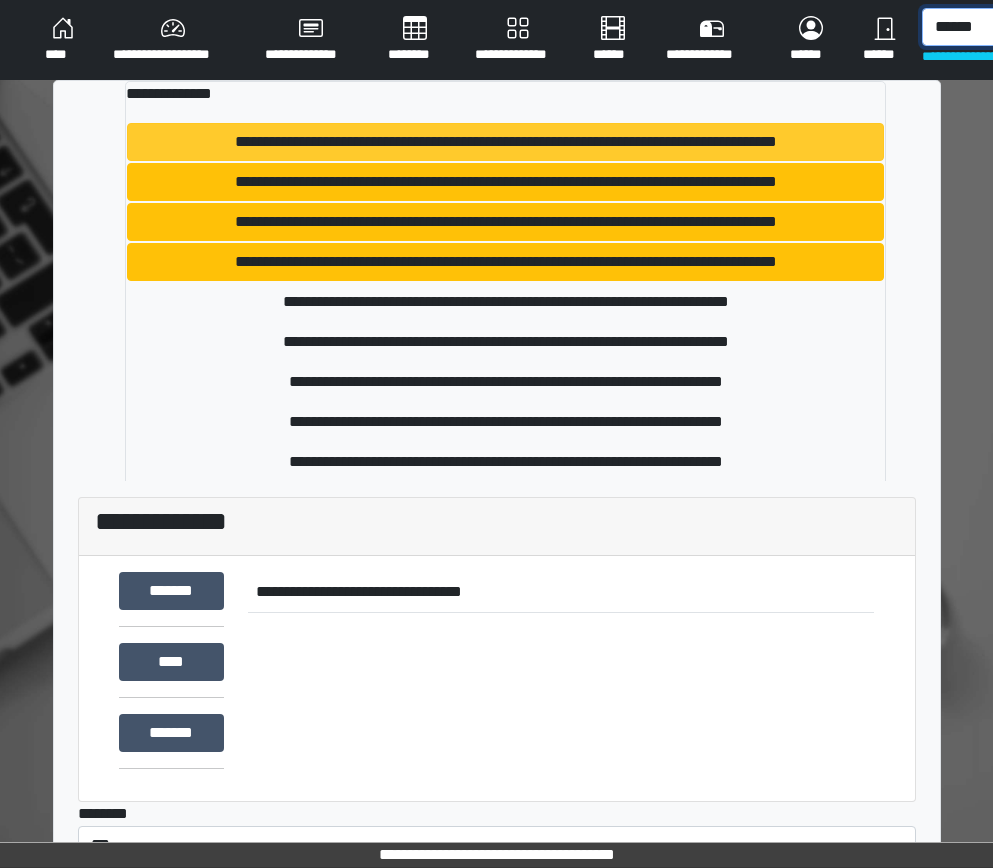 type on "******" 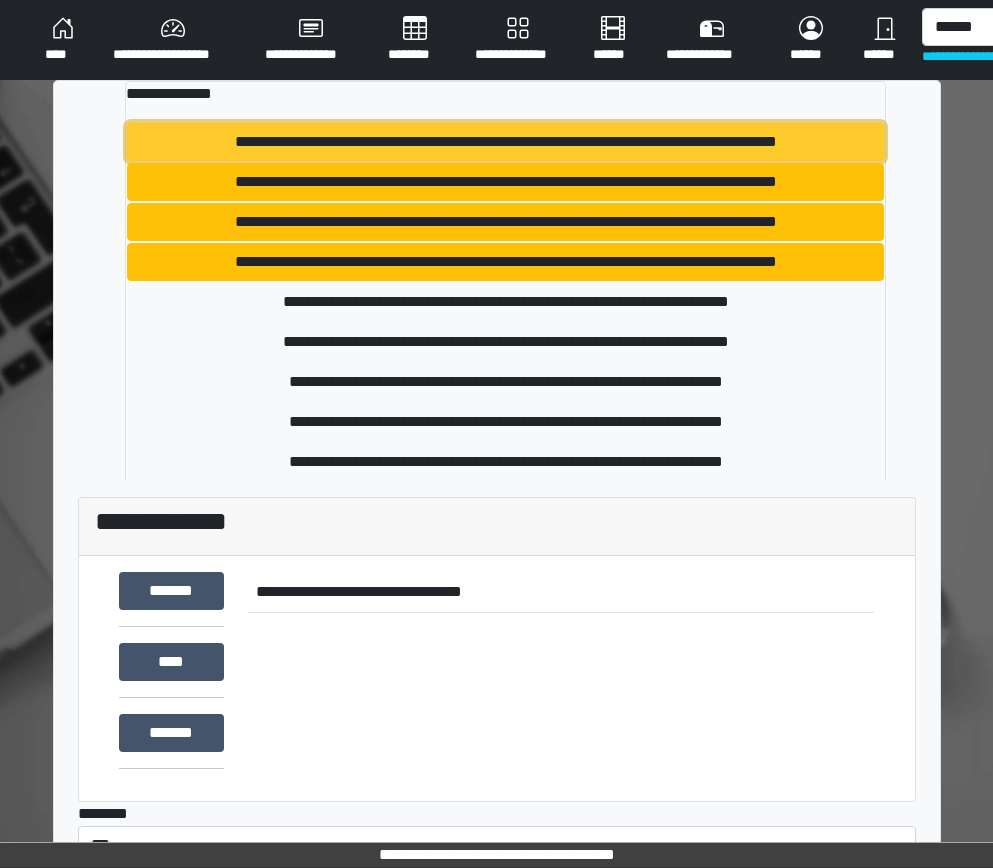 click on "**********" at bounding box center [505, 142] 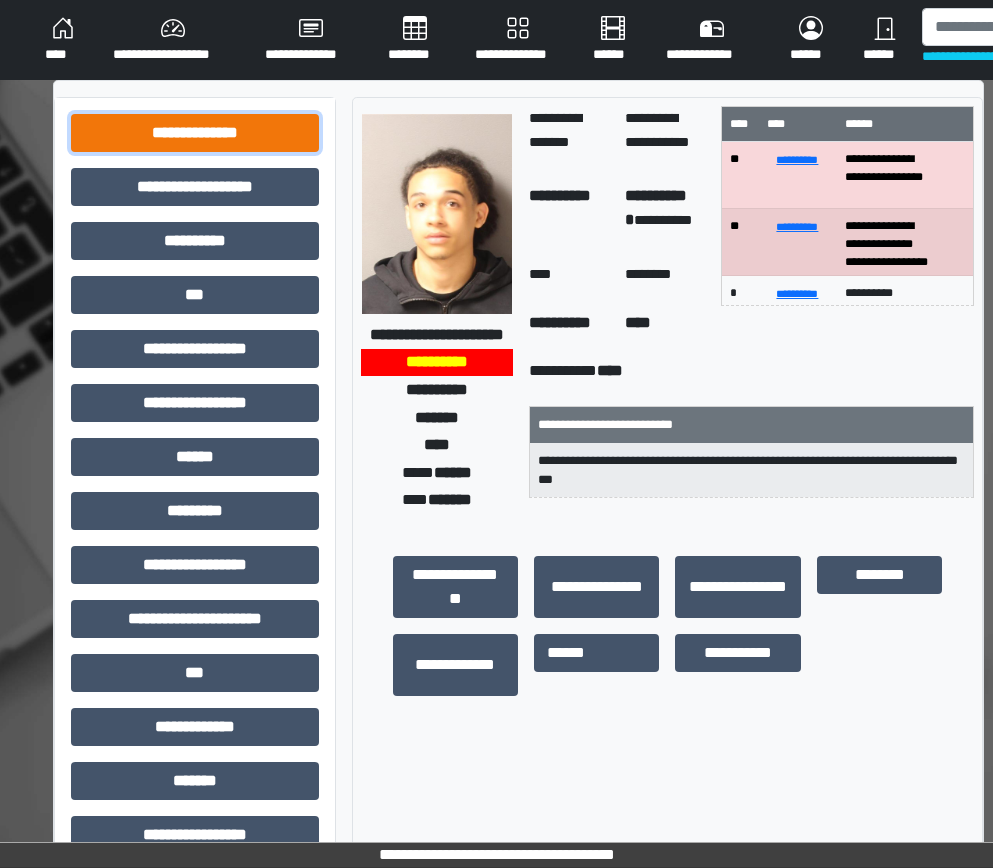click on "**********" at bounding box center (195, 133) 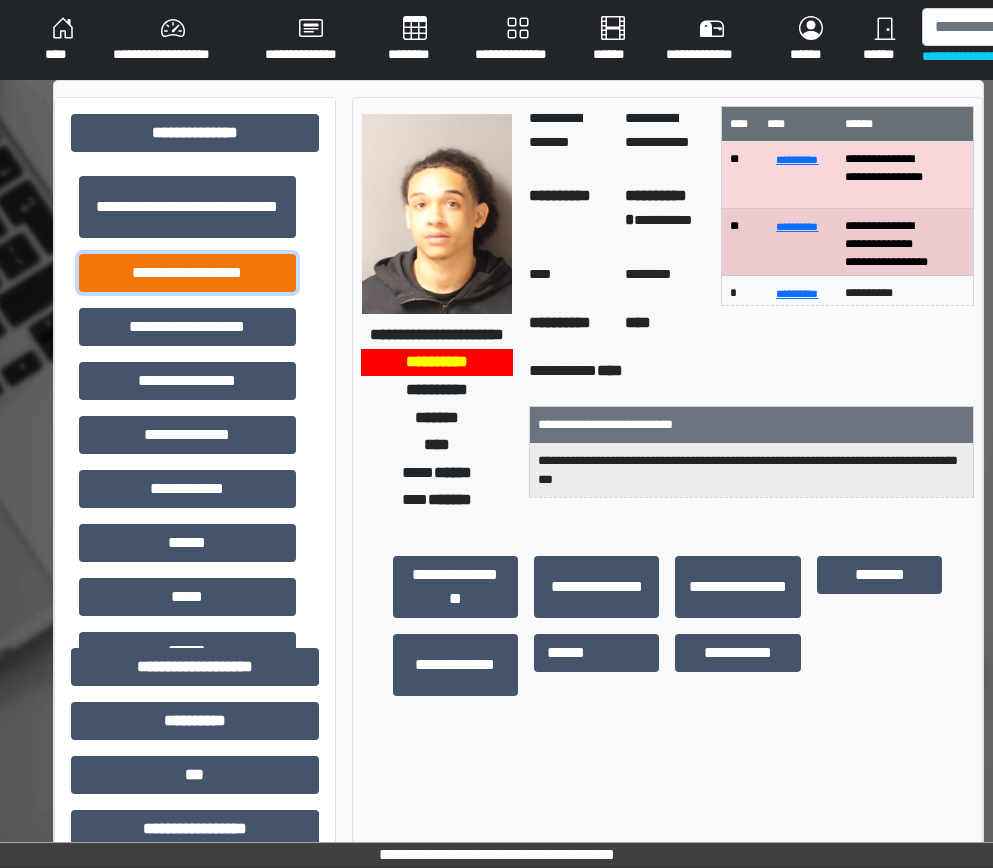 click on "**********" at bounding box center [187, 273] 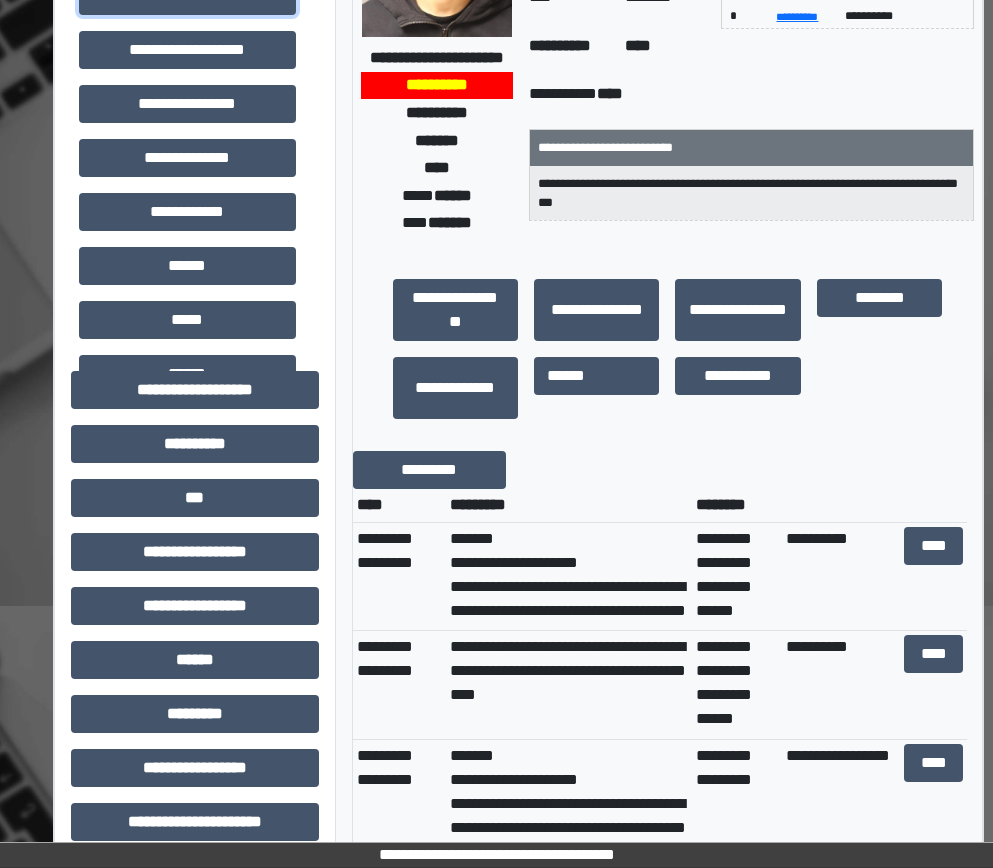 scroll, scrollTop: 300, scrollLeft: 0, axis: vertical 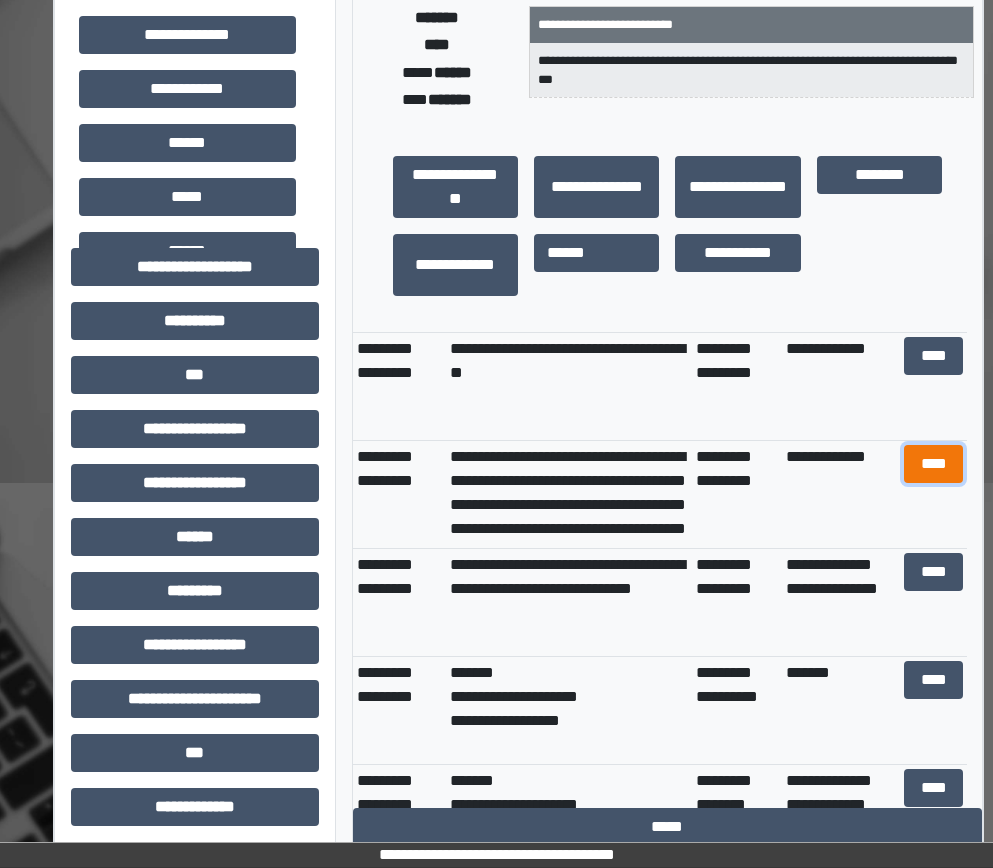 click on "****" at bounding box center (934, 464) 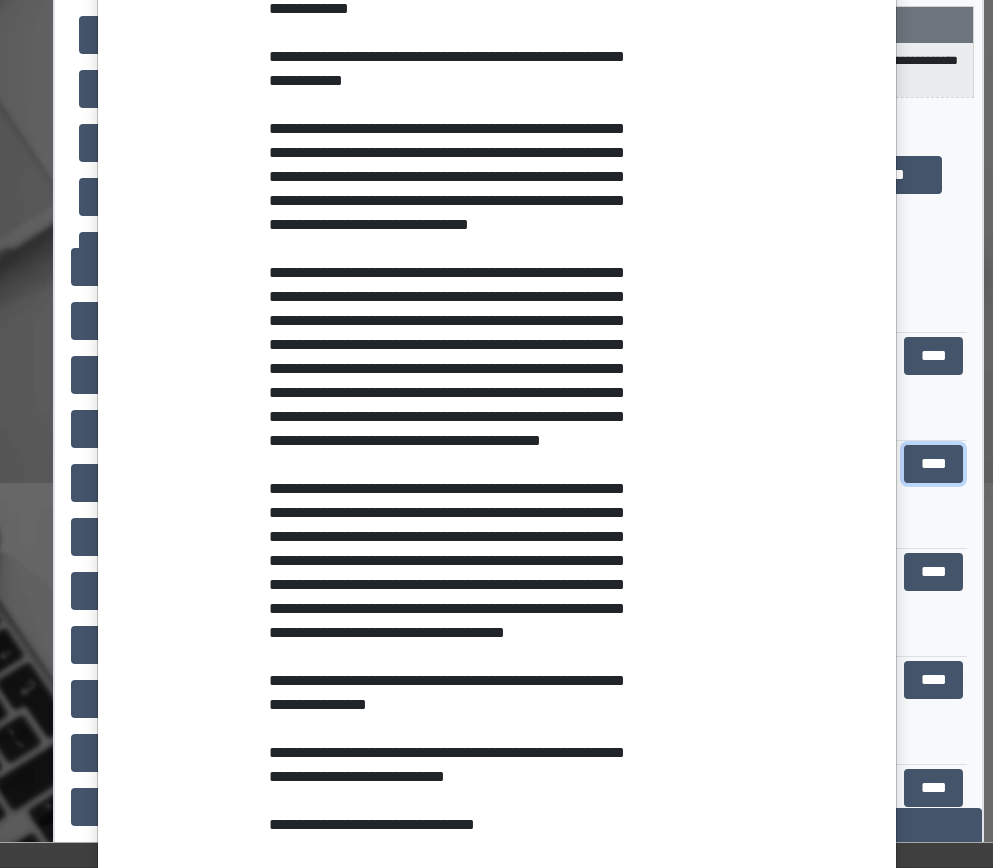 scroll, scrollTop: 1000, scrollLeft: 0, axis: vertical 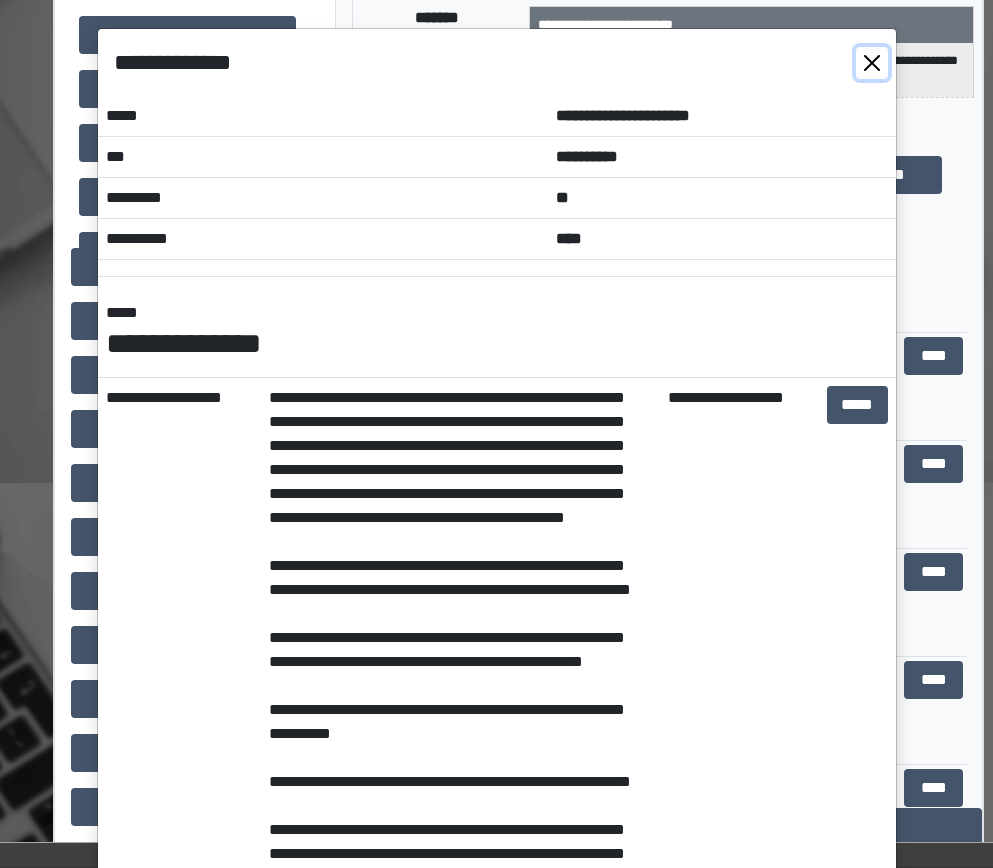 click at bounding box center (872, 63) 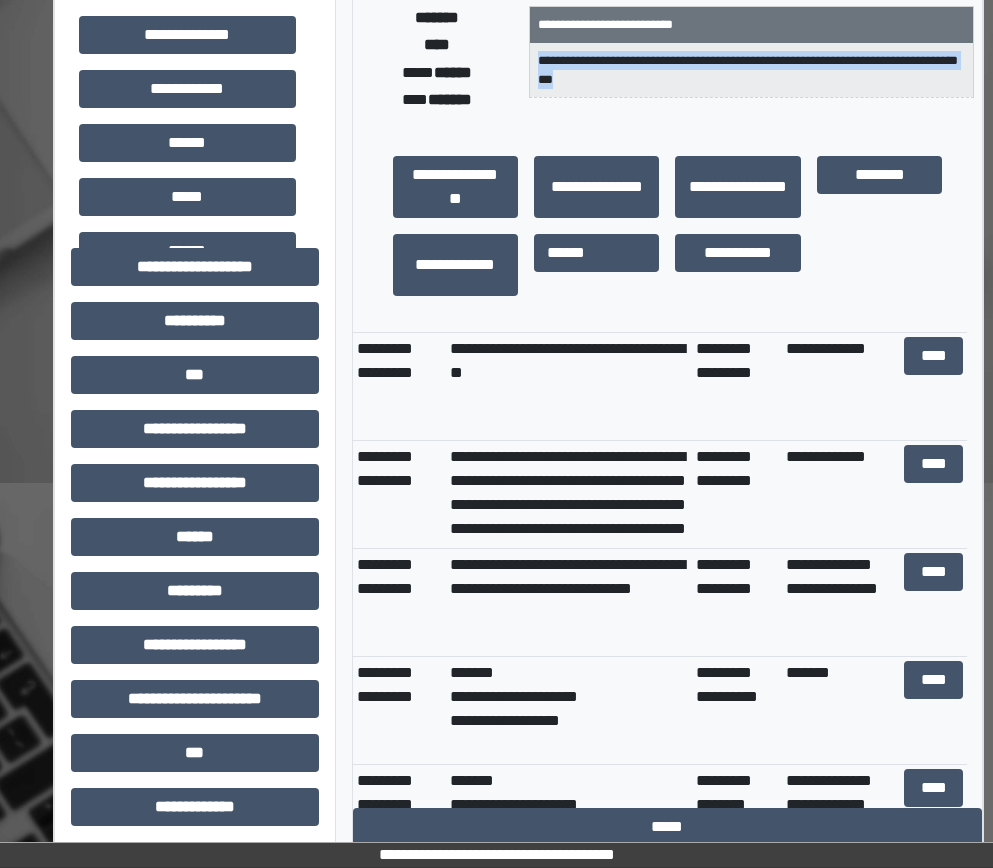 drag, startPoint x: 622, startPoint y: 78, endPoint x: 533, endPoint y: 63, distance: 90.255196 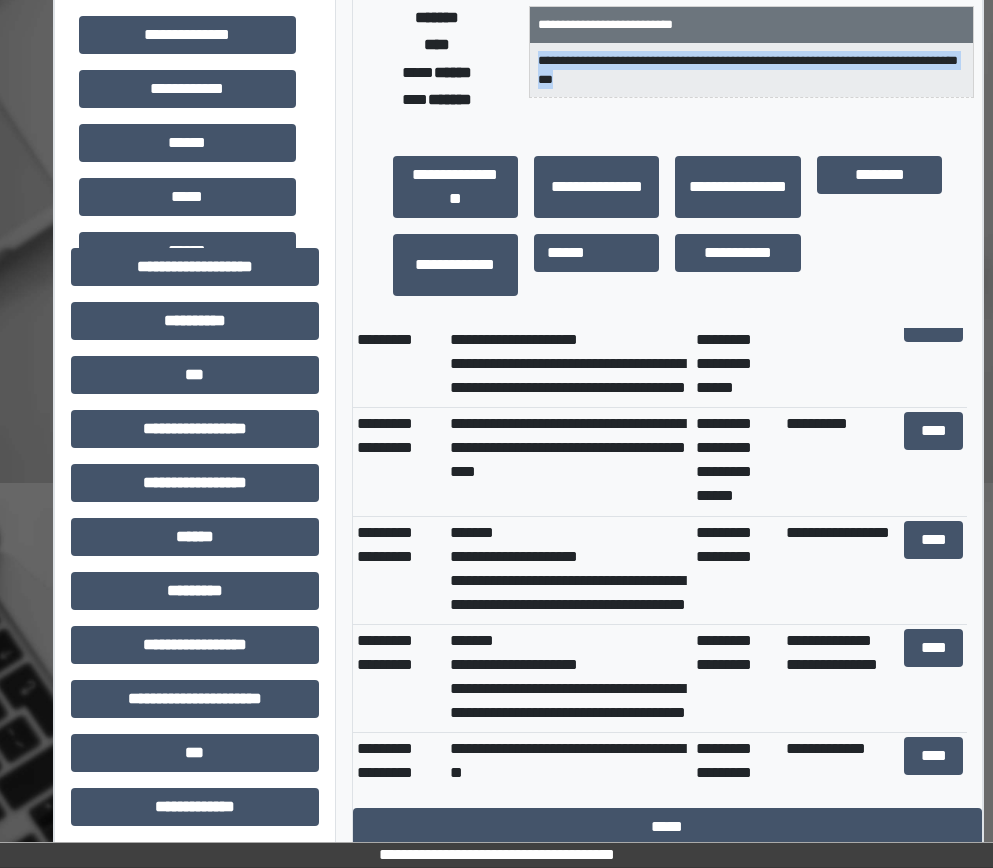scroll, scrollTop: 0, scrollLeft: 0, axis: both 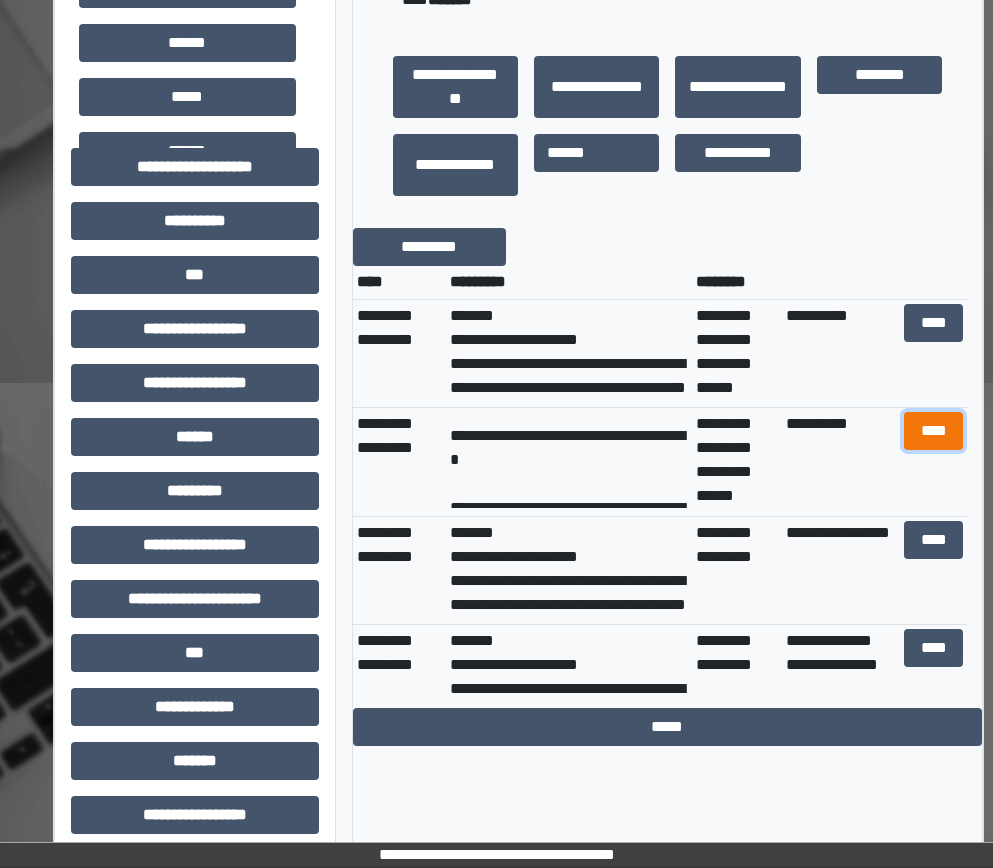 click on "****" at bounding box center (934, 431) 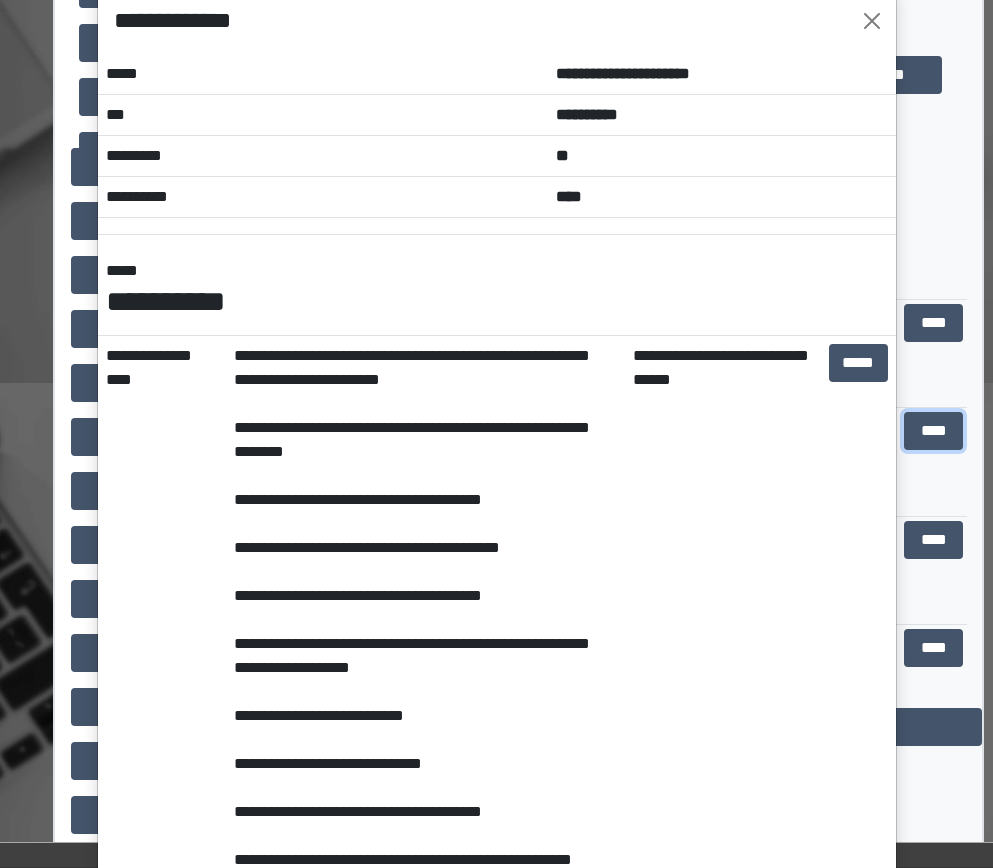 scroll, scrollTop: 0, scrollLeft: 0, axis: both 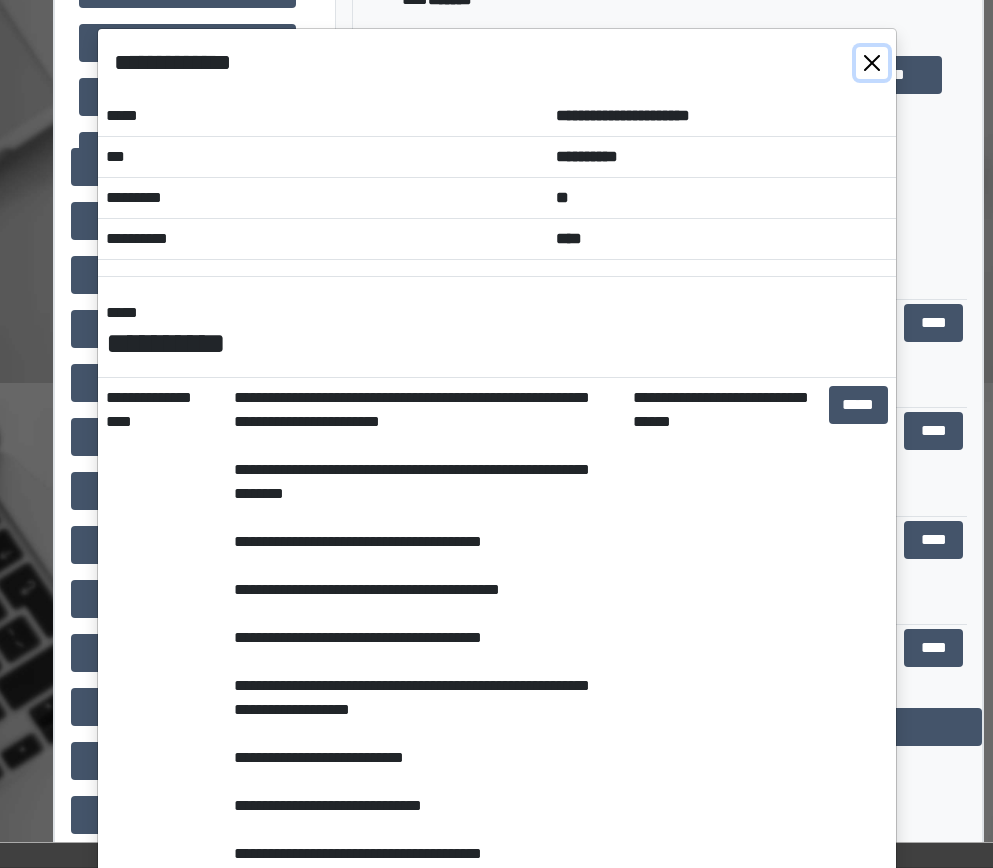 click at bounding box center [872, 63] 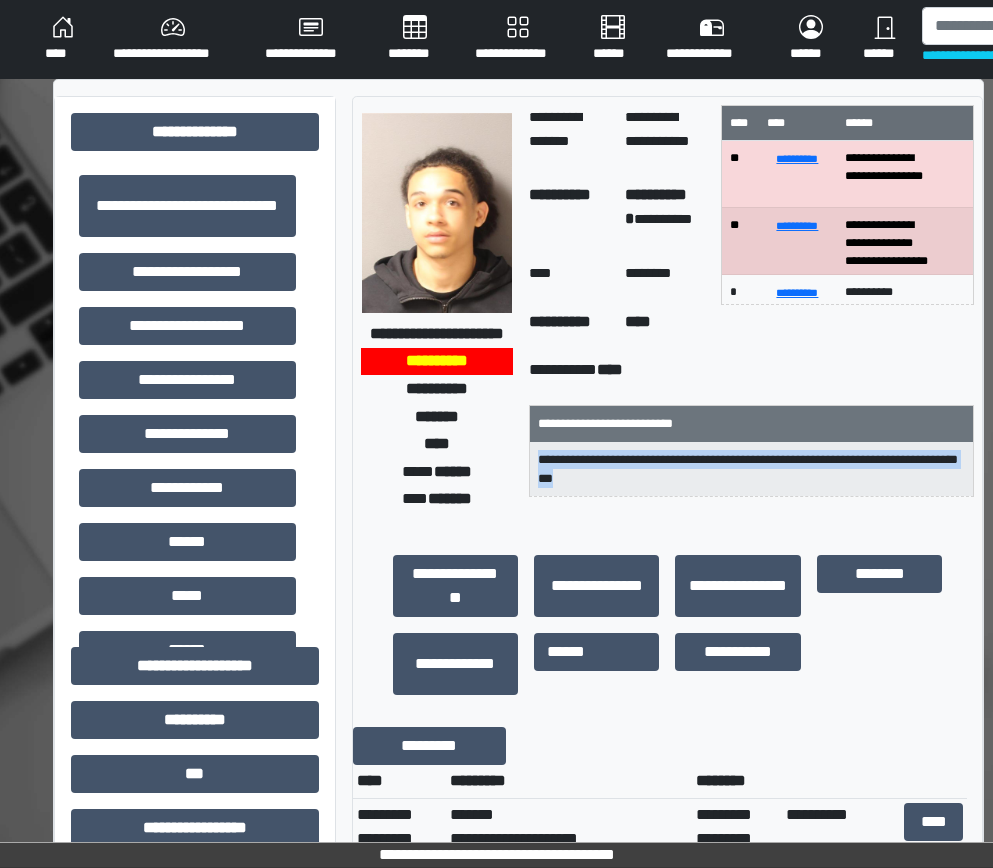 scroll, scrollTop: 0, scrollLeft: 0, axis: both 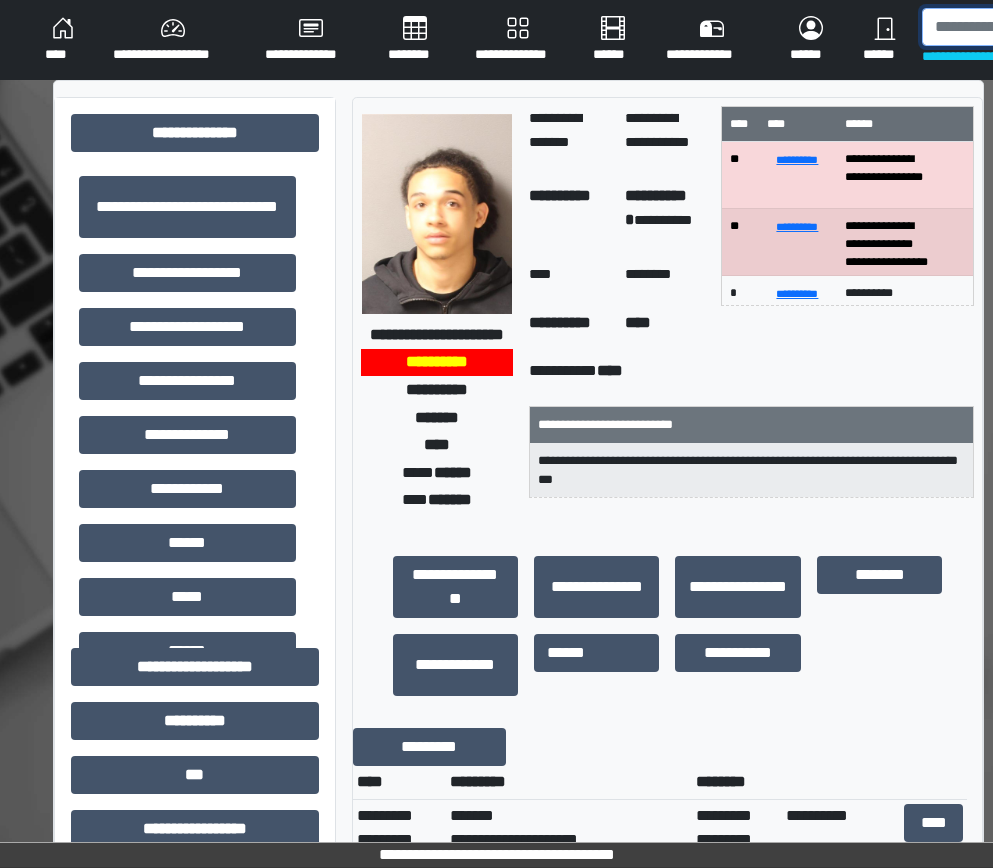 click at bounding box center (1025, 27) 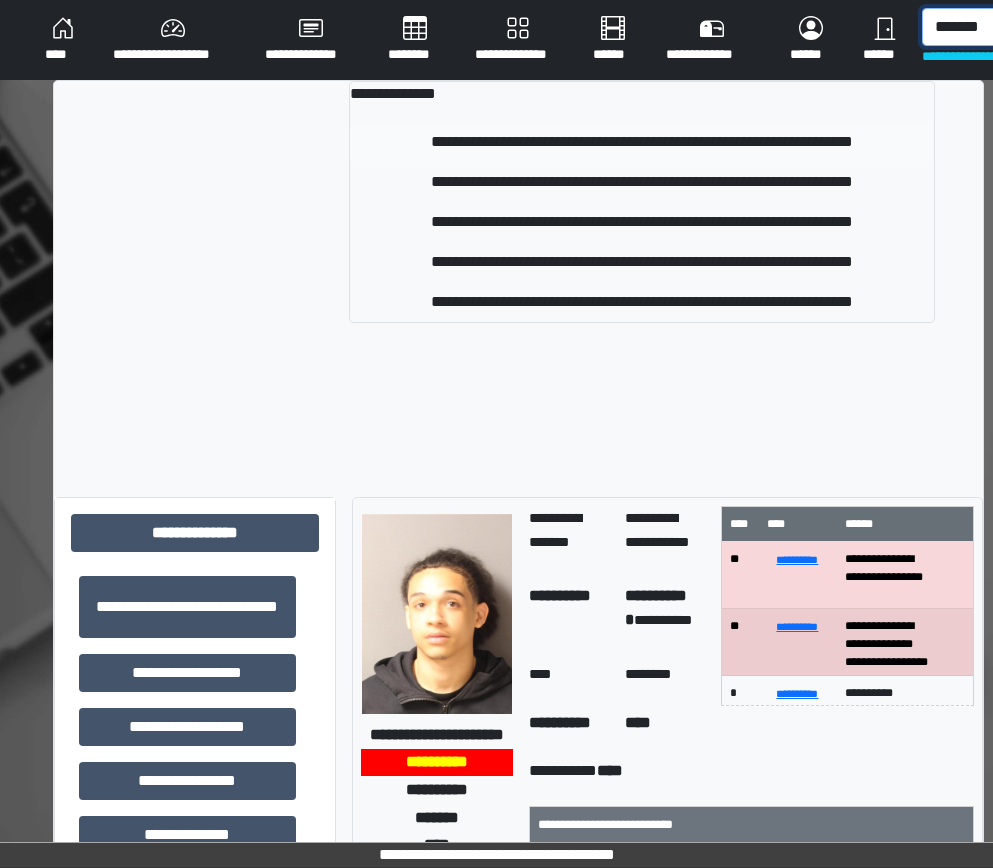 type on "*******" 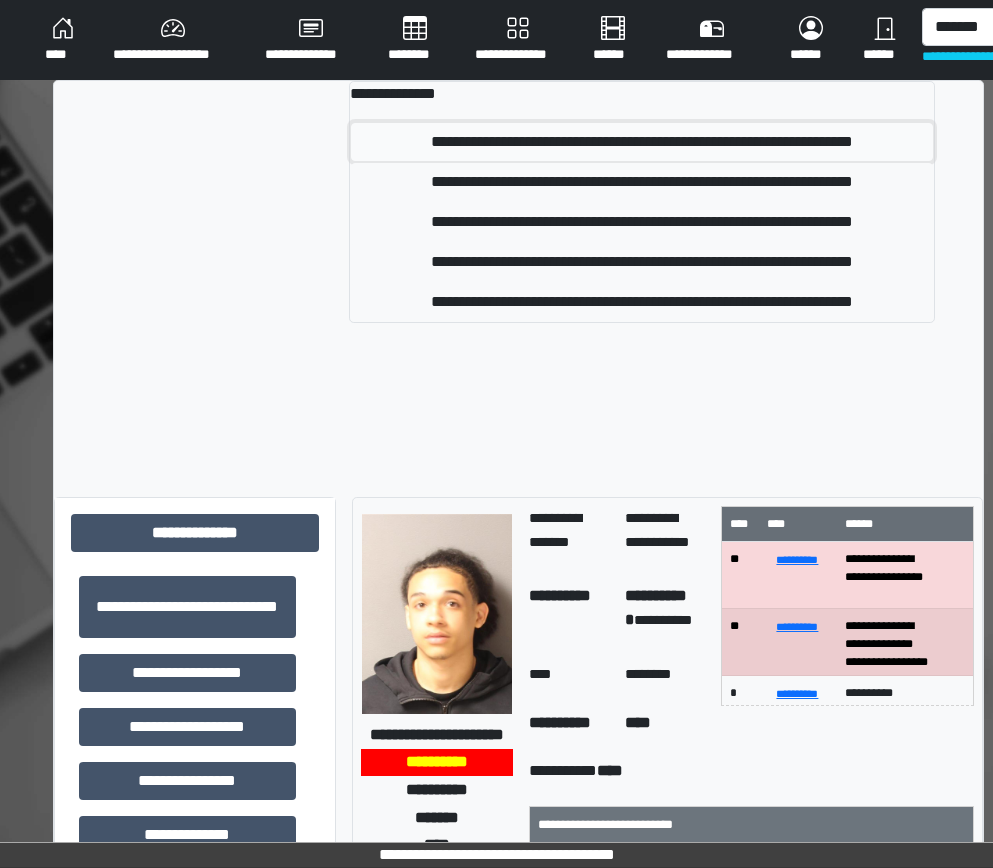 click on "**********" at bounding box center (642, 142) 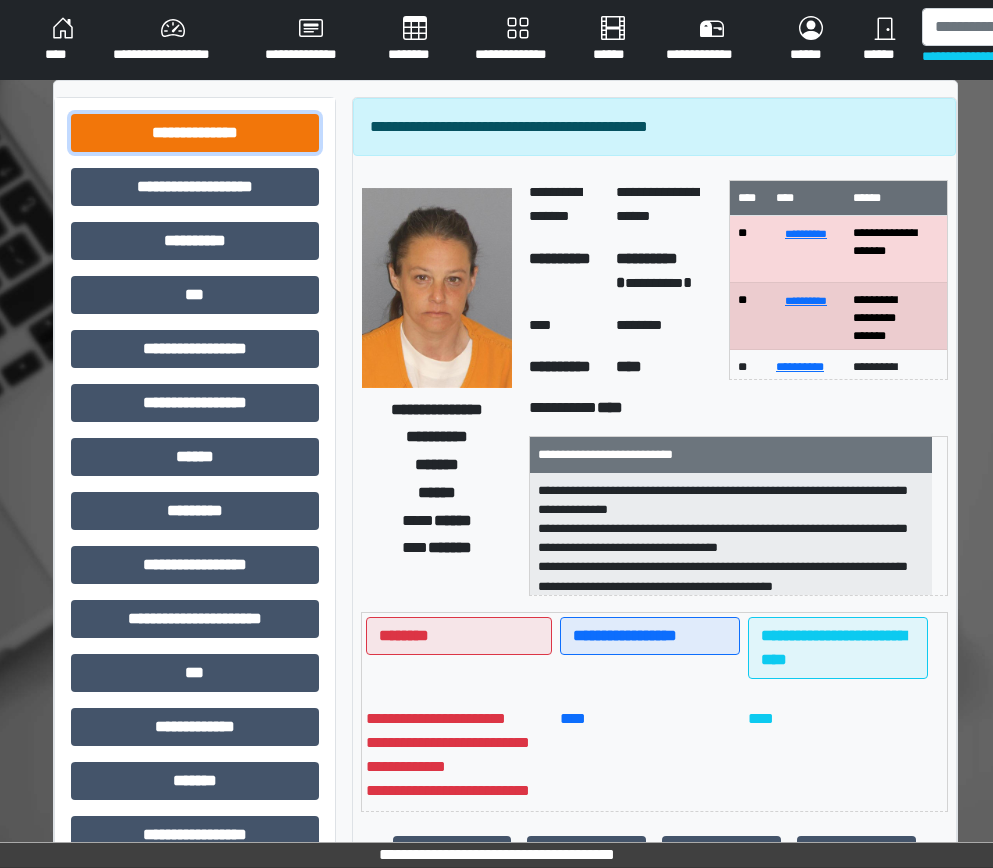 click on "**********" at bounding box center [195, 133] 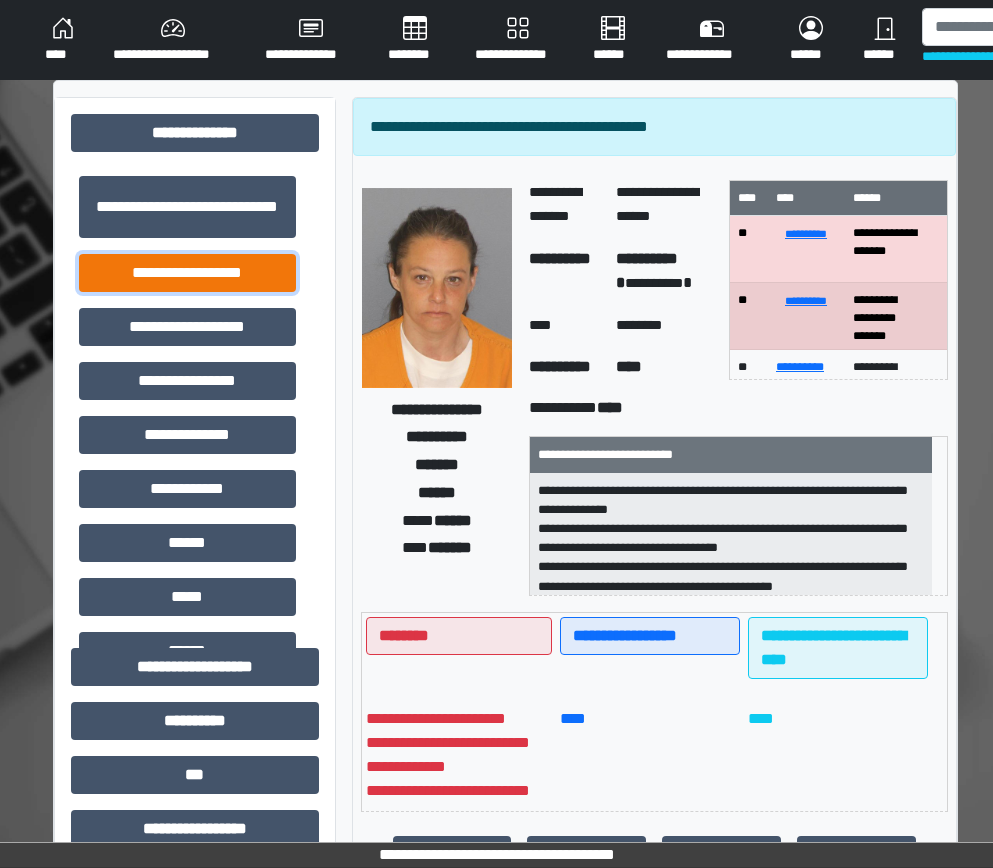 click on "**********" at bounding box center (187, 273) 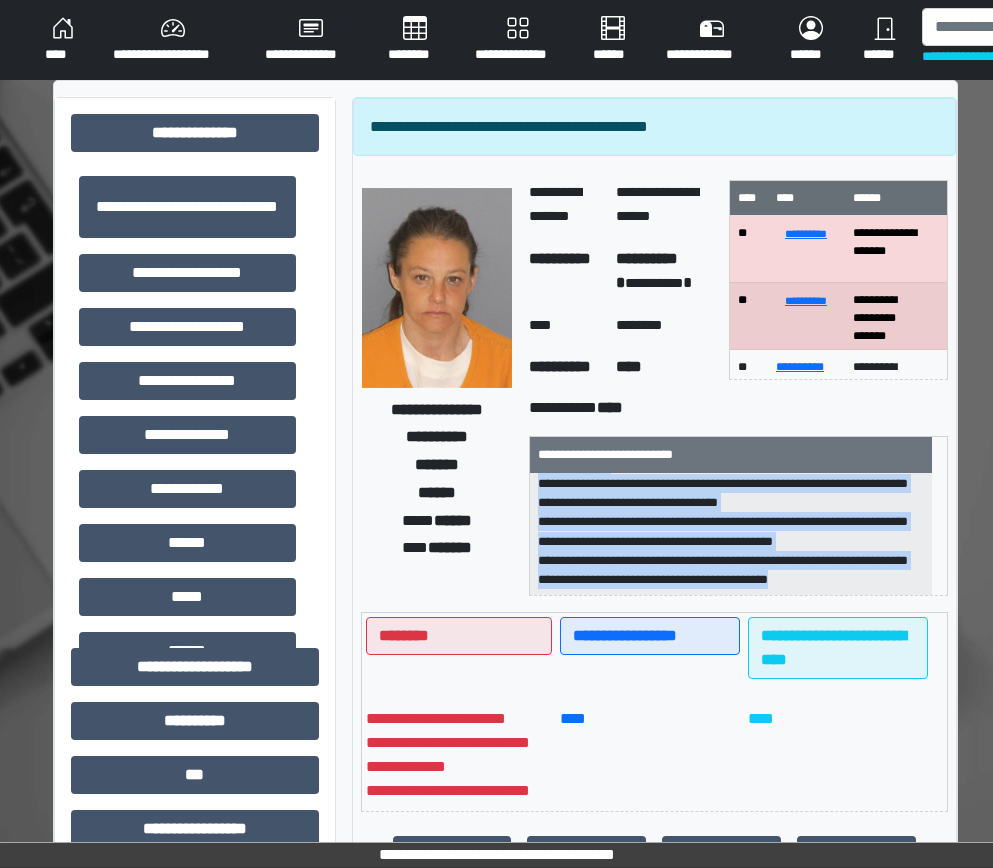scroll, scrollTop: 83, scrollLeft: 0, axis: vertical 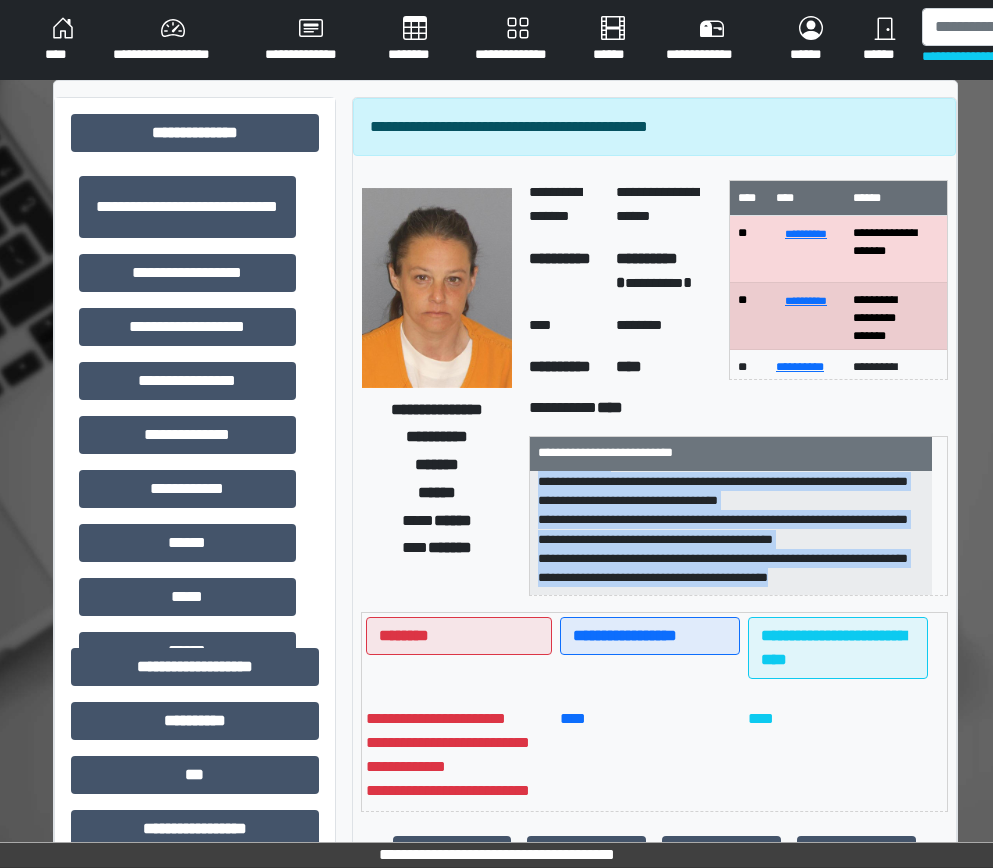 drag, startPoint x: 535, startPoint y: 491, endPoint x: 828, endPoint y: 582, distance: 306.80612 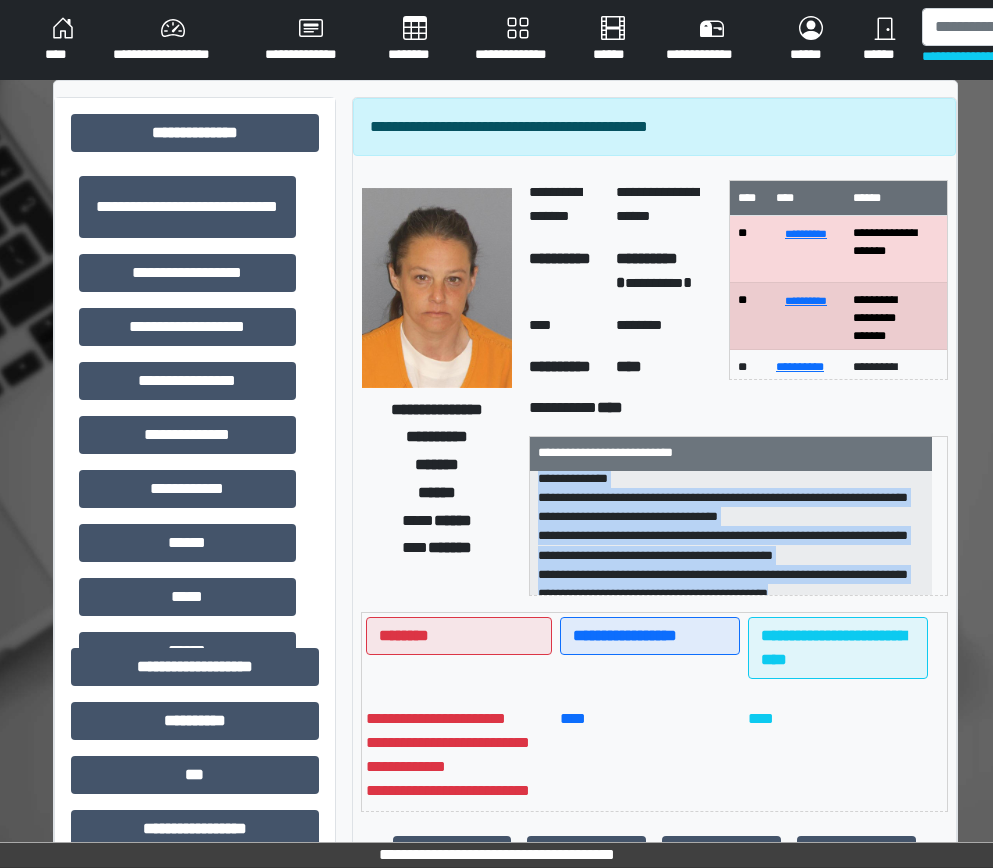 scroll, scrollTop: 0, scrollLeft: 0, axis: both 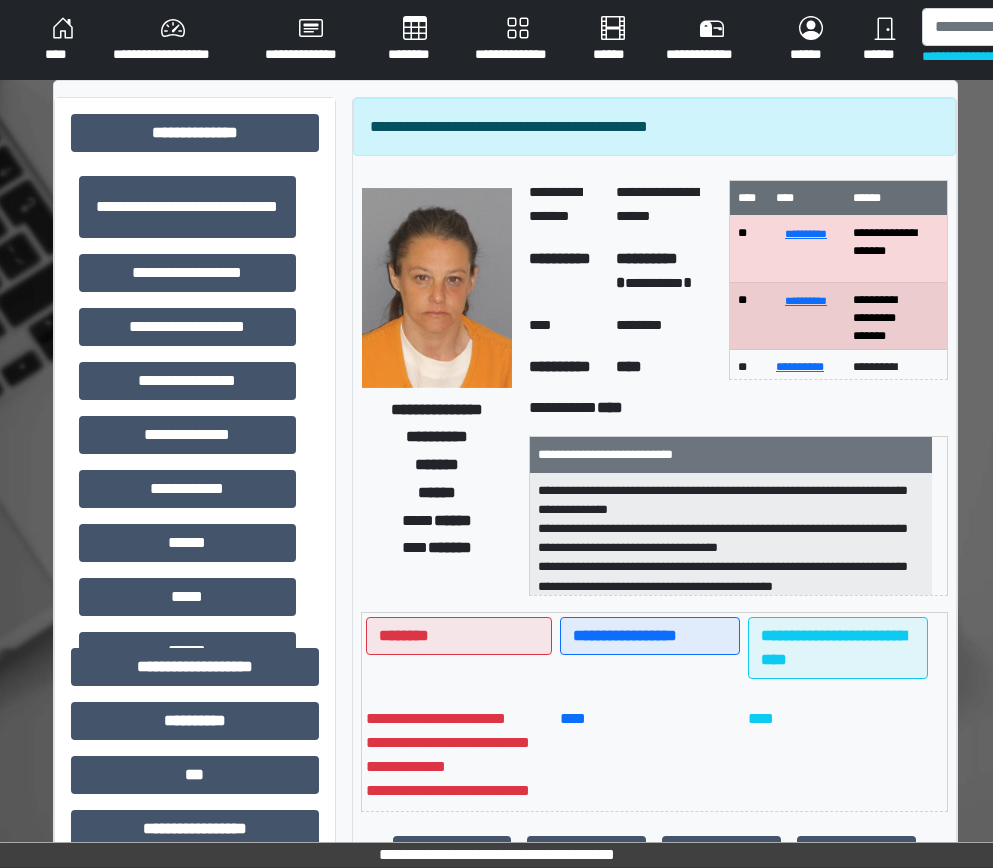 click on "****" at bounding box center [664, 368] 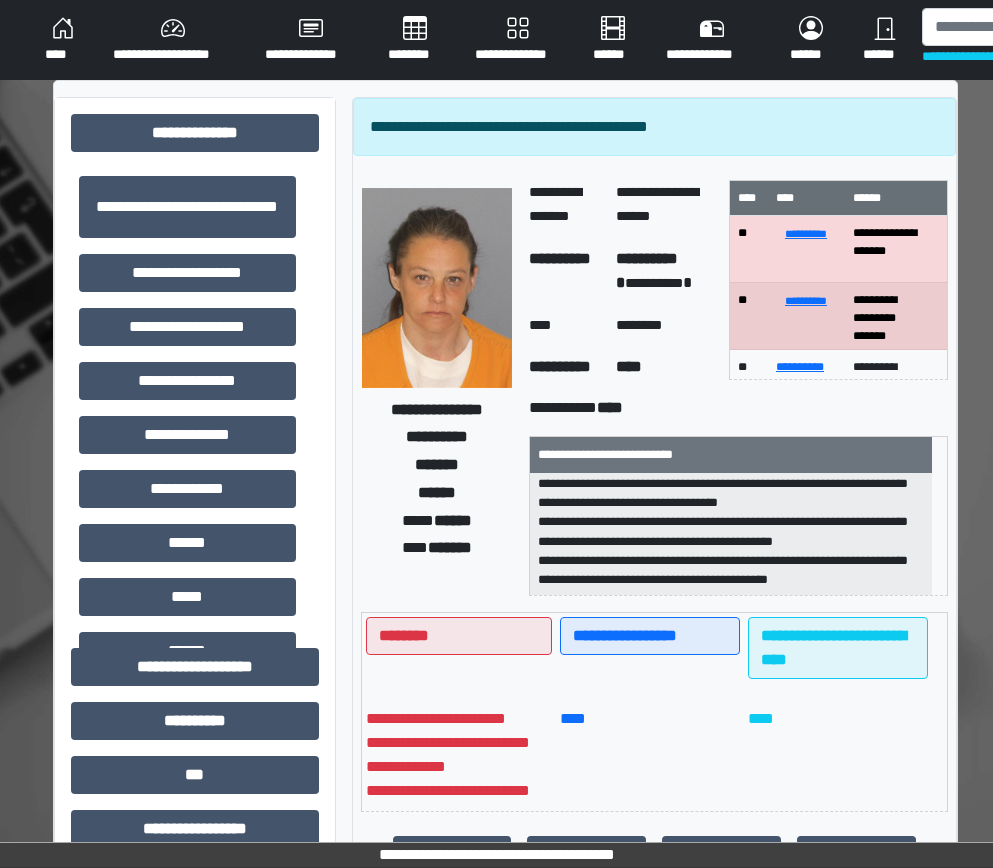 scroll, scrollTop: 82, scrollLeft: 0, axis: vertical 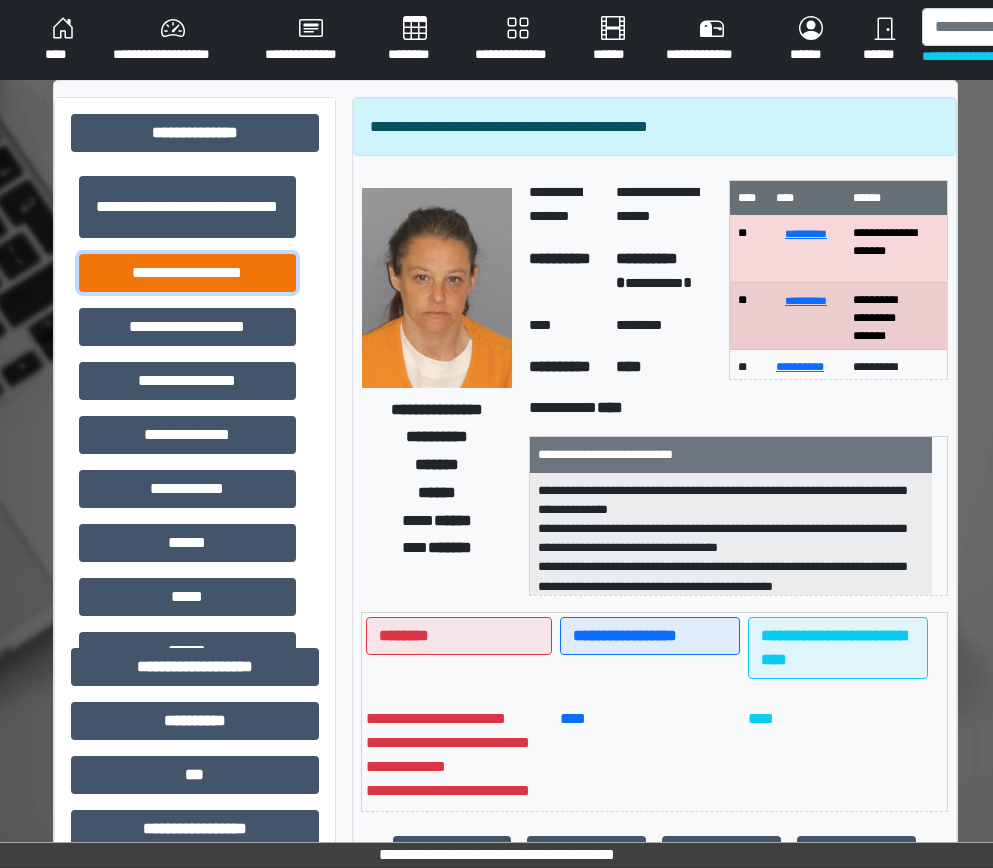 click on "**********" at bounding box center [187, 273] 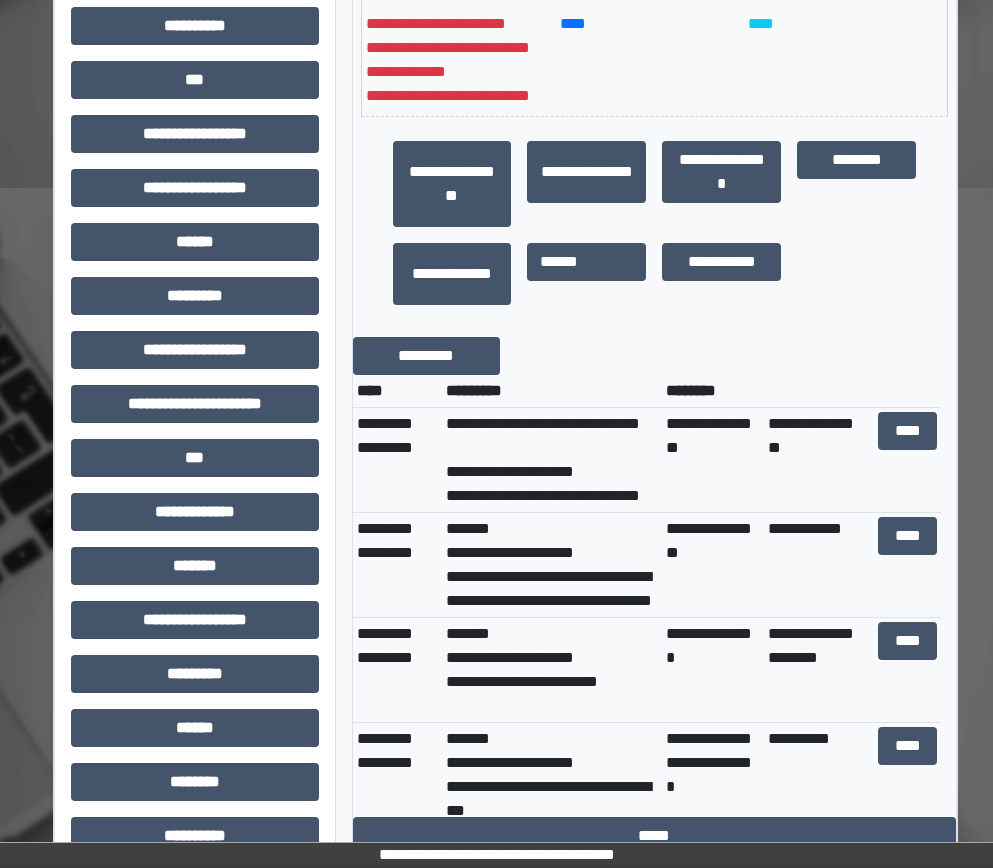 scroll, scrollTop: 786, scrollLeft: 0, axis: vertical 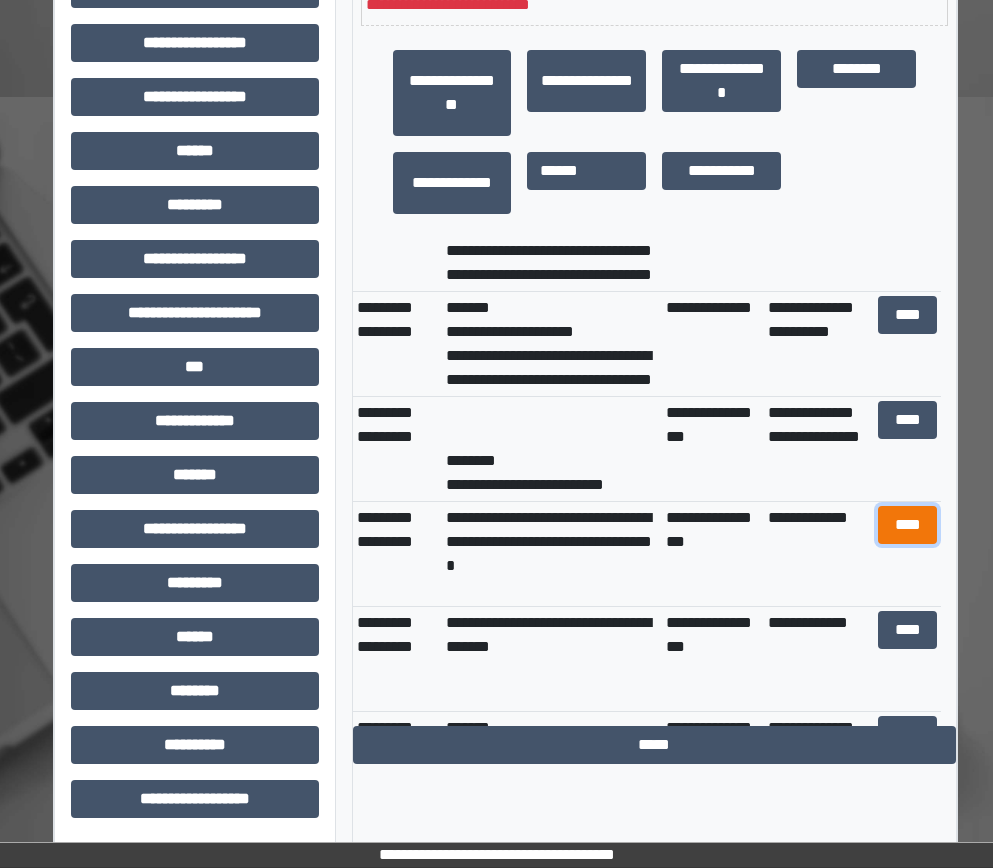 click on "****" at bounding box center [908, 525] 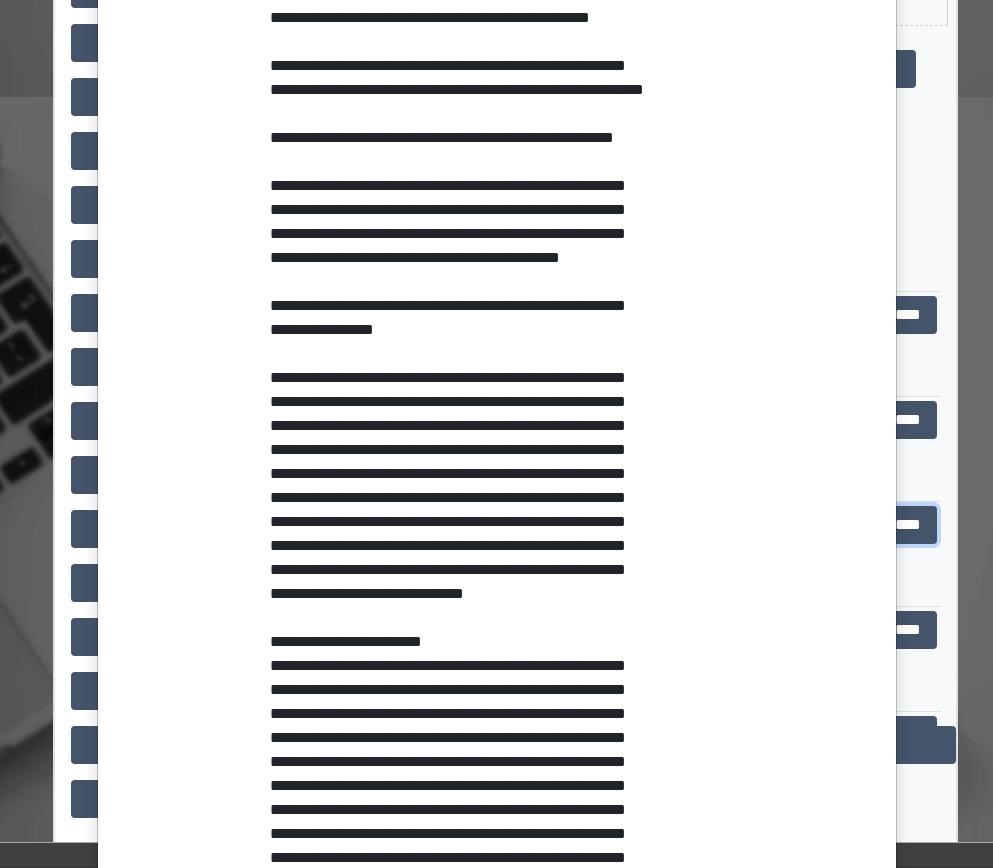 scroll, scrollTop: 1200, scrollLeft: 0, axis: vertical 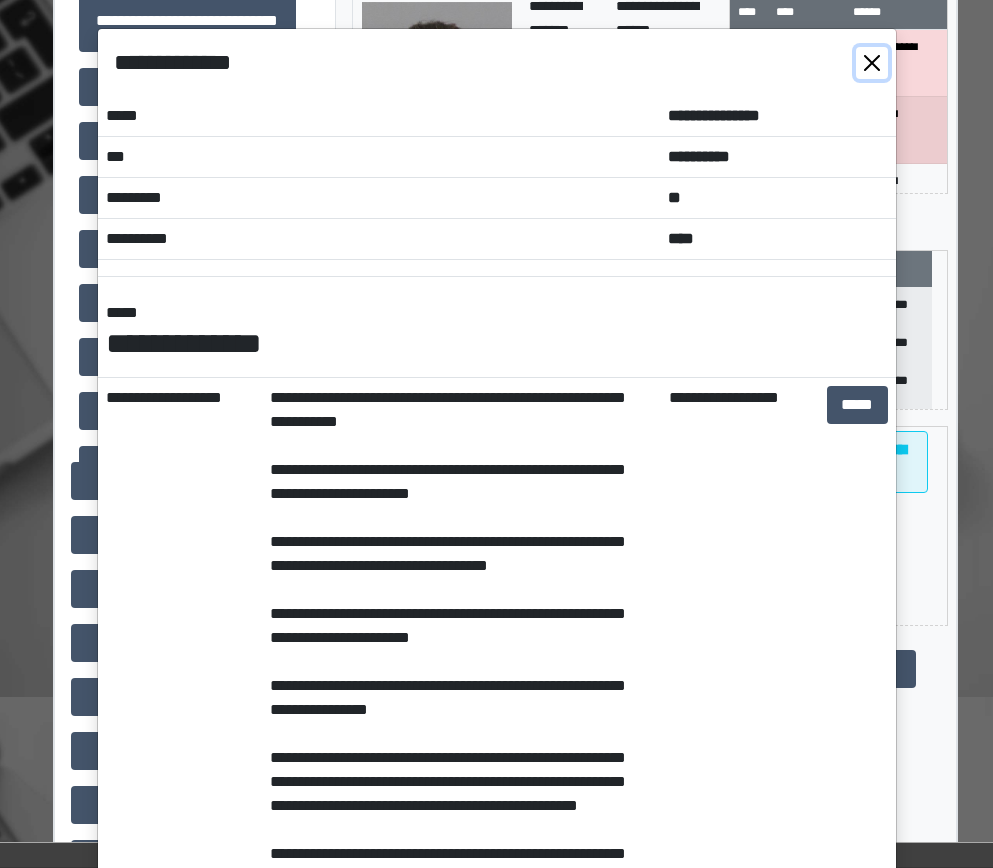 click at bounding box center (872, 63) 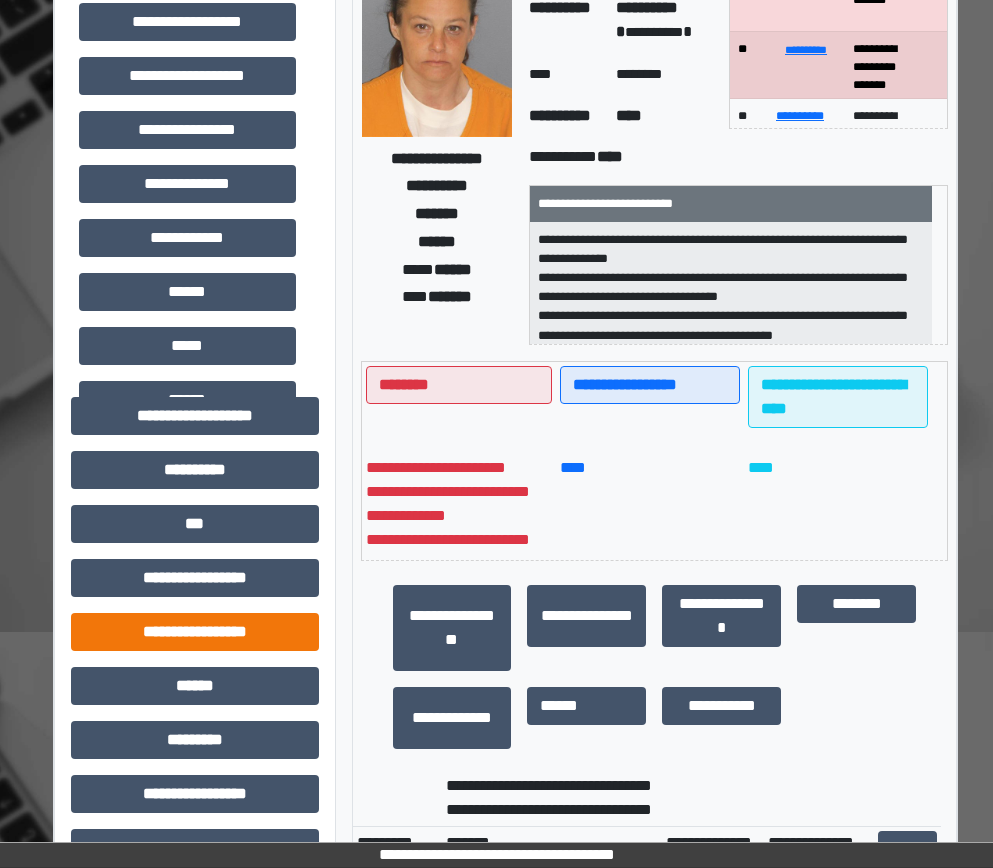 scroll, scrollTop: 286, scrollLeft: 0, axis: vertical 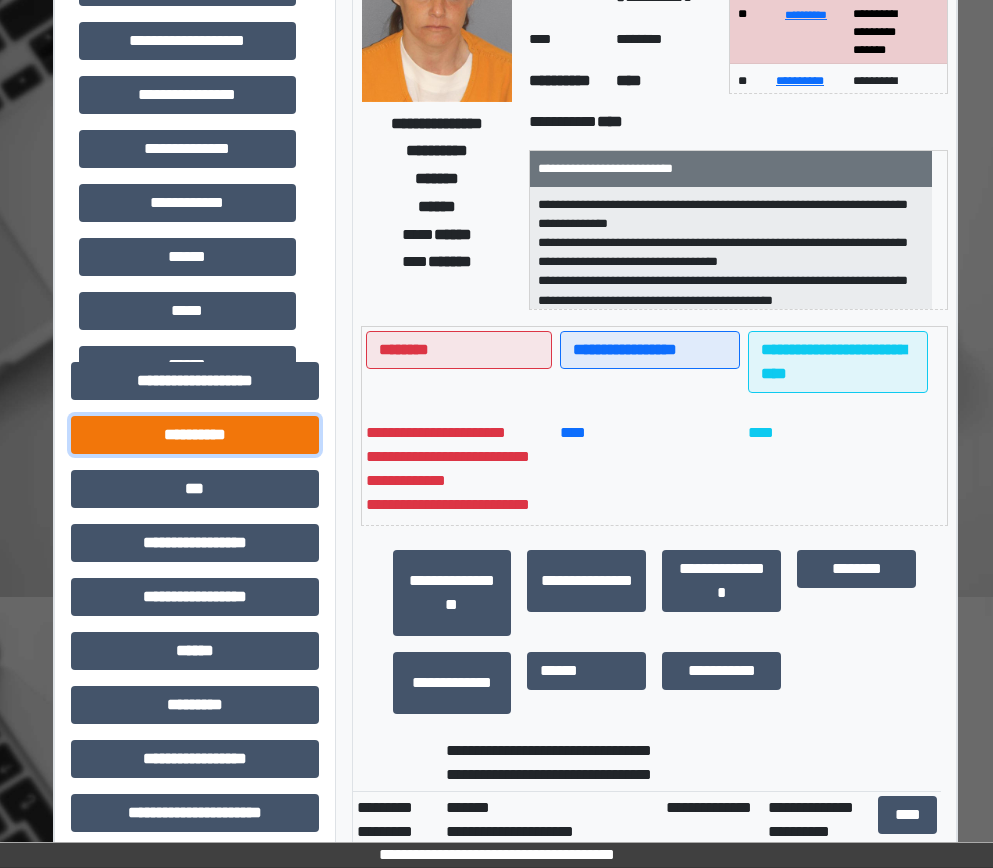 click on "**********" at bounding box center (195, 435) 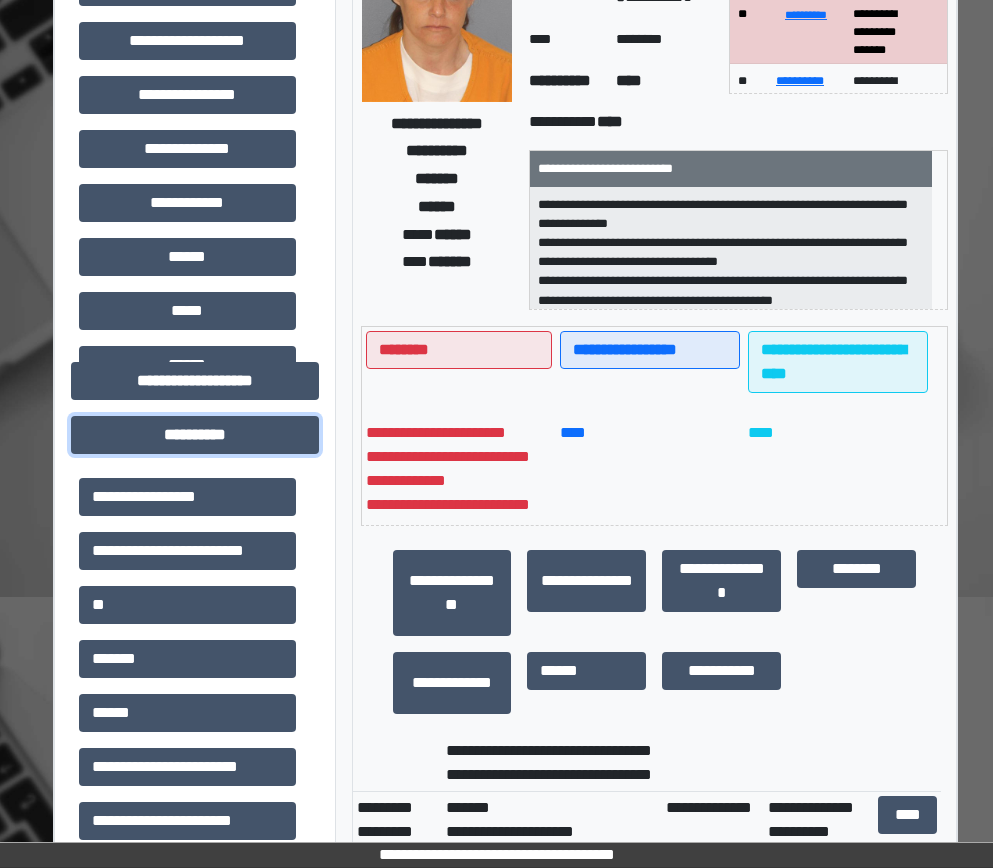 scroll, scrollTop: 100, scrollLeft: 0, axis: vertical 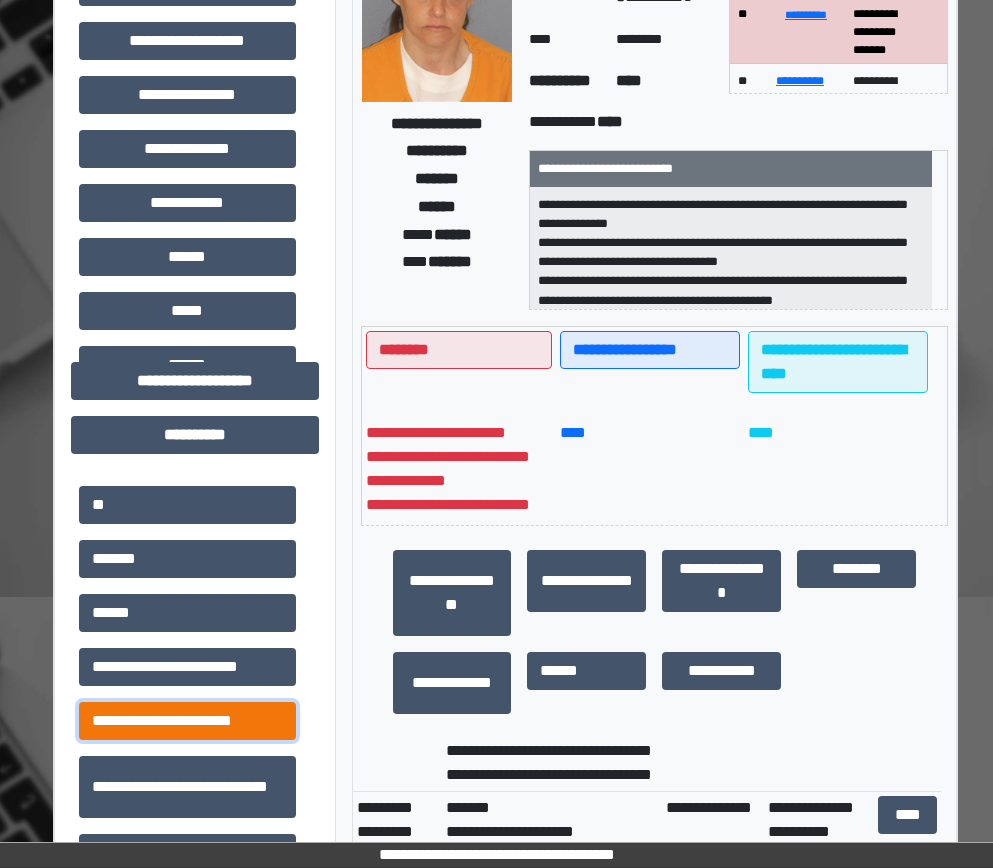 click on "**********" at bounding box center [187, 721] 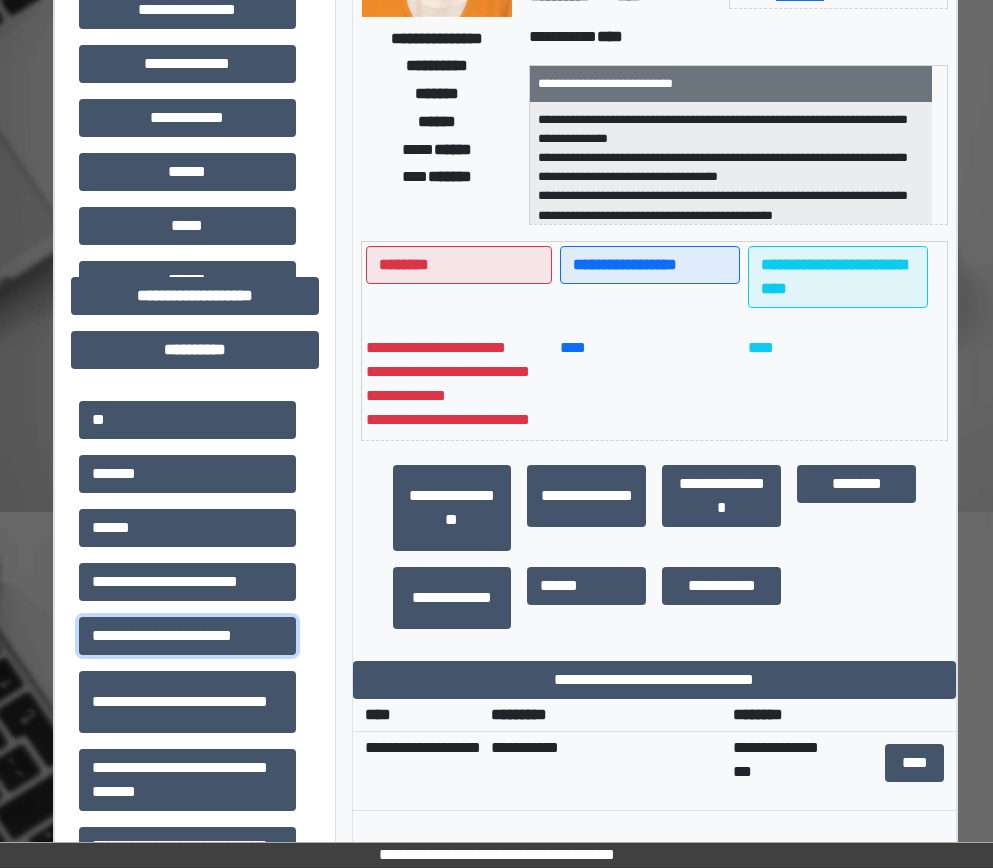 scroll, scrollTop: 486, scrollLeft: 0, axis: vertical 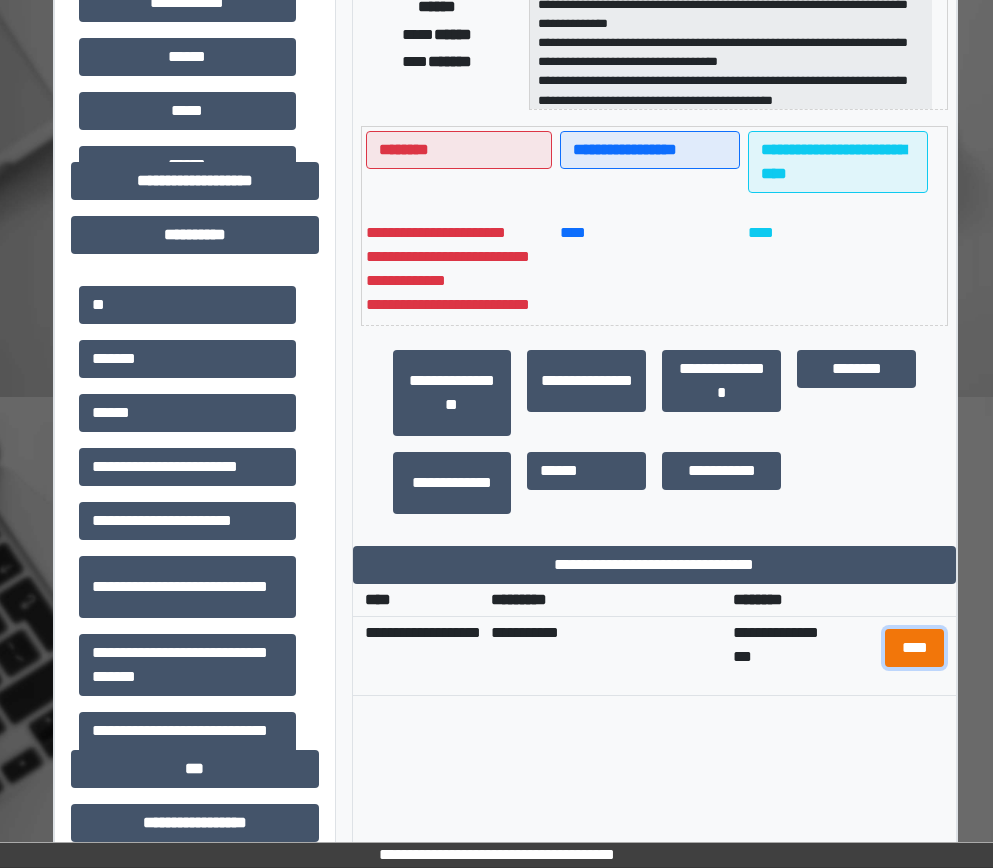 click on "****" at bounding box center [915, 648] 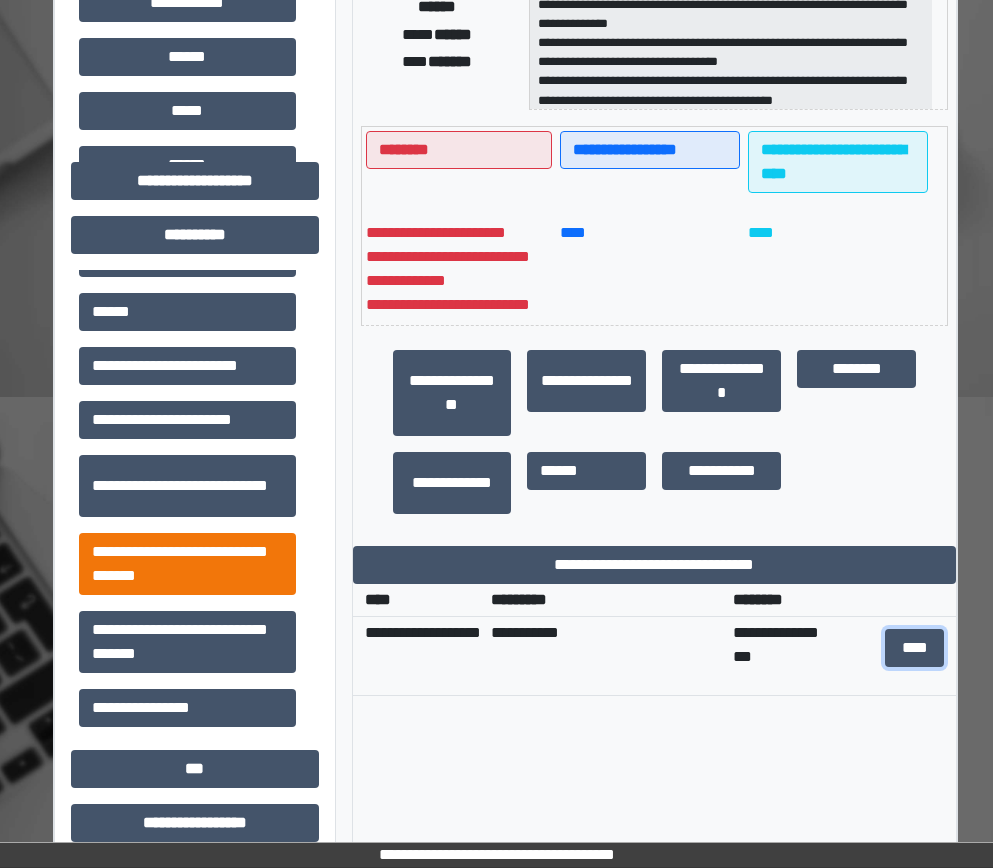 scroll, scrollTop: 202, scrollLeft: 0, axis: vertical 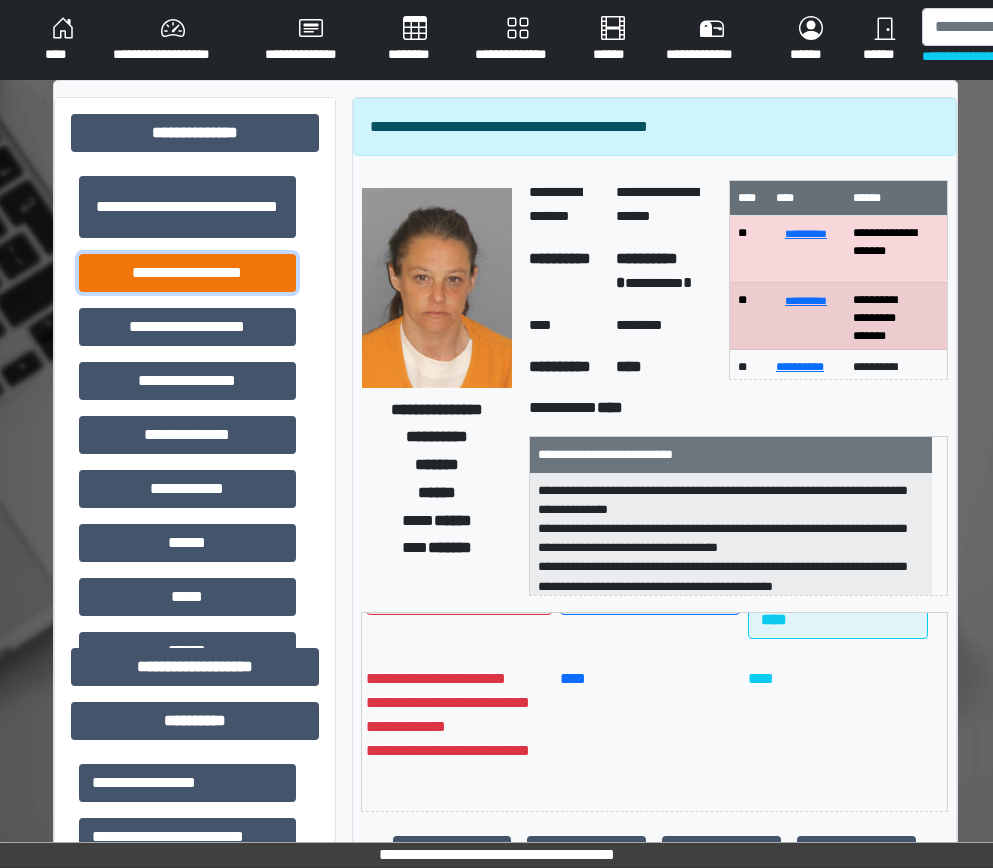 click on "**********" at bounding box center [187, 273] 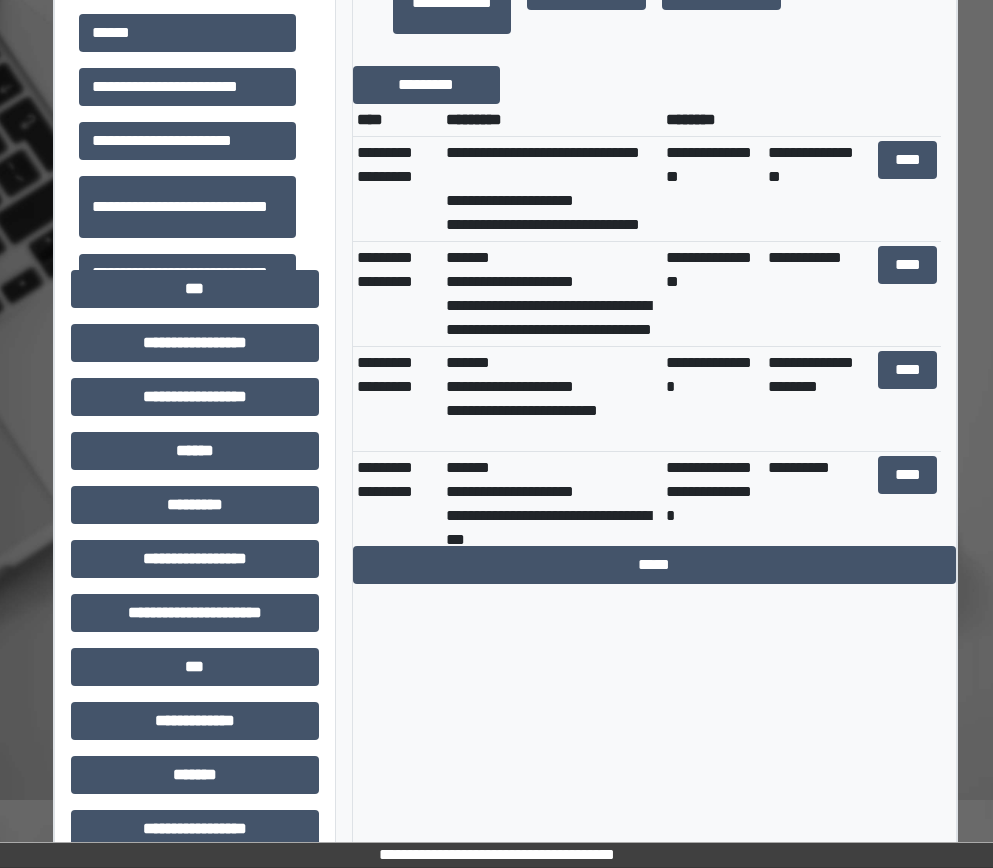 scroll, scrollTop: 866, scrollLeft: 0, axis: vertical 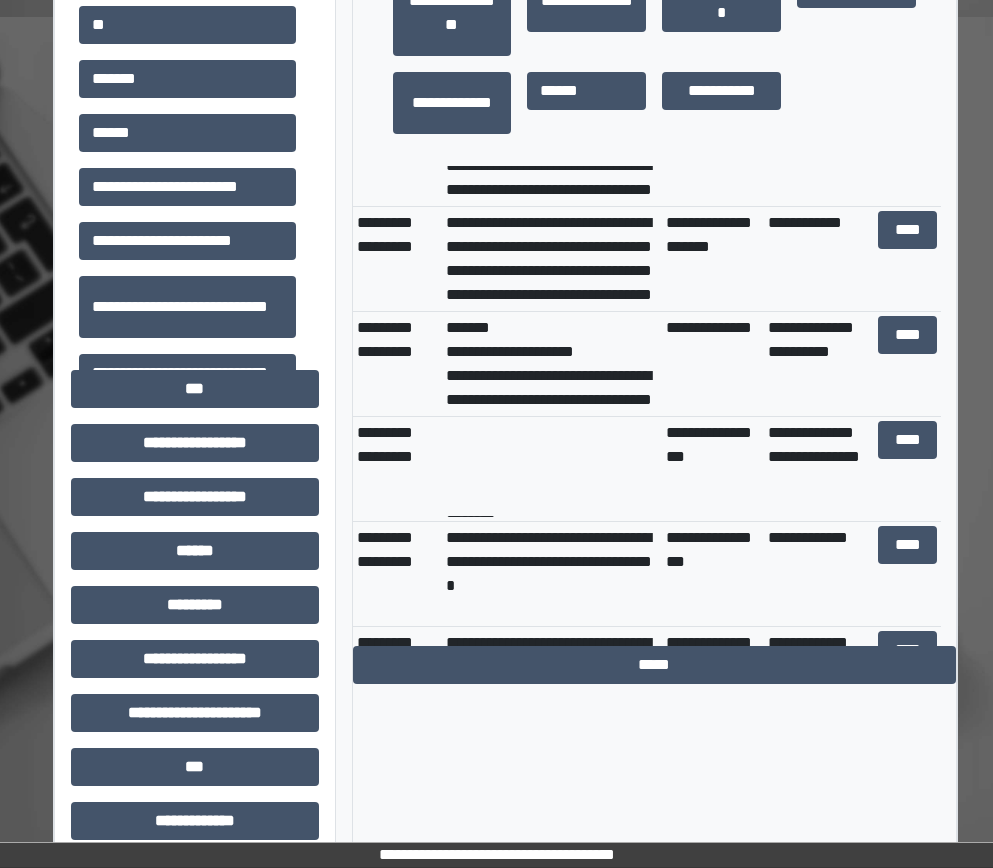 click on "****" at bounding box center (908, 469) 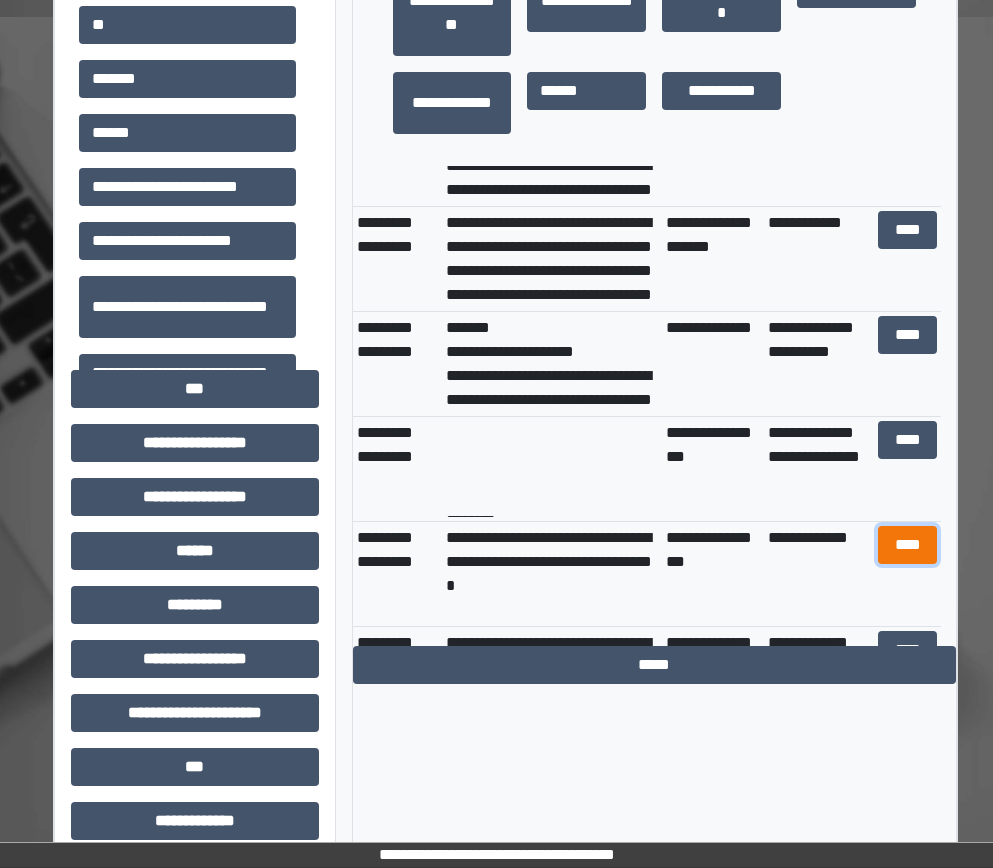 click on "****" at bounding box center (908, 545) 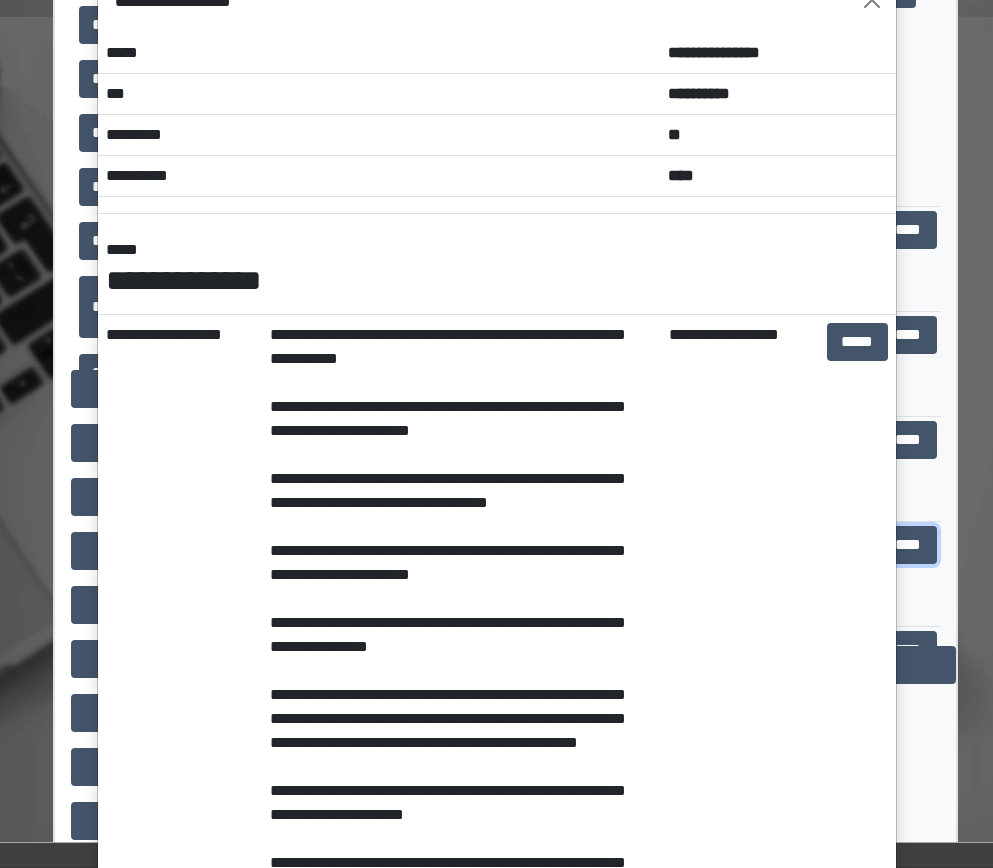 scroll, scrollTop: 0, scrollLeft: 0, axis: both 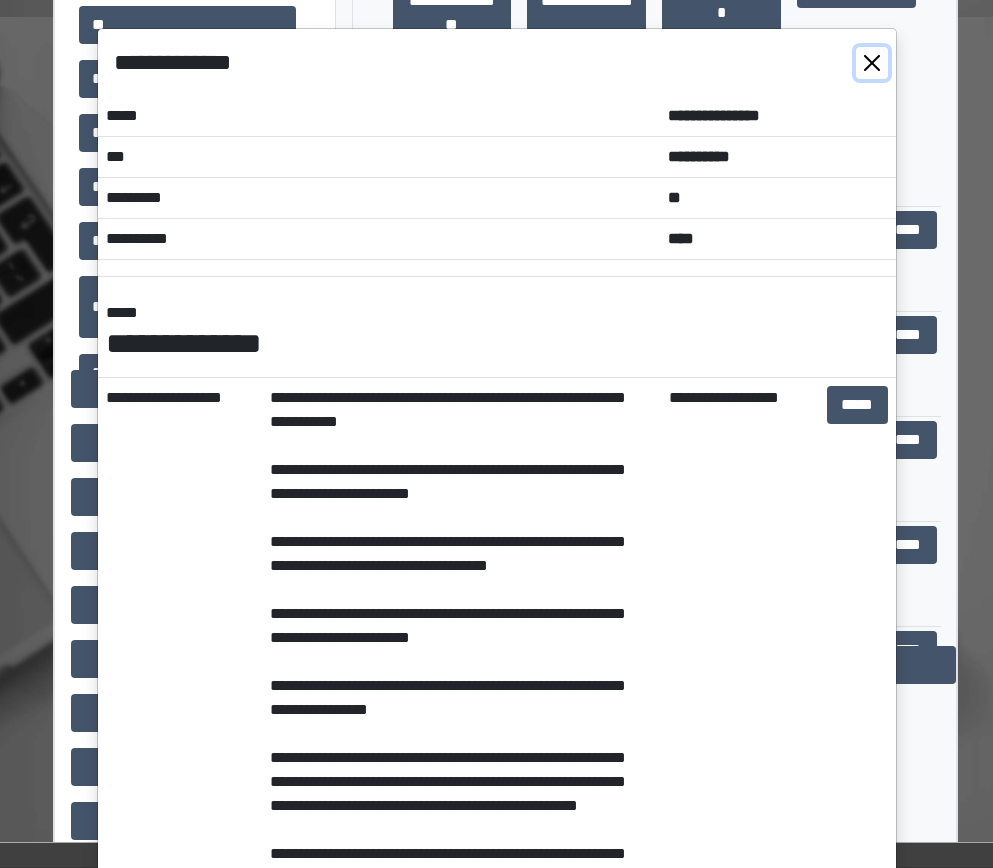 click at bounding box center (872, 63) 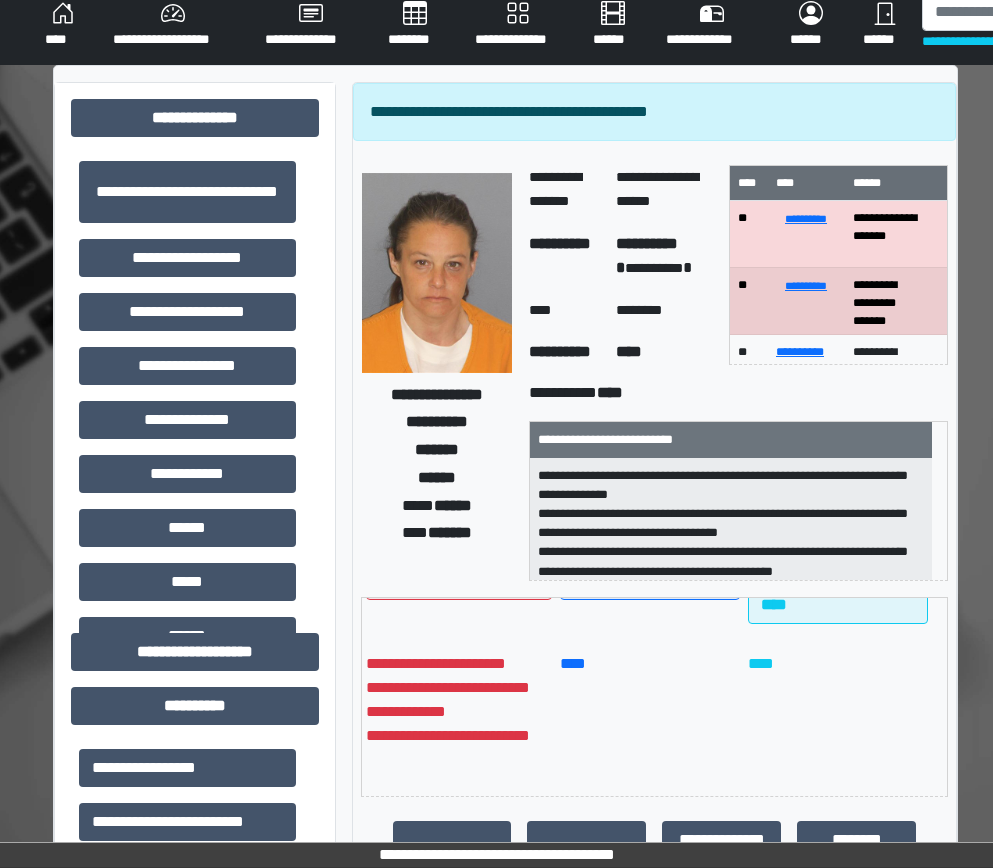 scroll, scrollTop: 0, scrollLeft: 0, axis: both 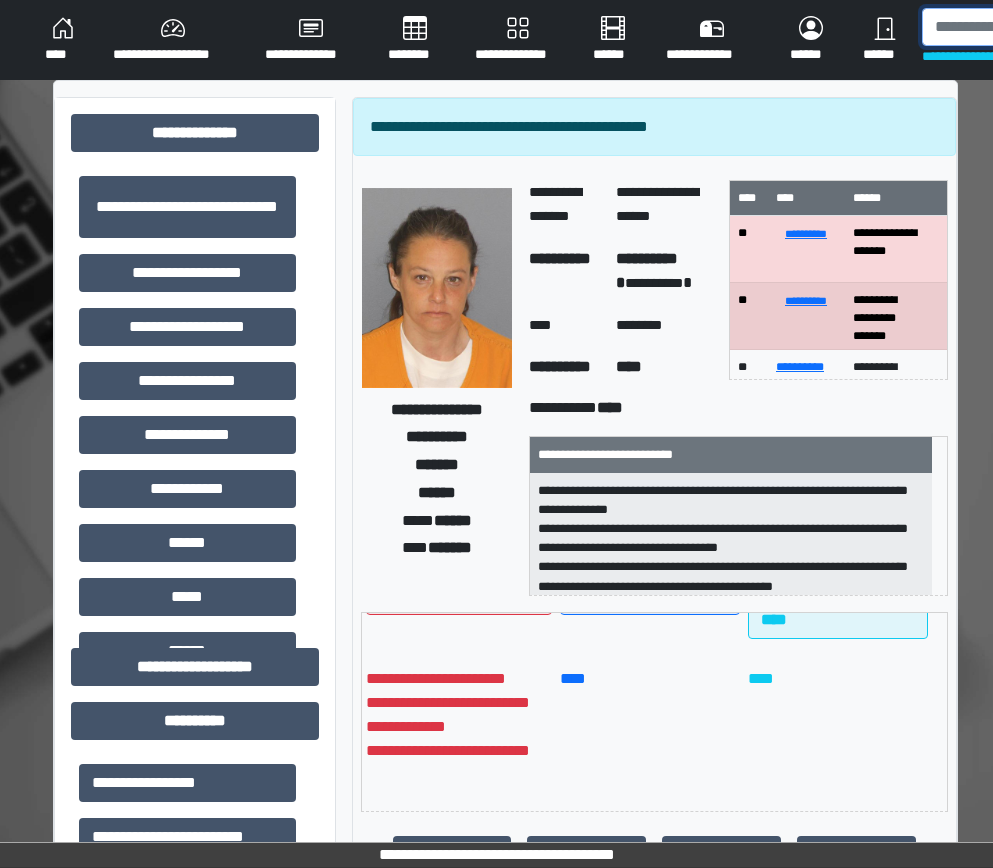 click at bounding box center (1025, 27) 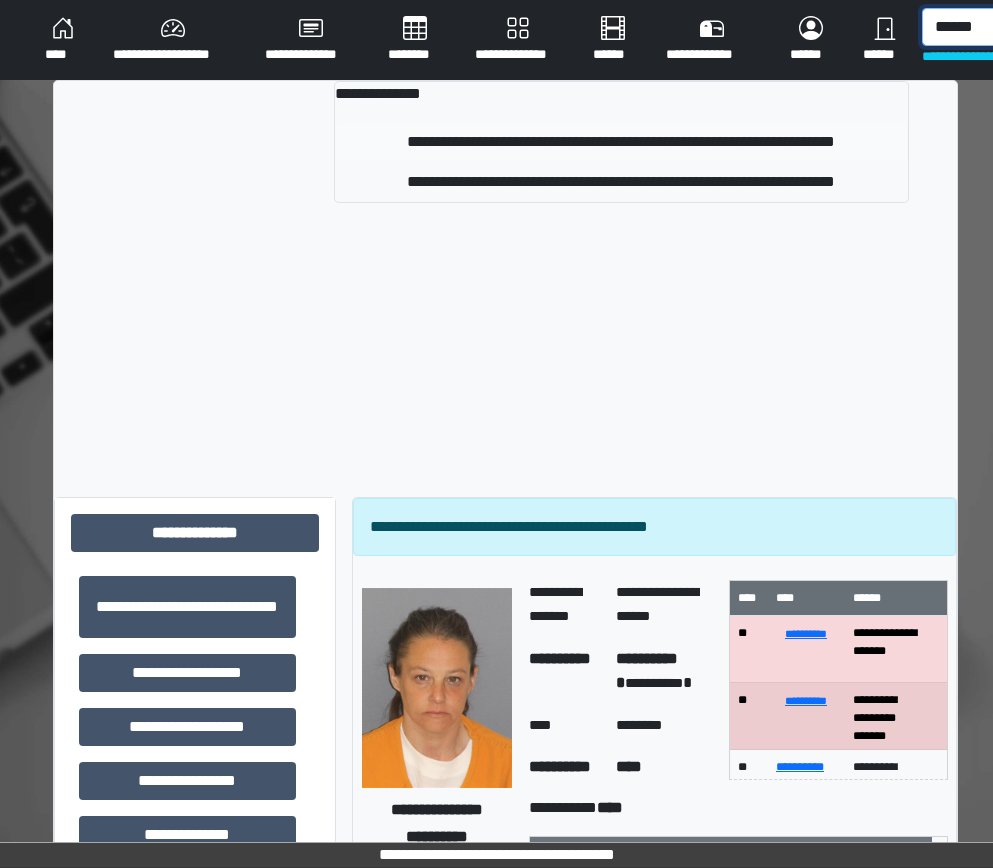 type on "******" 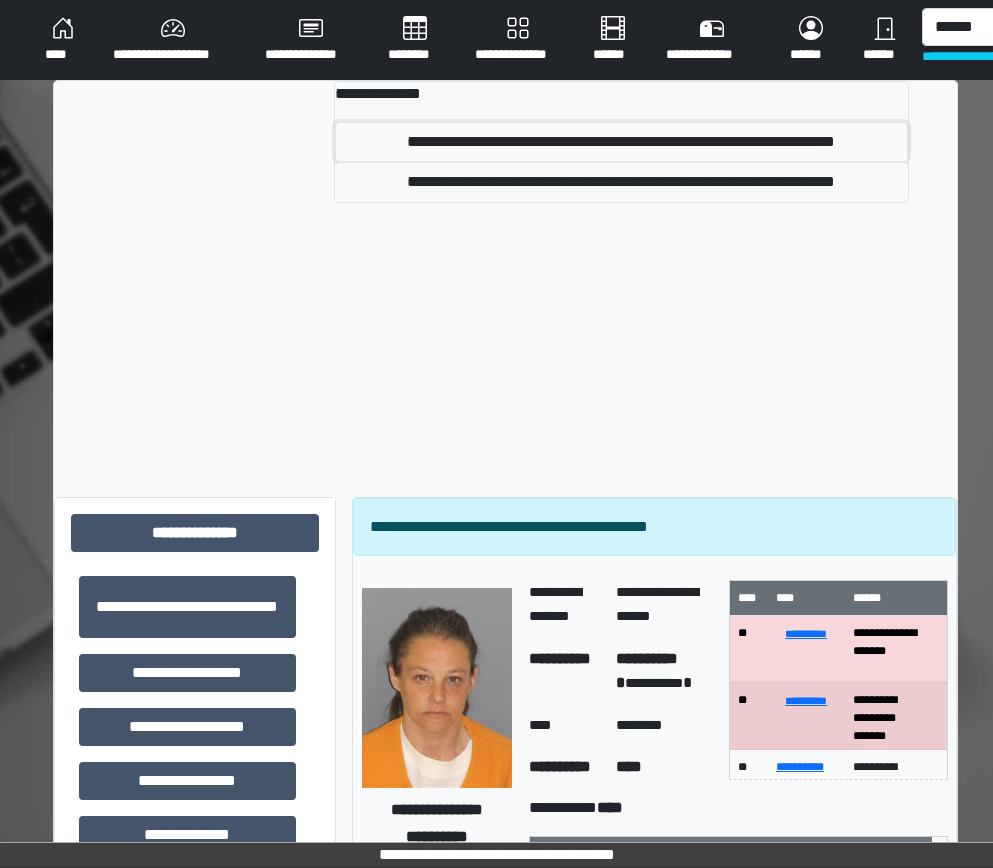 click on "**********" at bounding box center [622, 142] 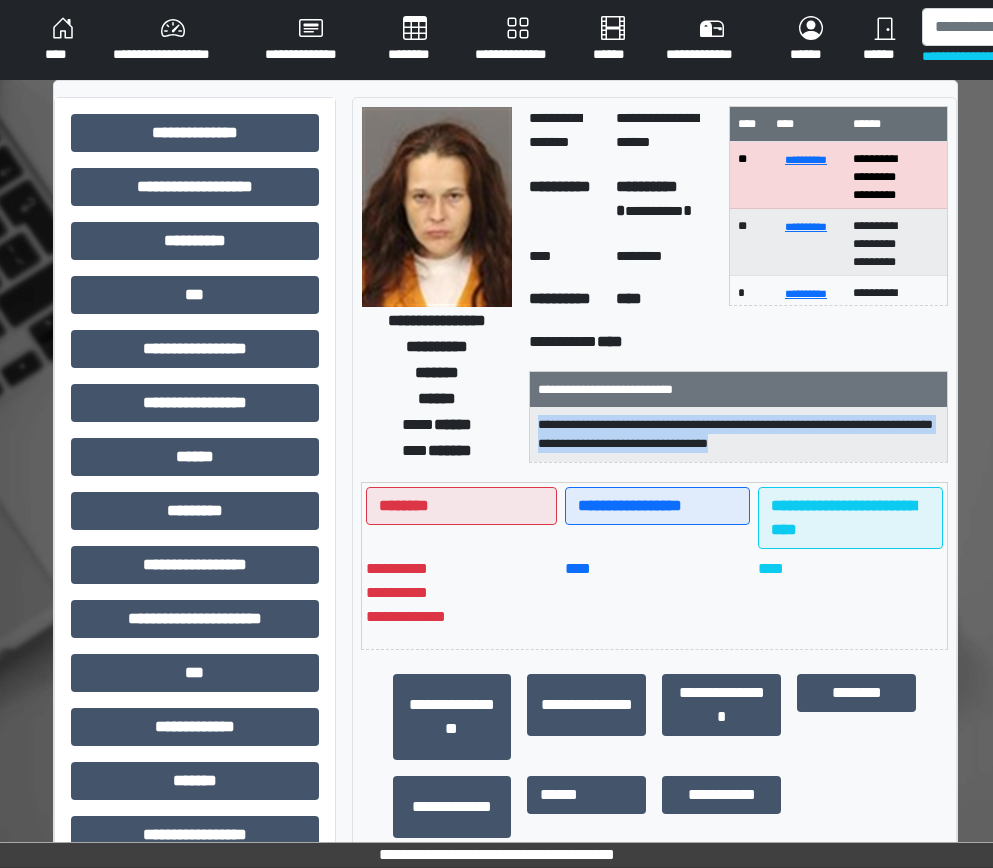 drag, startPoint x: 893, startPoint y: 440, endPoint x: 535, endPoint y: 427, distance: 358.23596 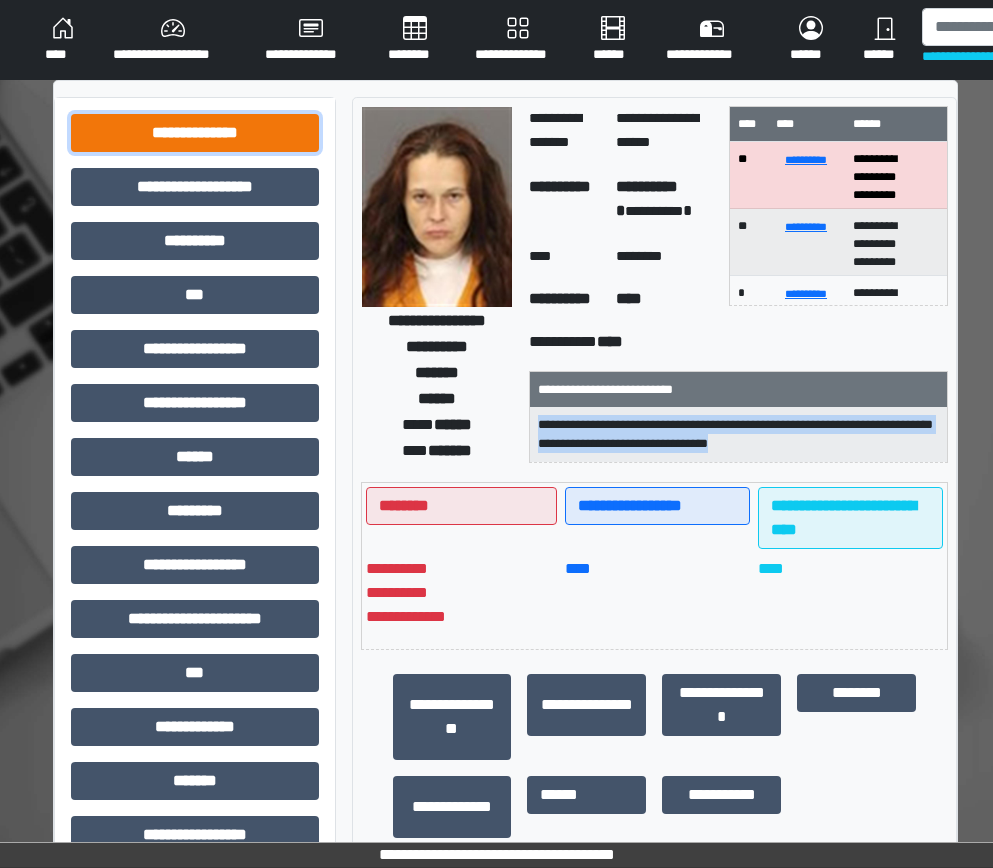 click on "**********" at bounding box center [195, 133] 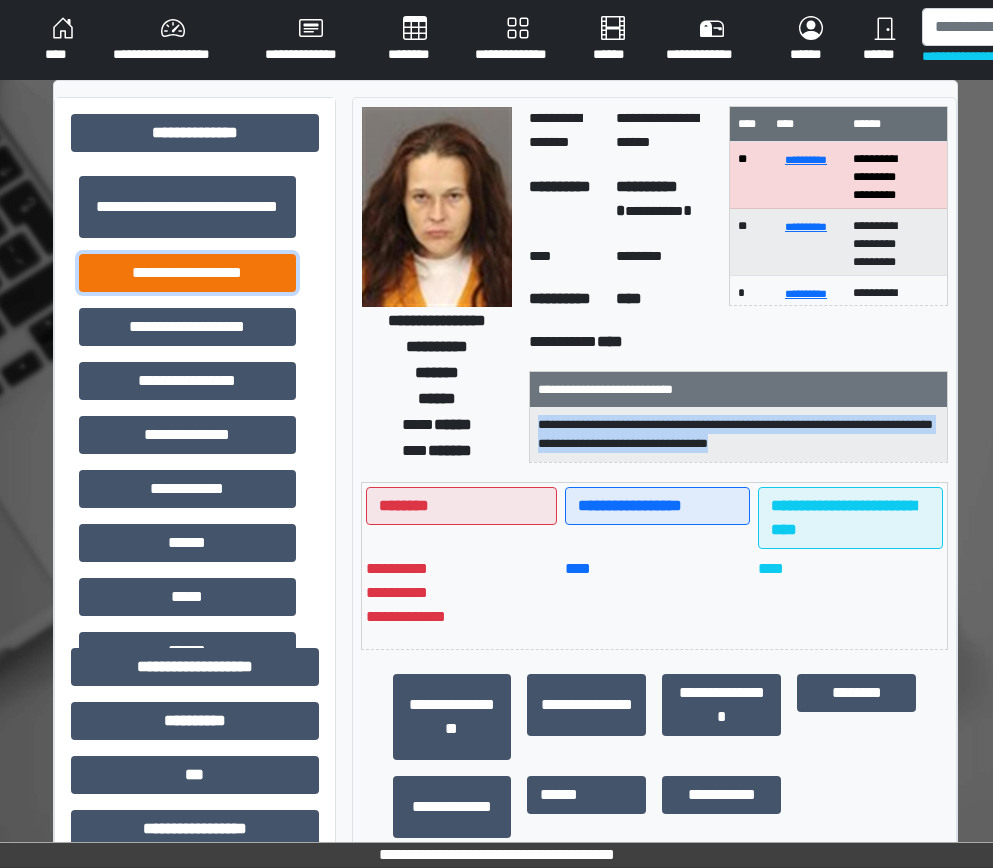 click on "**********" at bounding box center (187, 273) 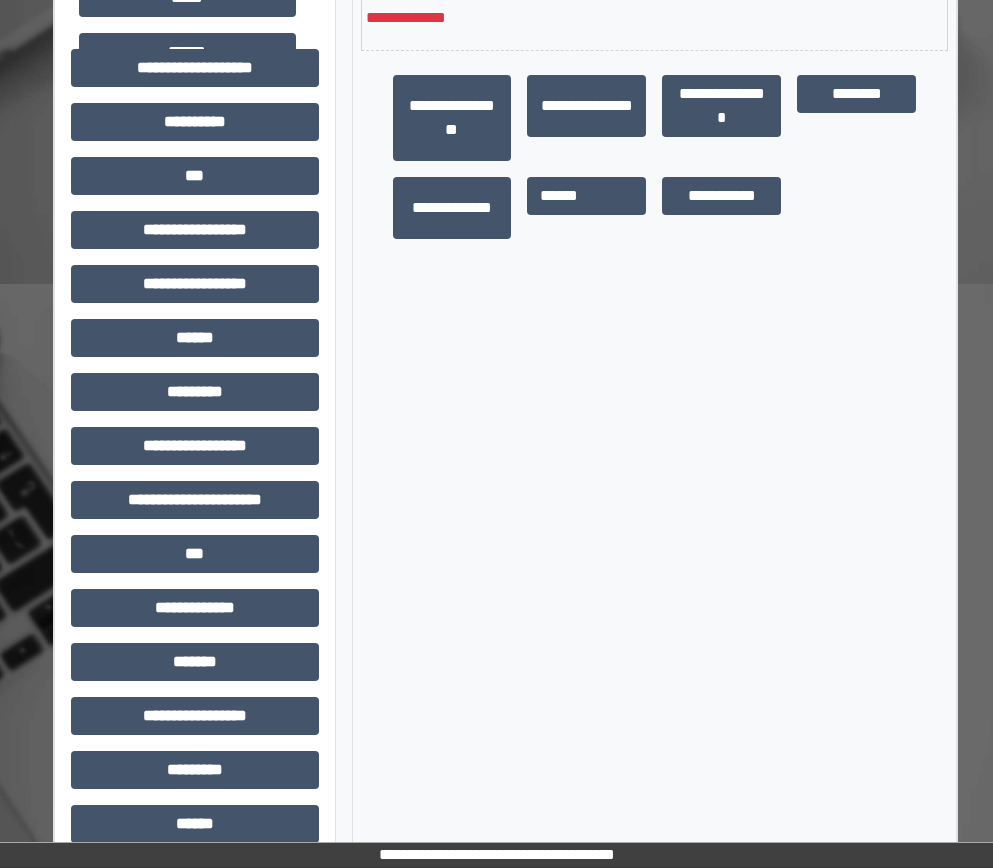 scroll, scrollTop: 600, scrollLeft: 0, axis: vertical 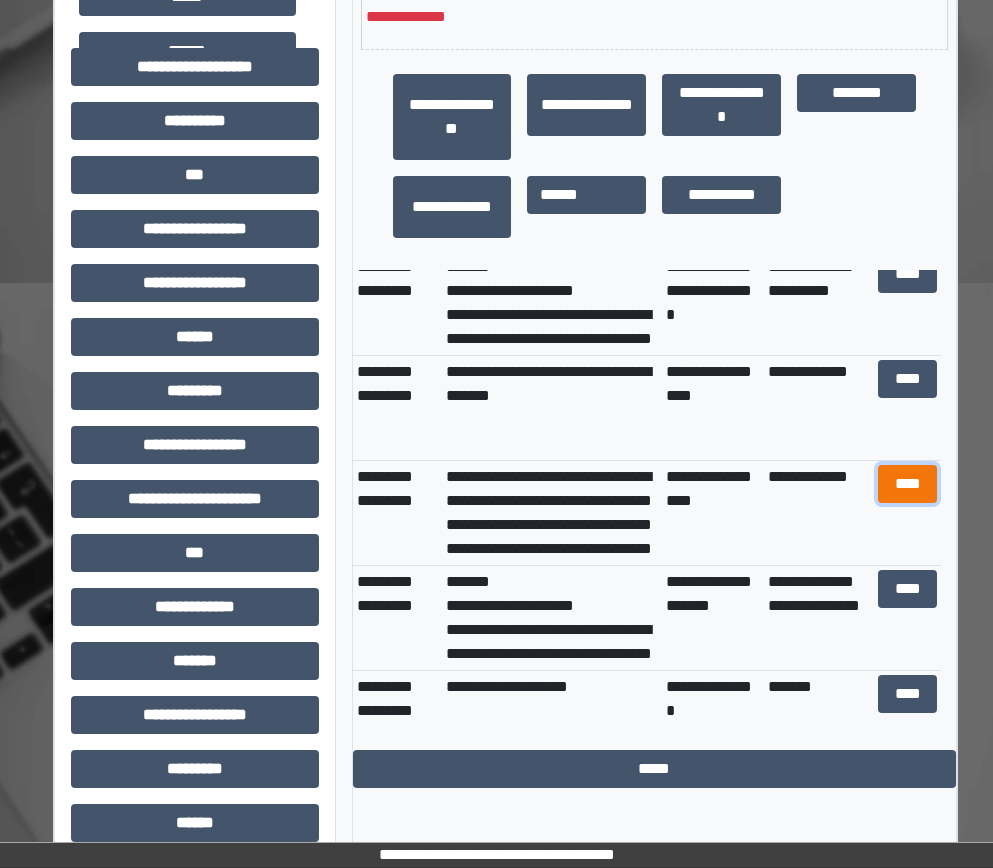 click on "****" at bounding box center (908, 484) 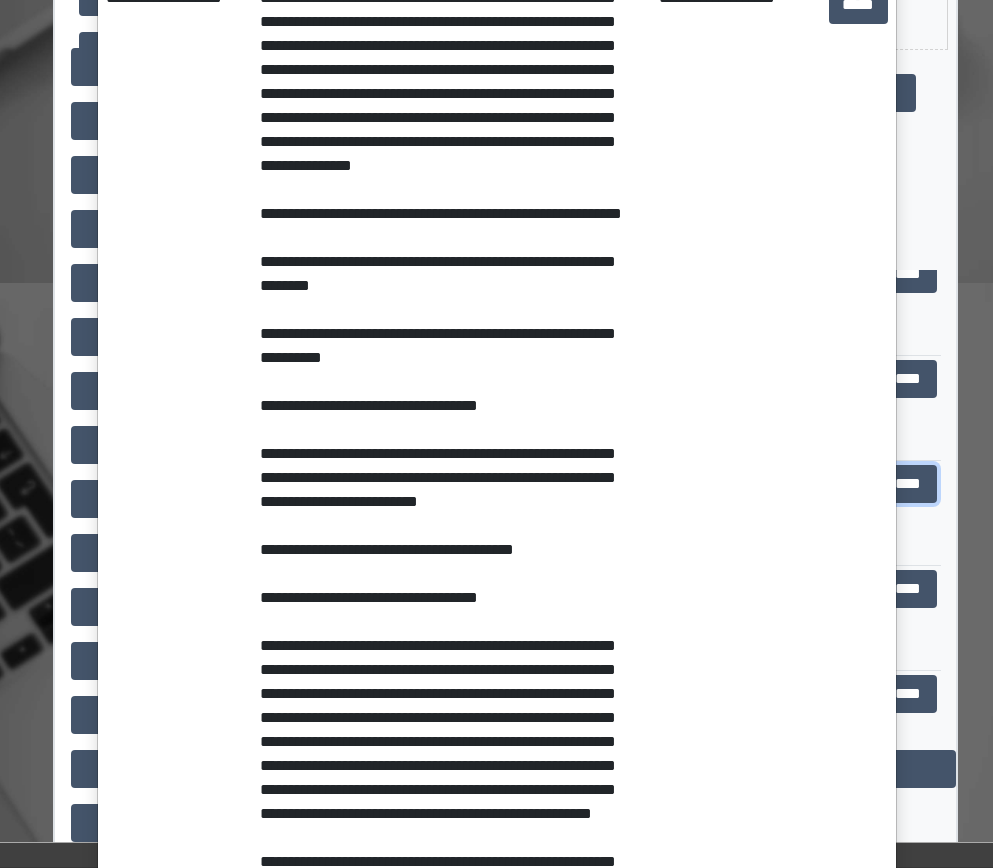 scroll, scrollTop: 0, scrollLeft: 0, axis: both 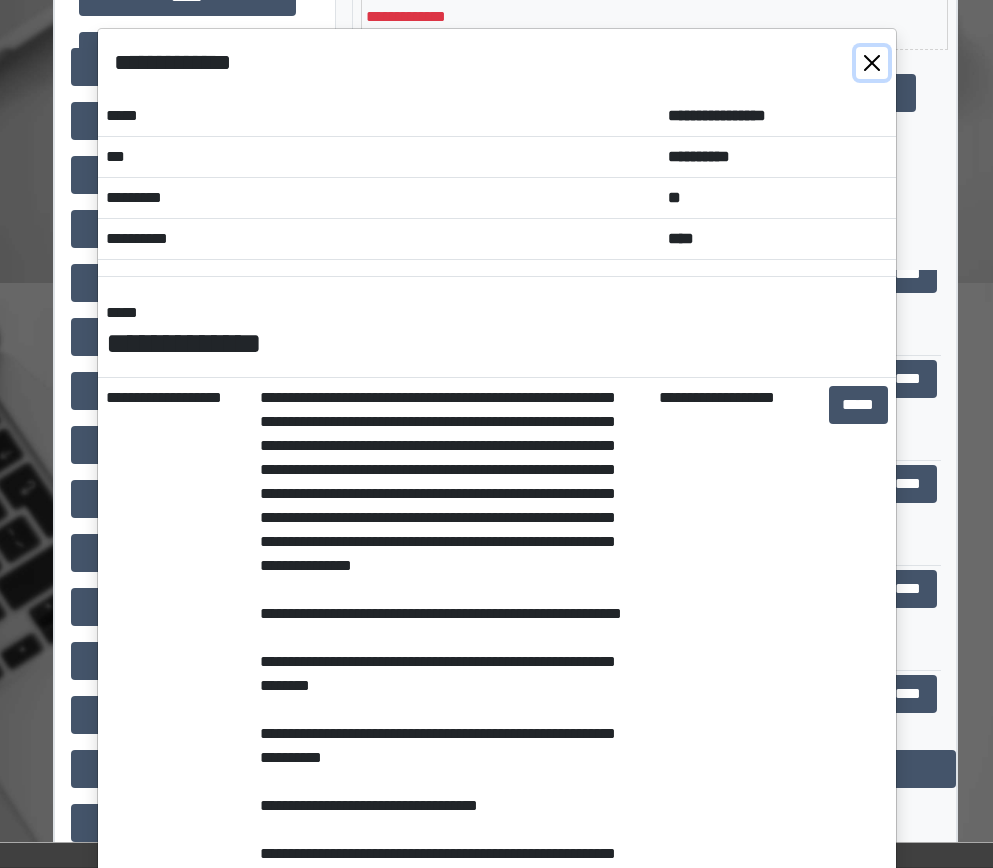 click at bounding box center (872, 63) 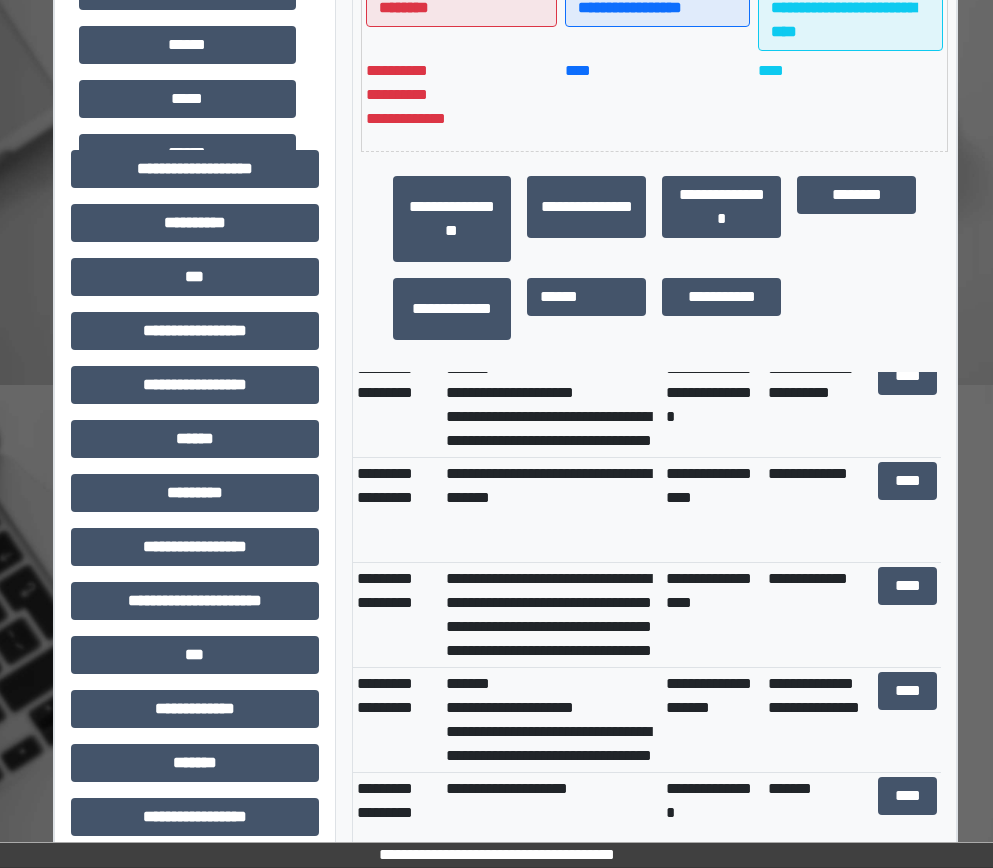 scroll, scrollTop: 500, scrollLeft: 0, axis: vertical 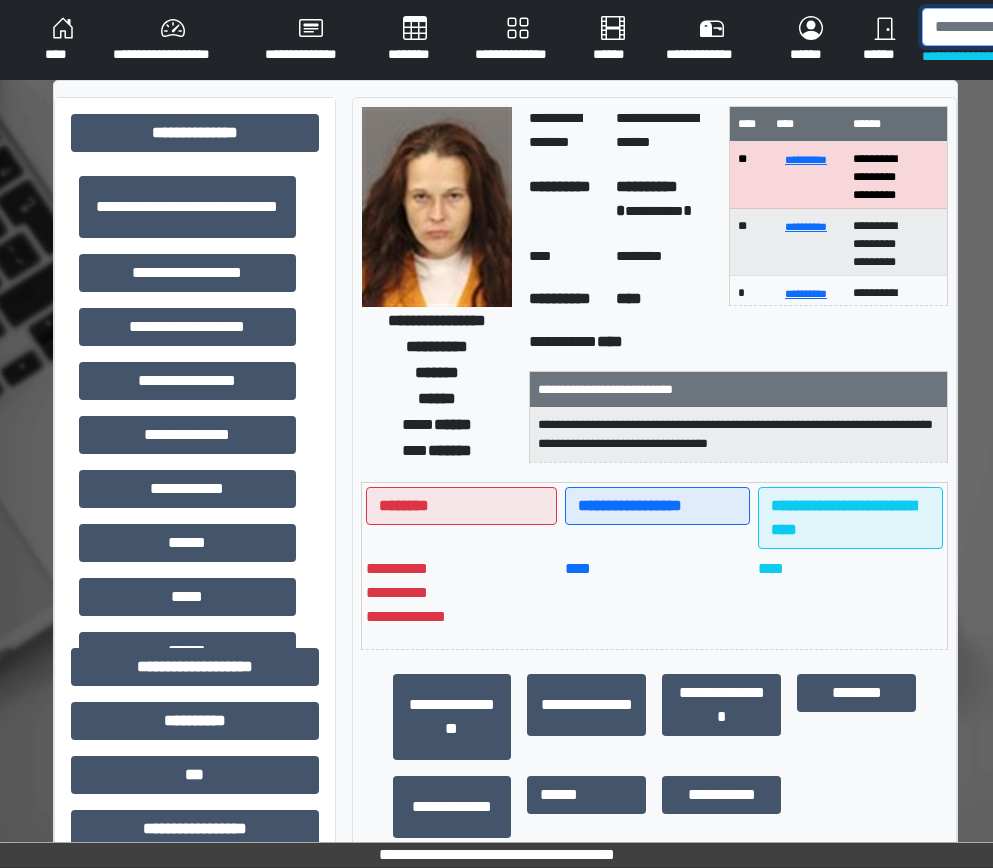 click at bounding box center (1025, 27) 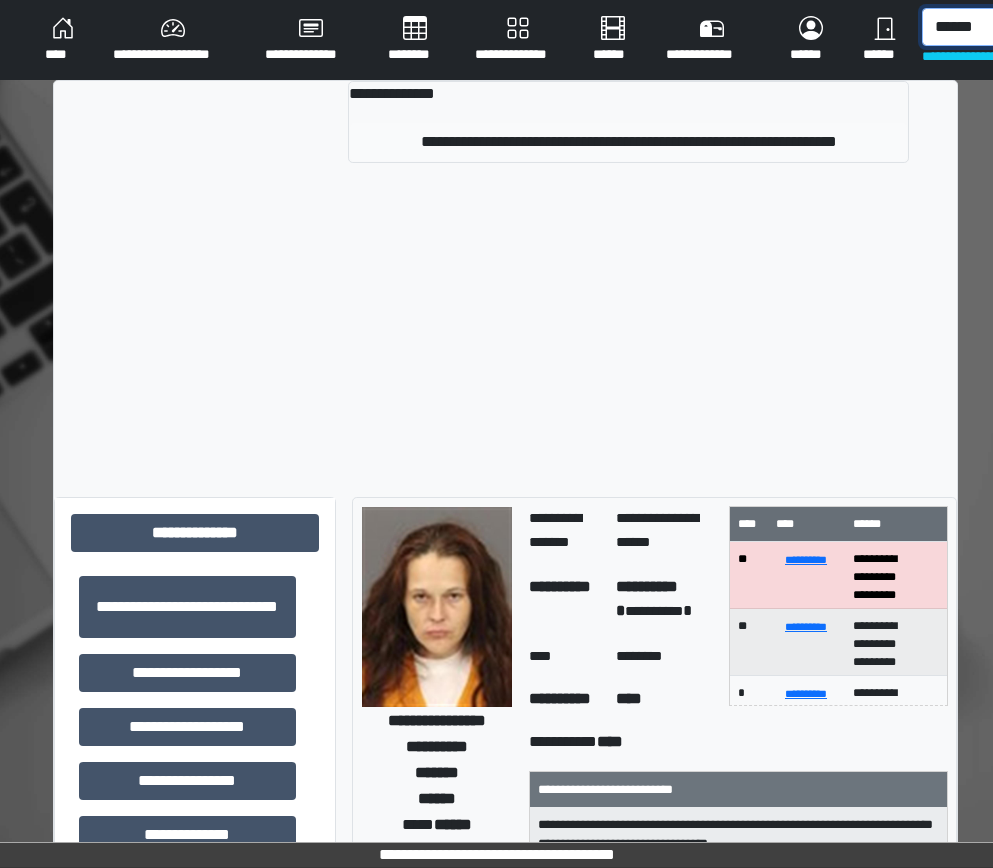 type on "******" 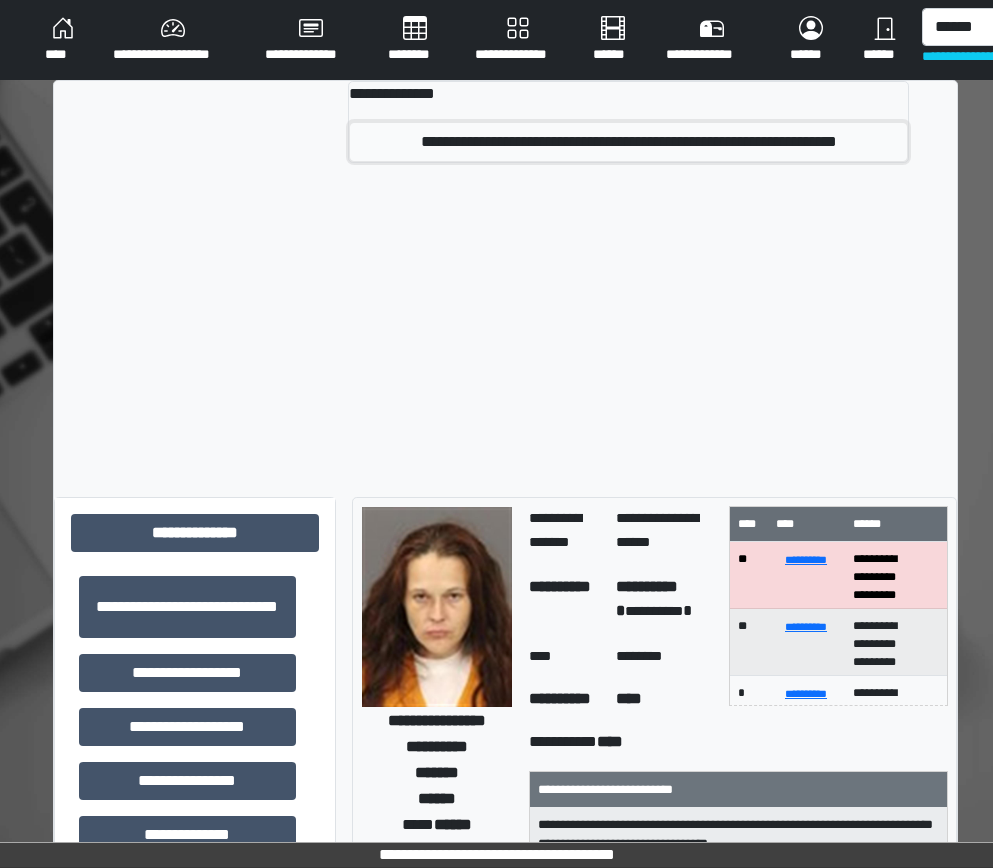 click on "**********" at bounding box center (628, 142) 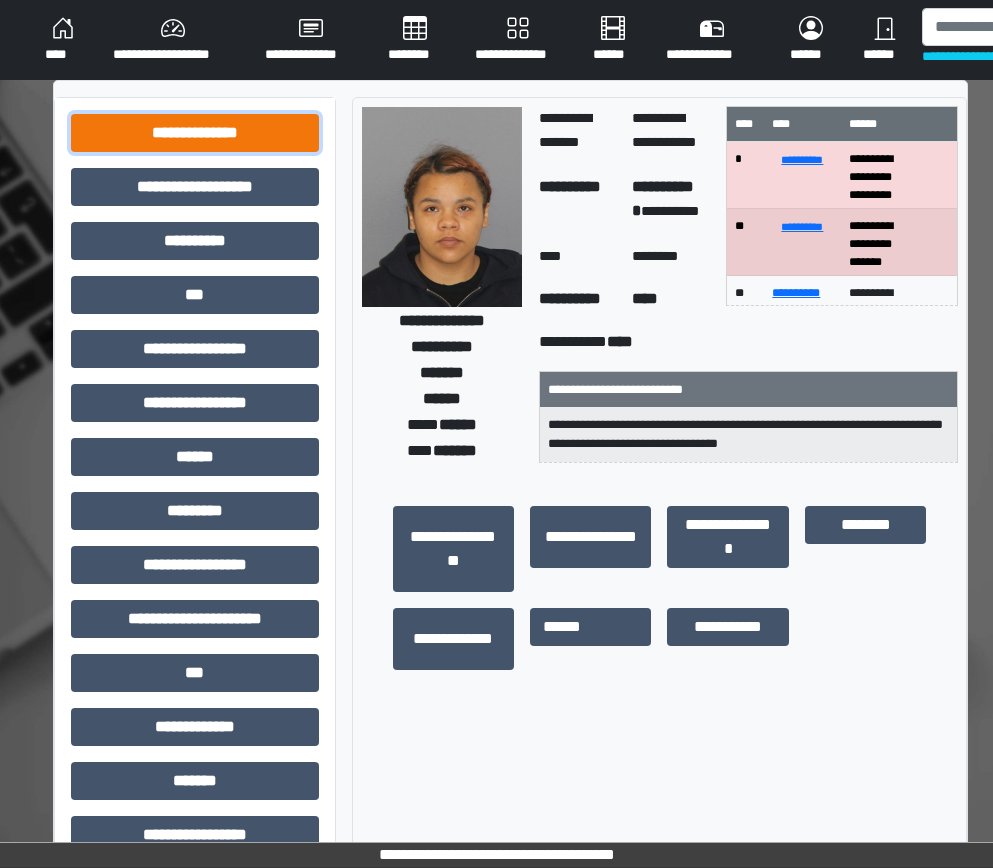 click on "**********" at bounding box center [195, 133] 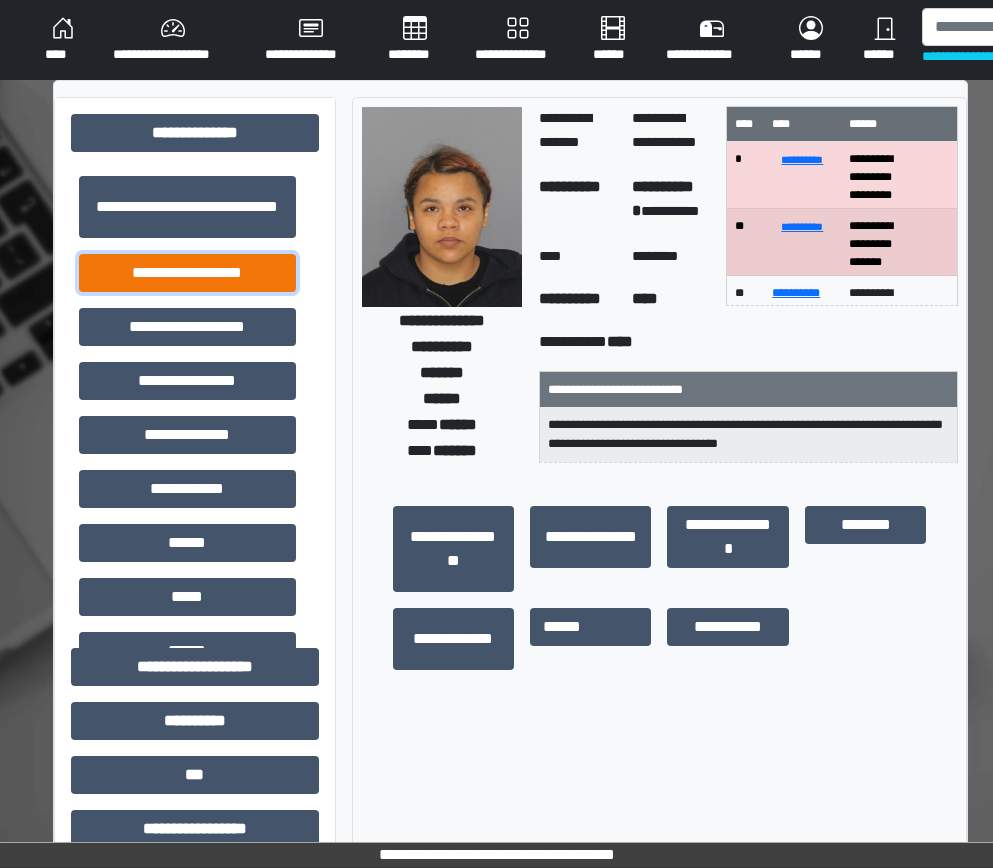 click on "**********" at bounding box center [187, 273] 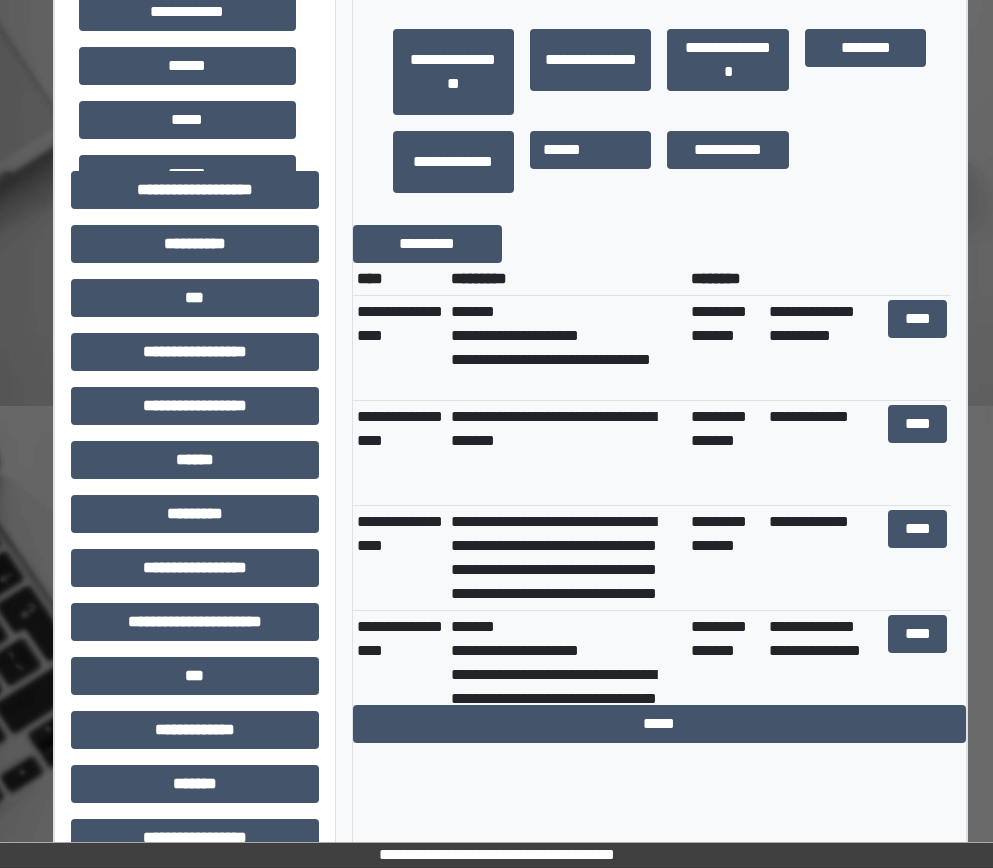 scroll, scrollTop: 500, scrollLeft: 0, axis: vertical 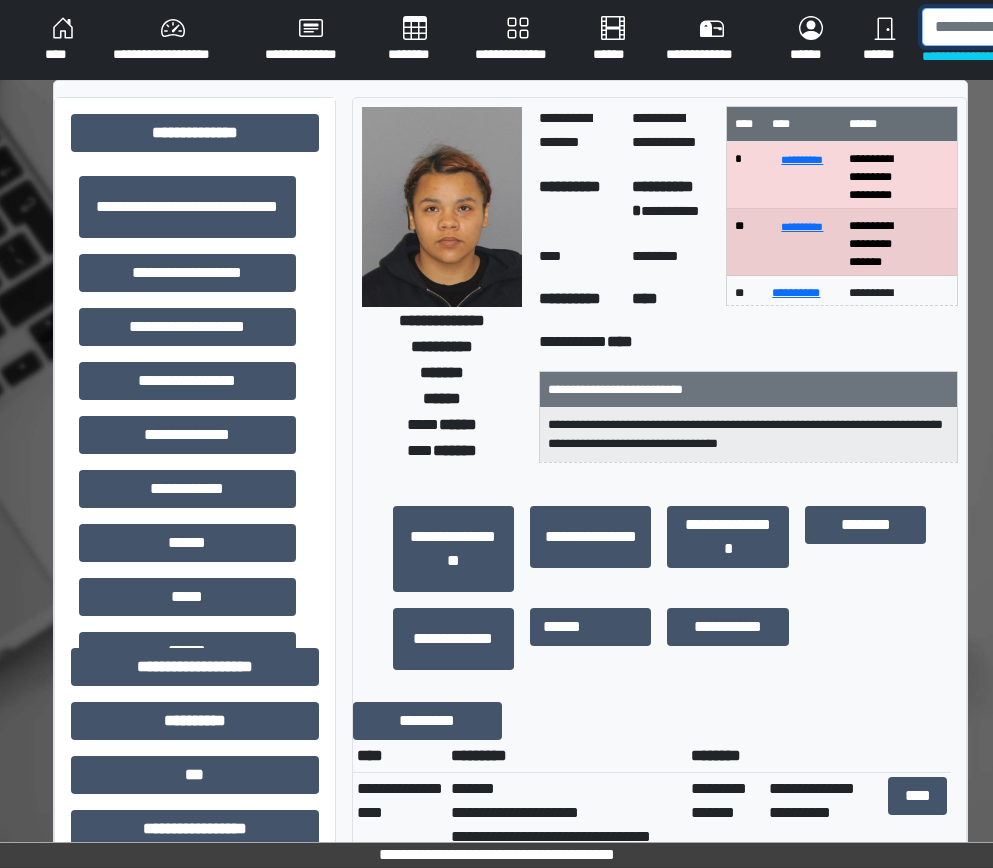 click at bounding box center [1025, 27] 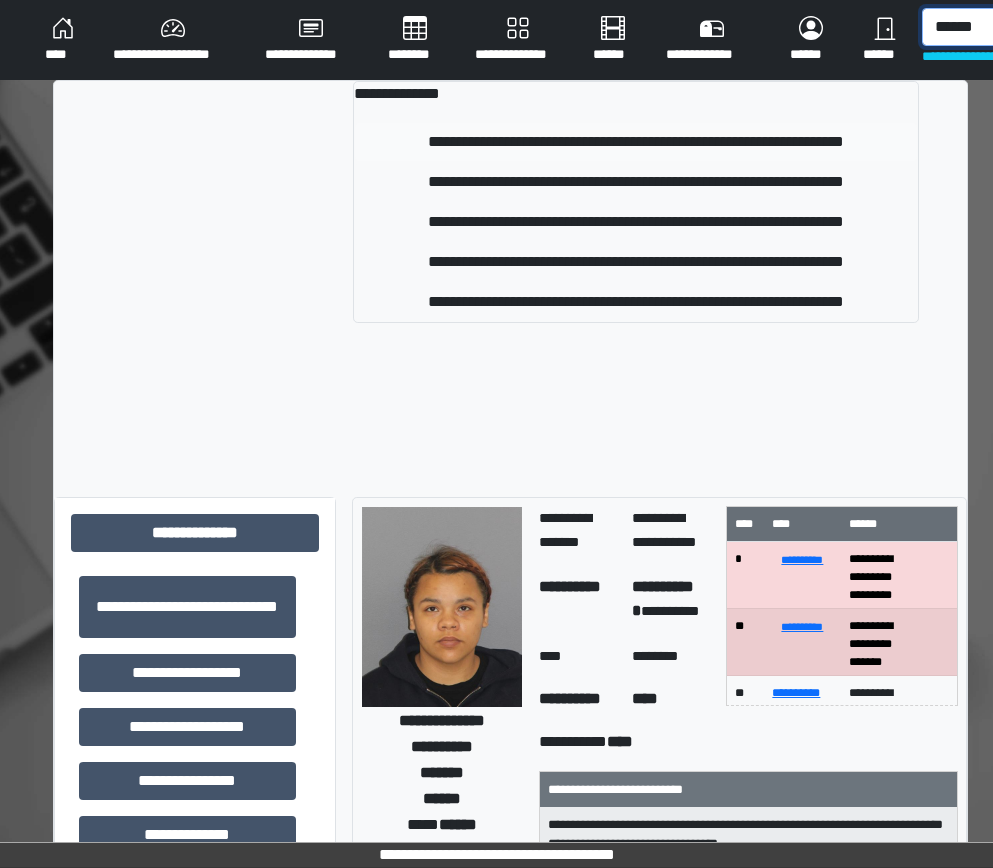type on "******" 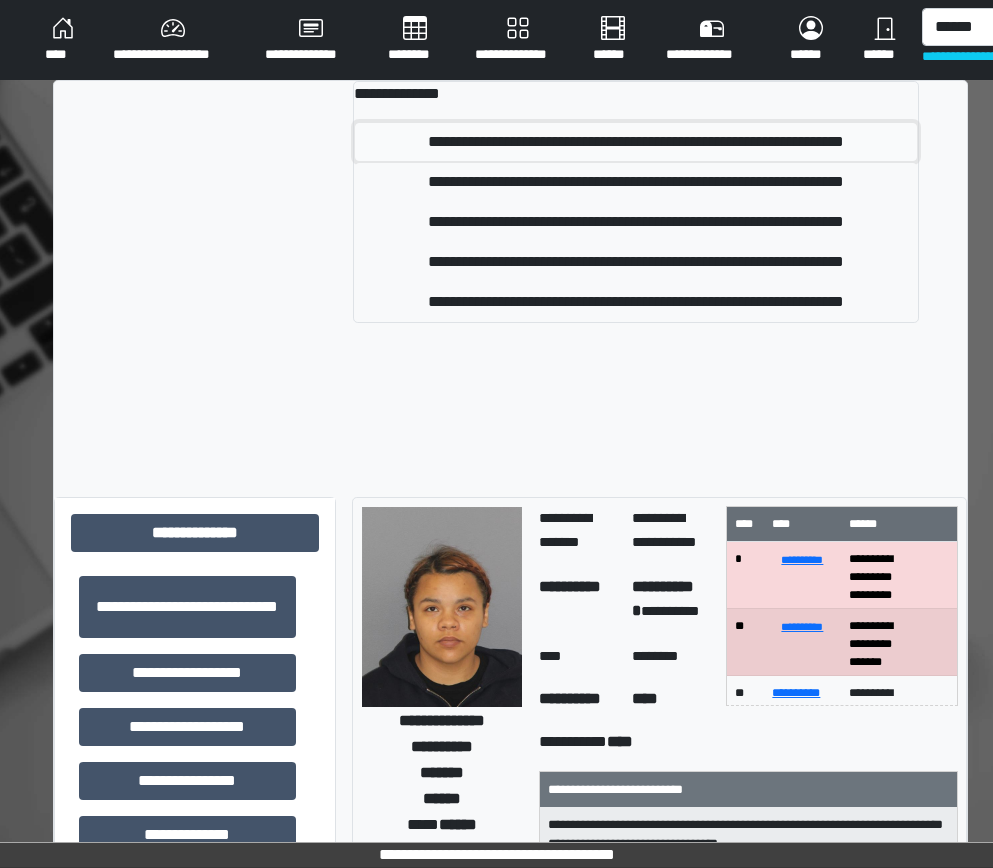 click on "**********" at bounding box center (636, 142) 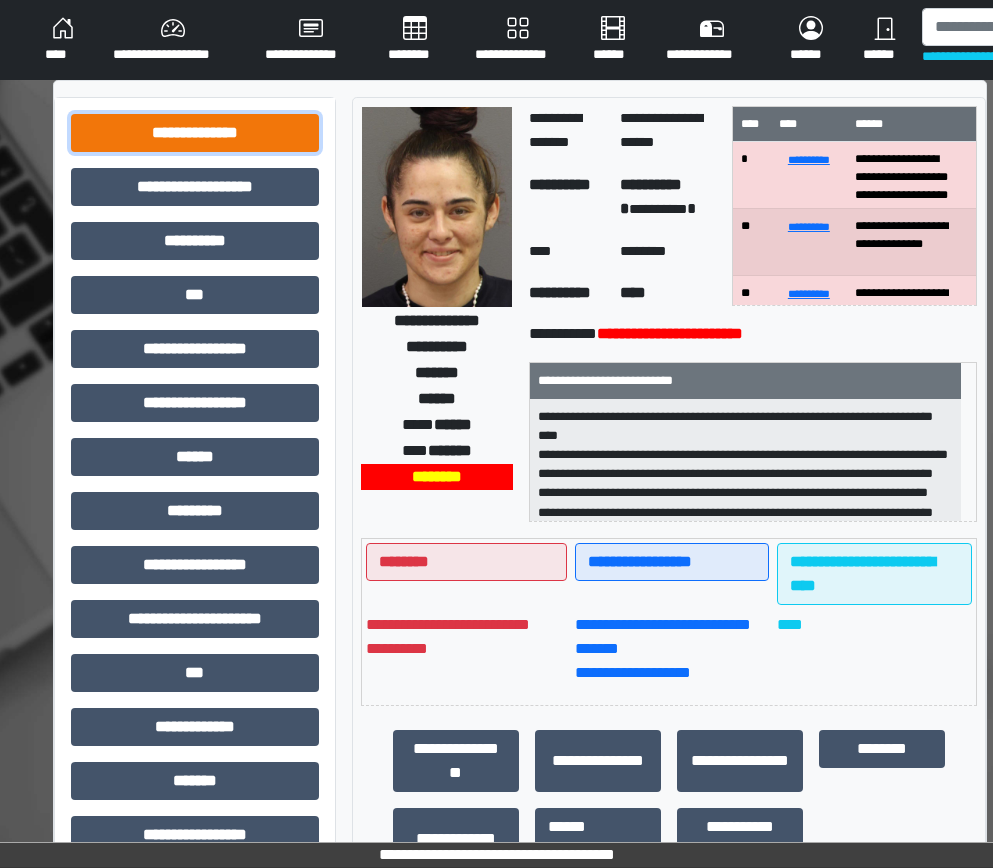 click on "**********" at bounding box center (195, 133) 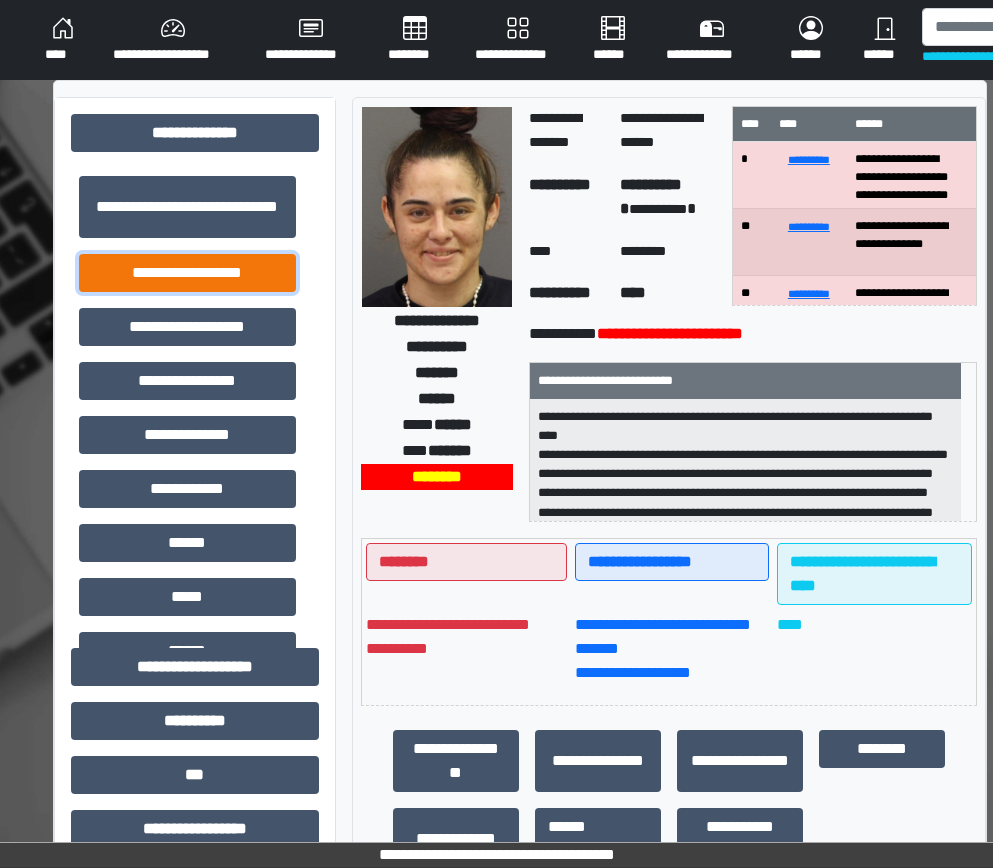 click on "**********" at bounding box center [187, 273] 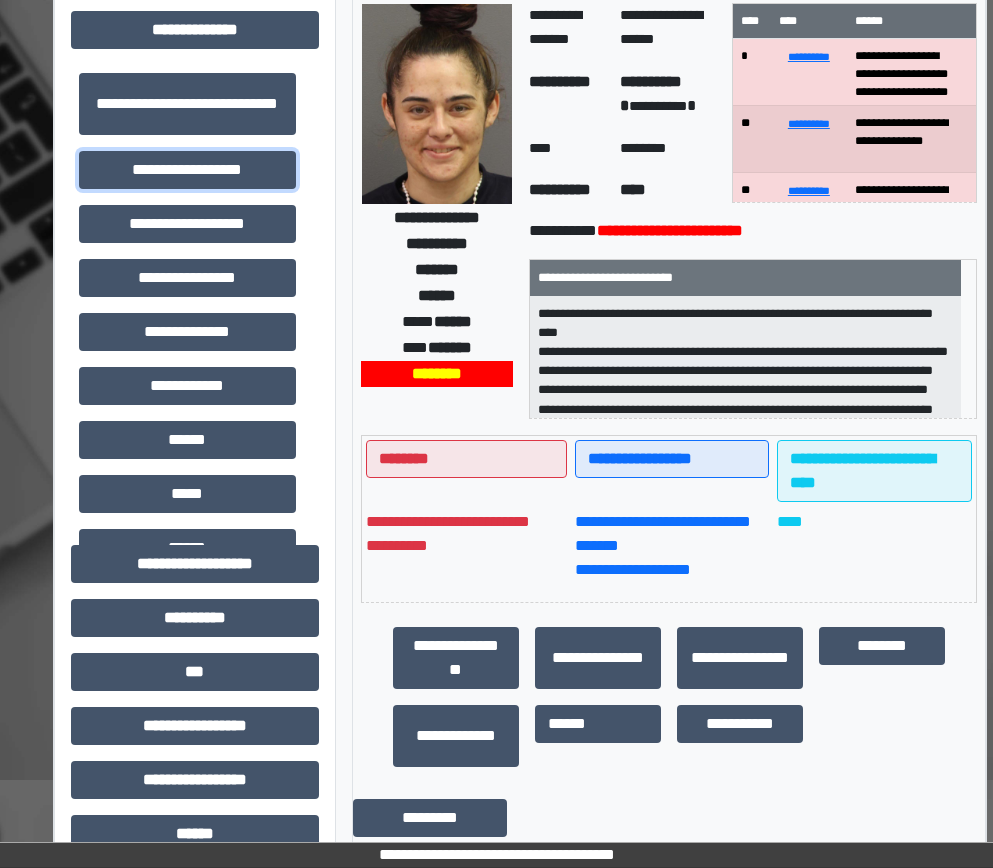 scroll, scrollTop: 100, scrollLeft: 0, axis: vertical 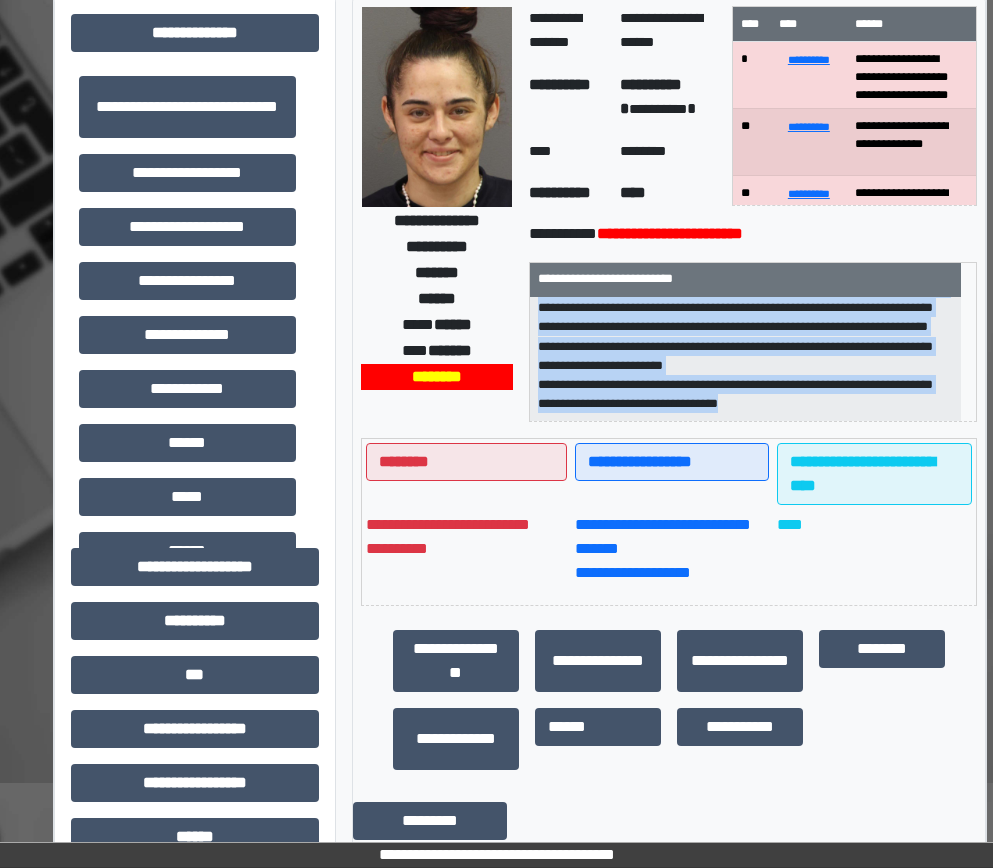 drag, startPoint x: 540, startPoint y: 317, endPoint x: 886, endPoint y: 405, distance: 357.0154 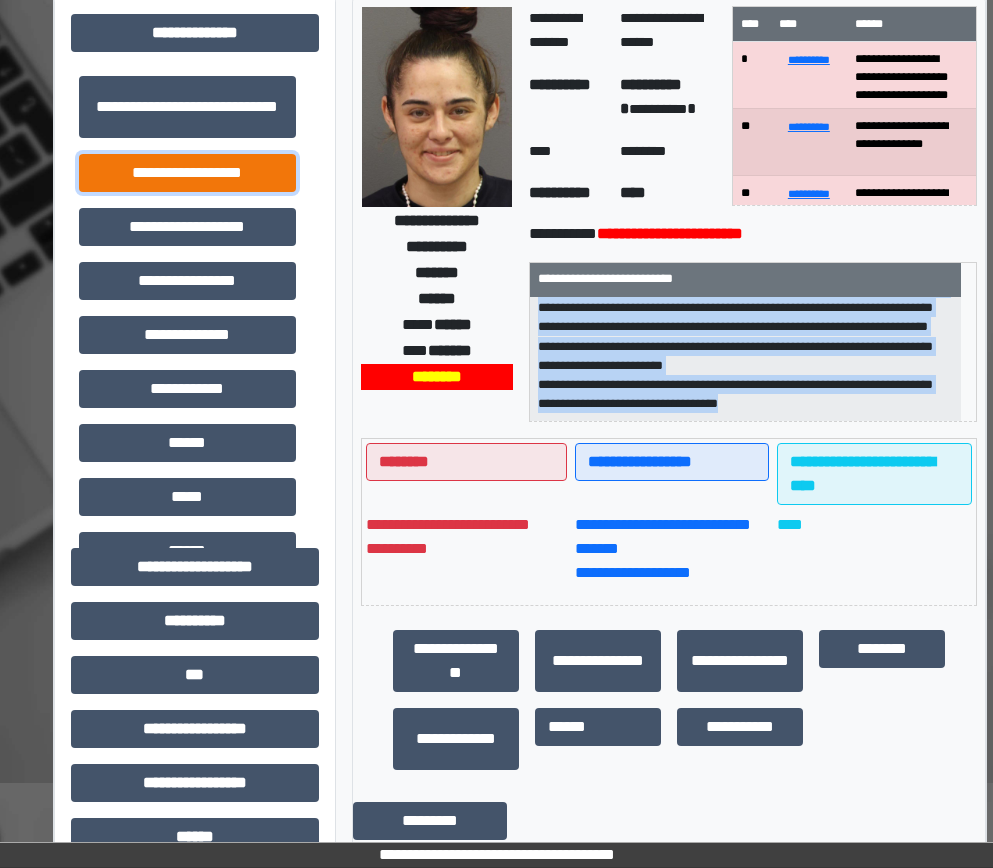click on "**********" at bounding box center [187, 173] 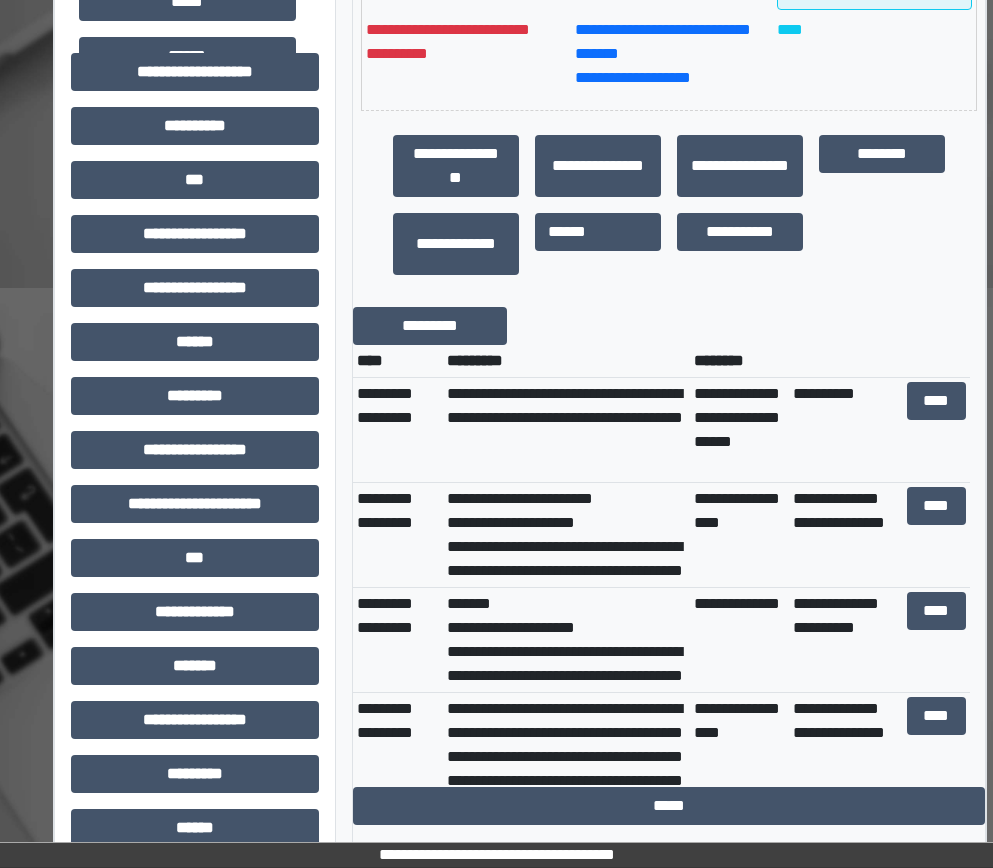 scroll, scrollTop: 600, scrollLeft: 0, axis: vertical 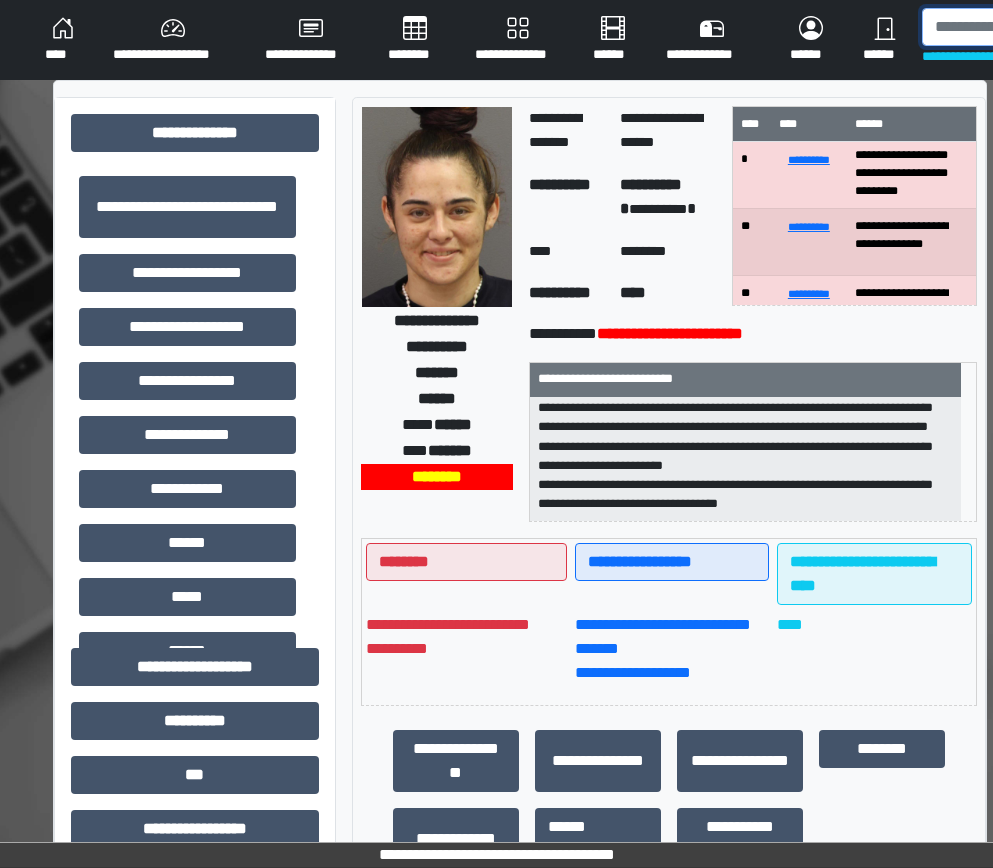 click at bounding box center [1025, 27] 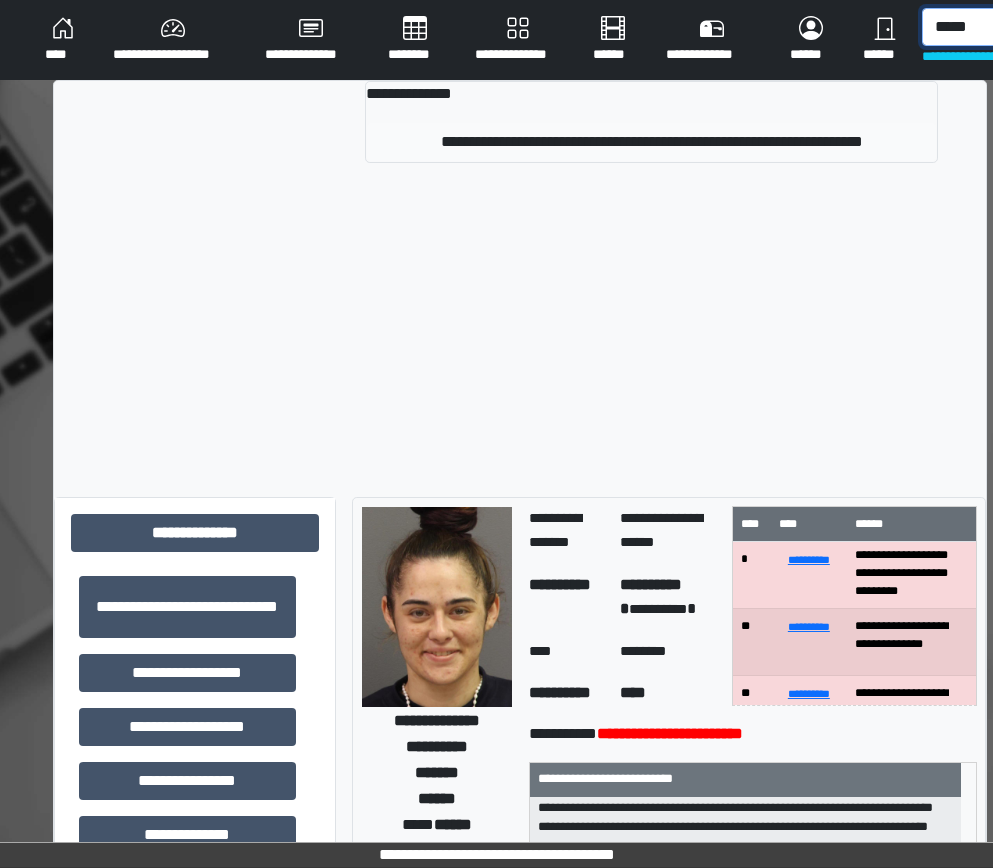 type on "*****" 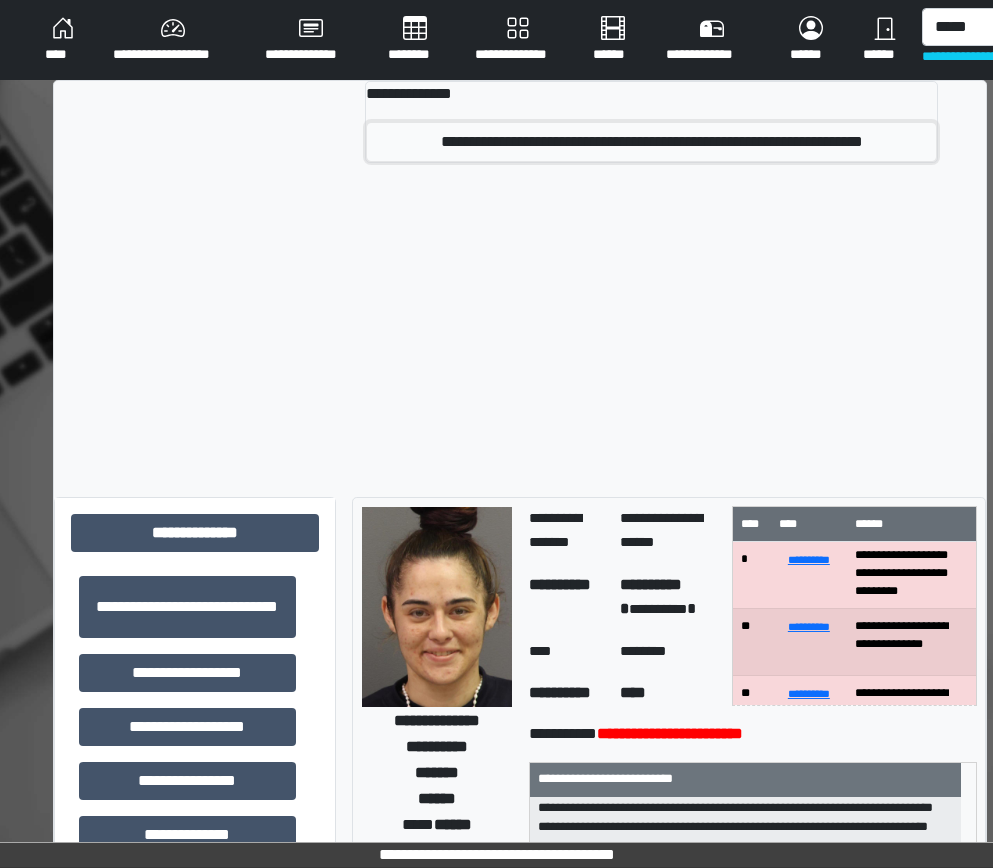click on "**********" at bounding box center [651, 142] 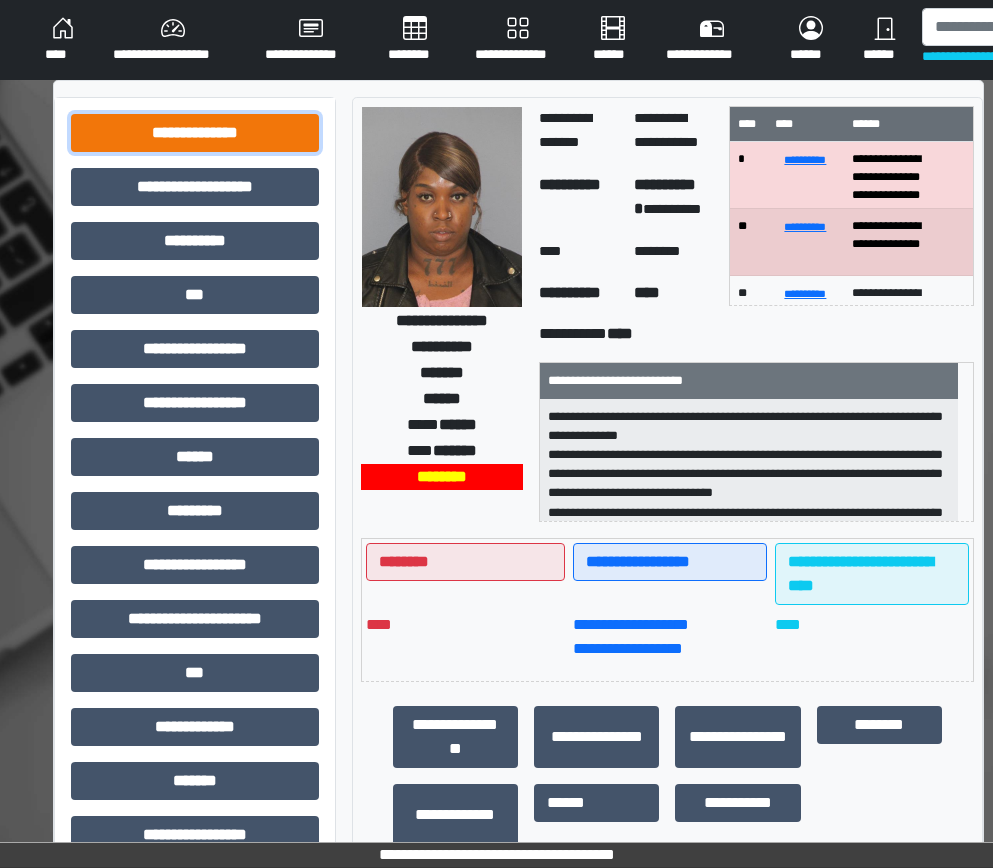 click on "**********" at bounding box center [195, 133] 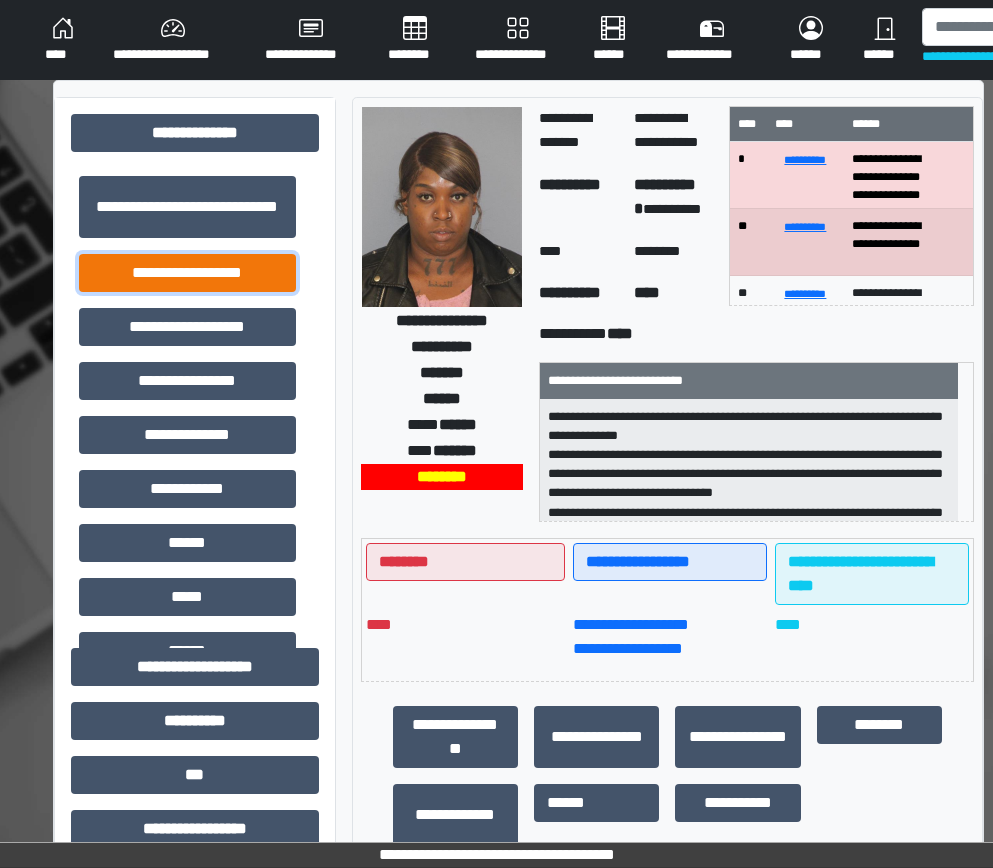 click on "**********" at bounding box center [187, 273] 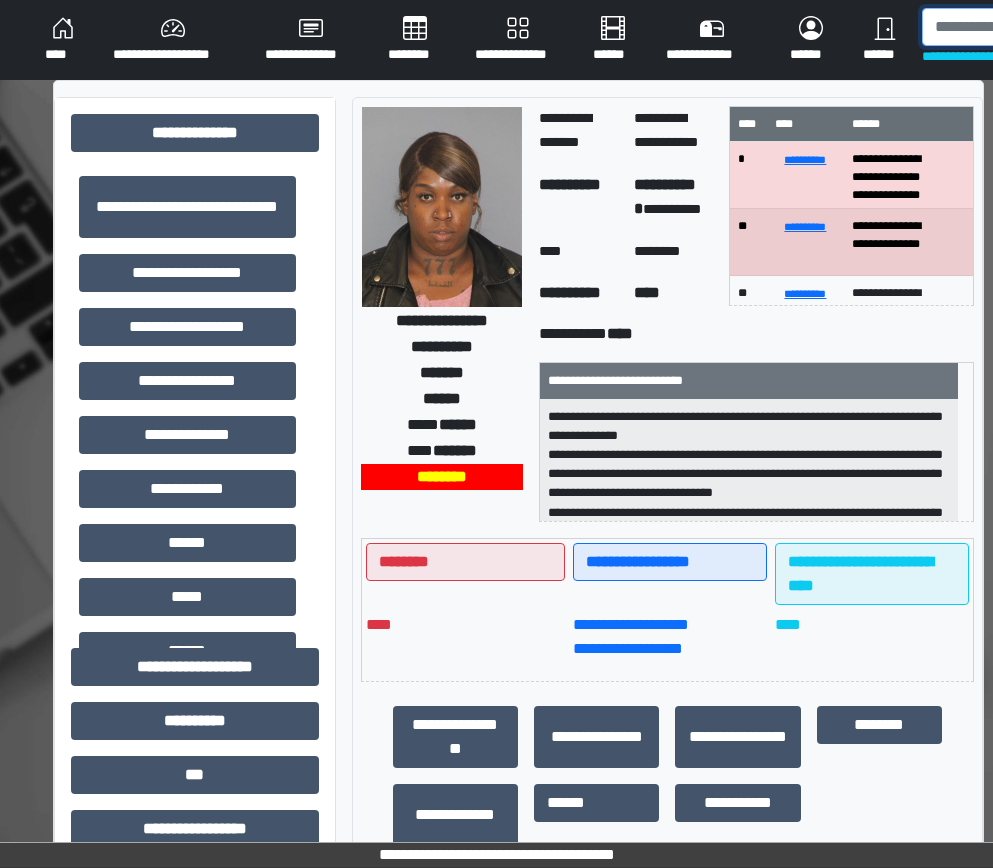 click at bounding box center (1025, 27) 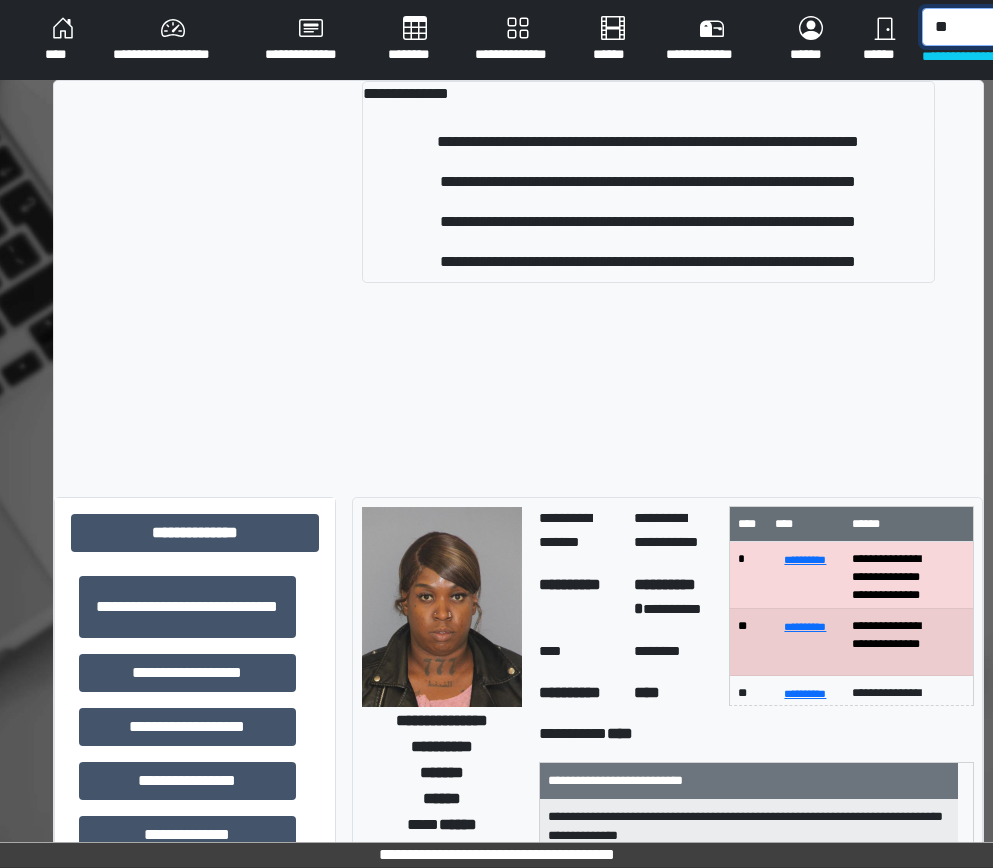 type on "*" 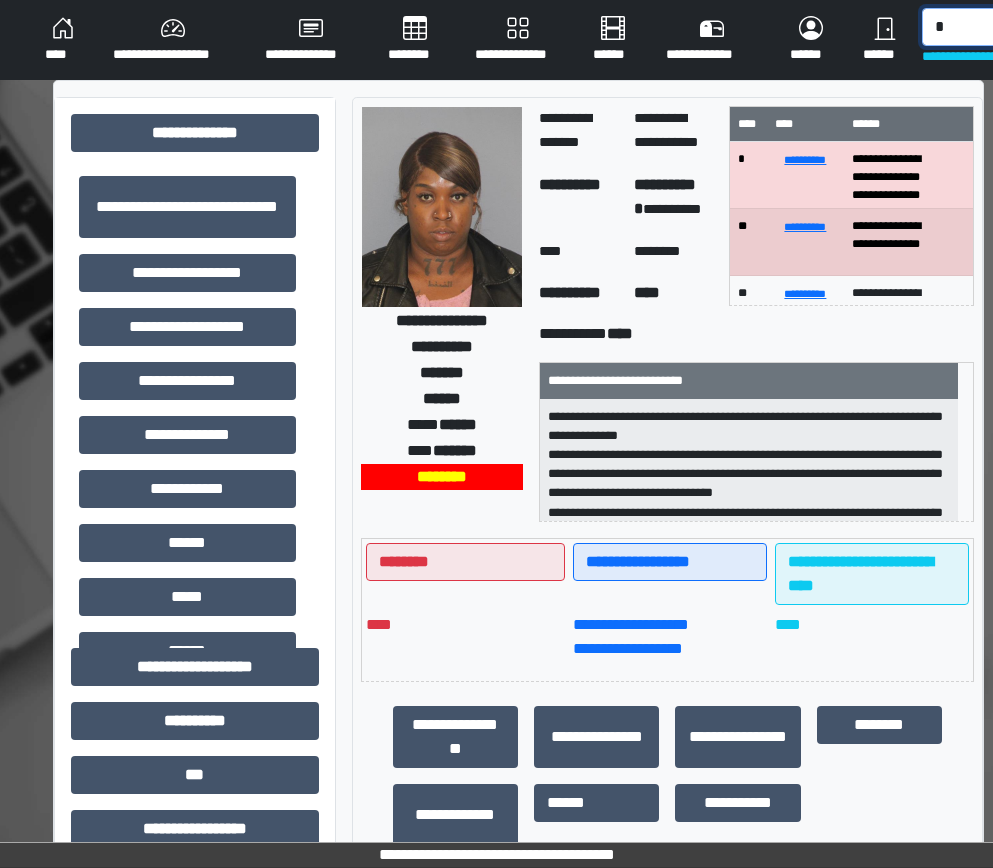 type 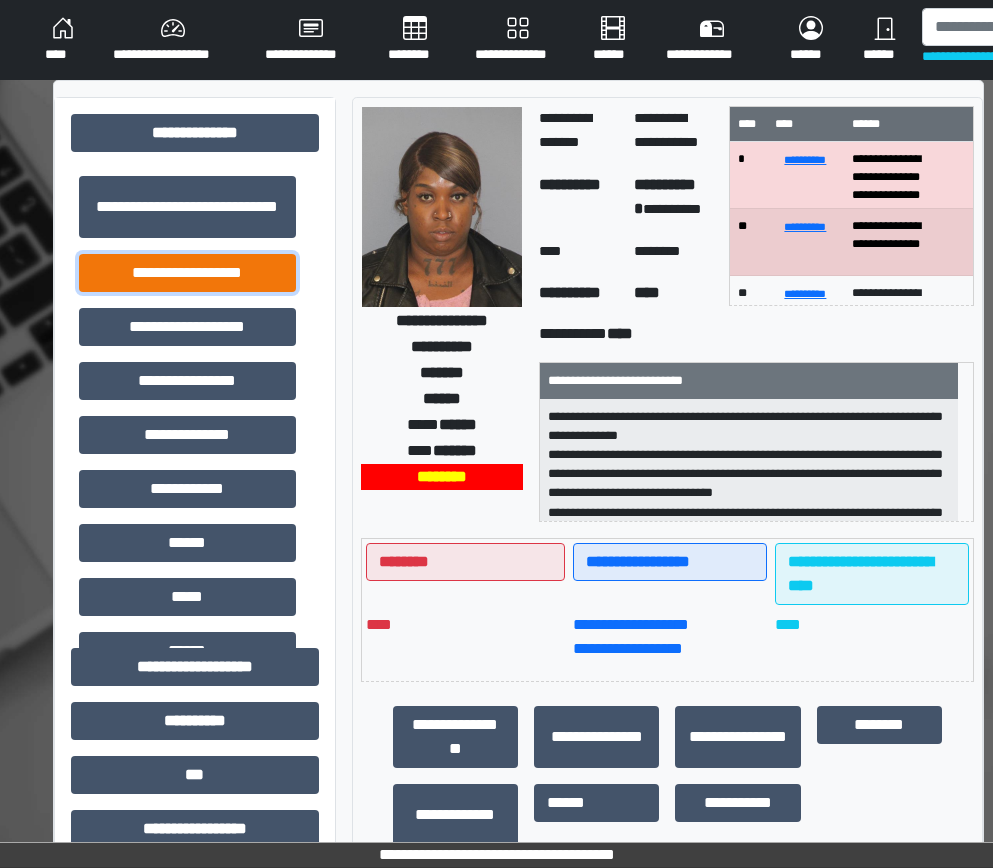 click on "**********" at bounding box center [187, 273] 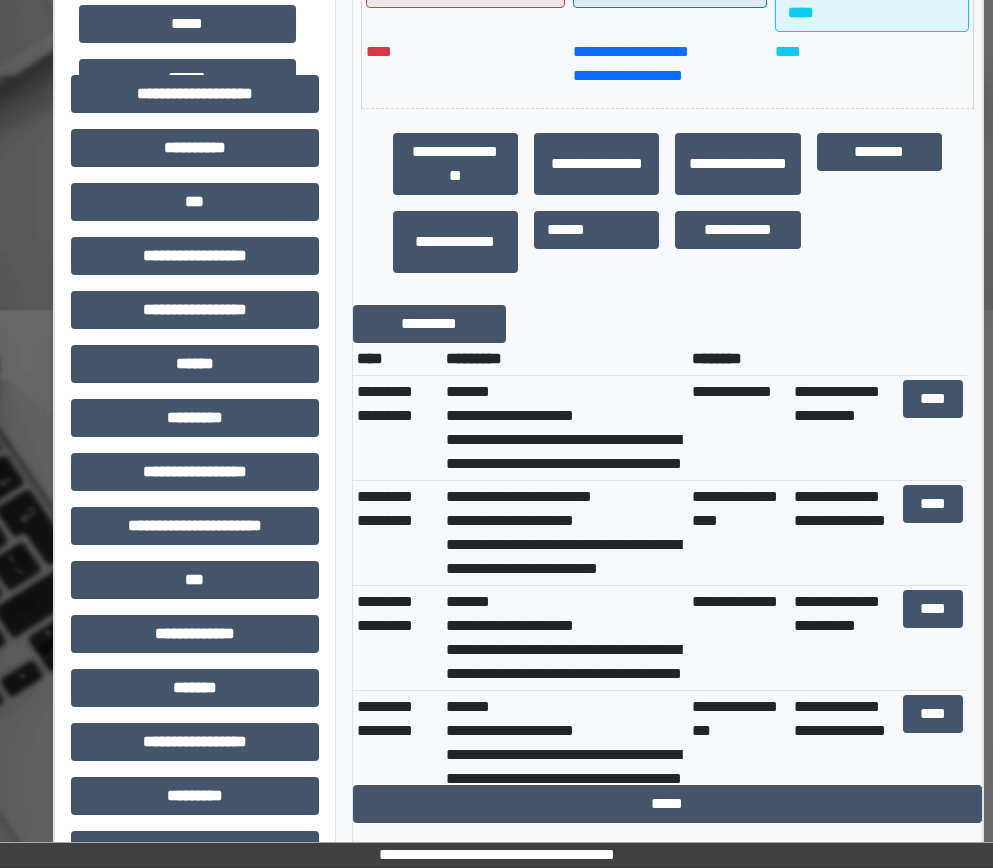 scroll, scrollTop: 600, scrollLeft: 0, axis: vertical 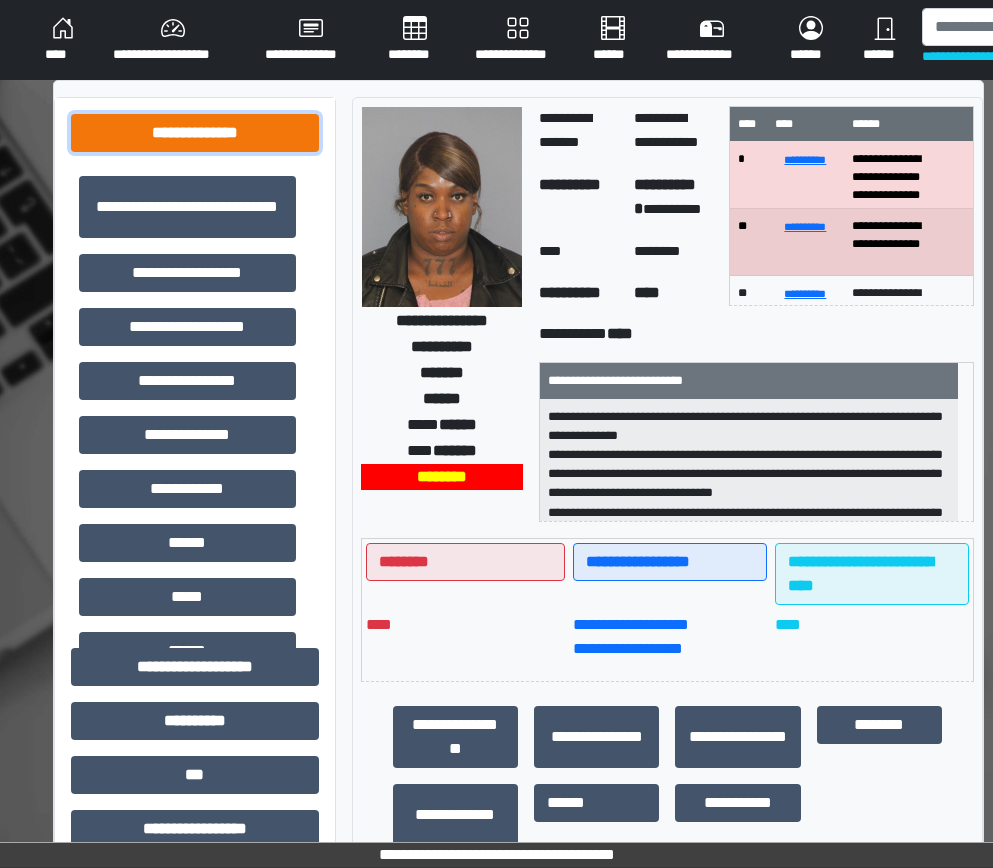 click on "**********" at bounding box center (195, 133) 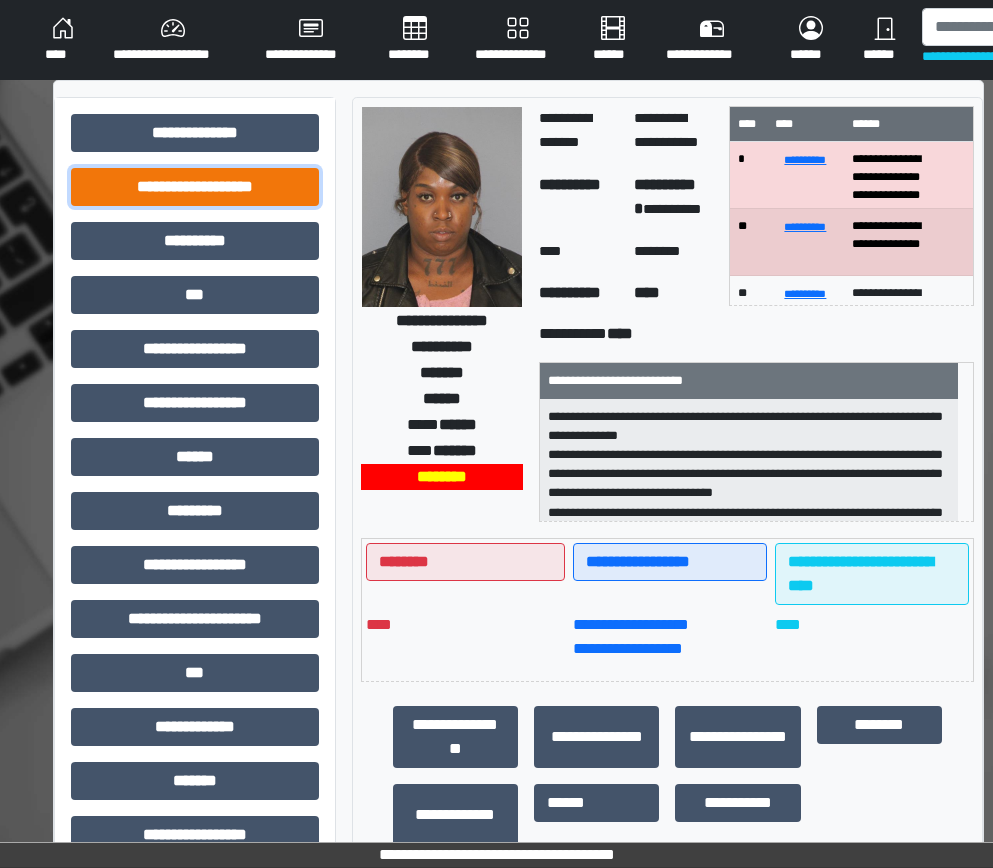 click on "**********" at bounding box center (195, 187) 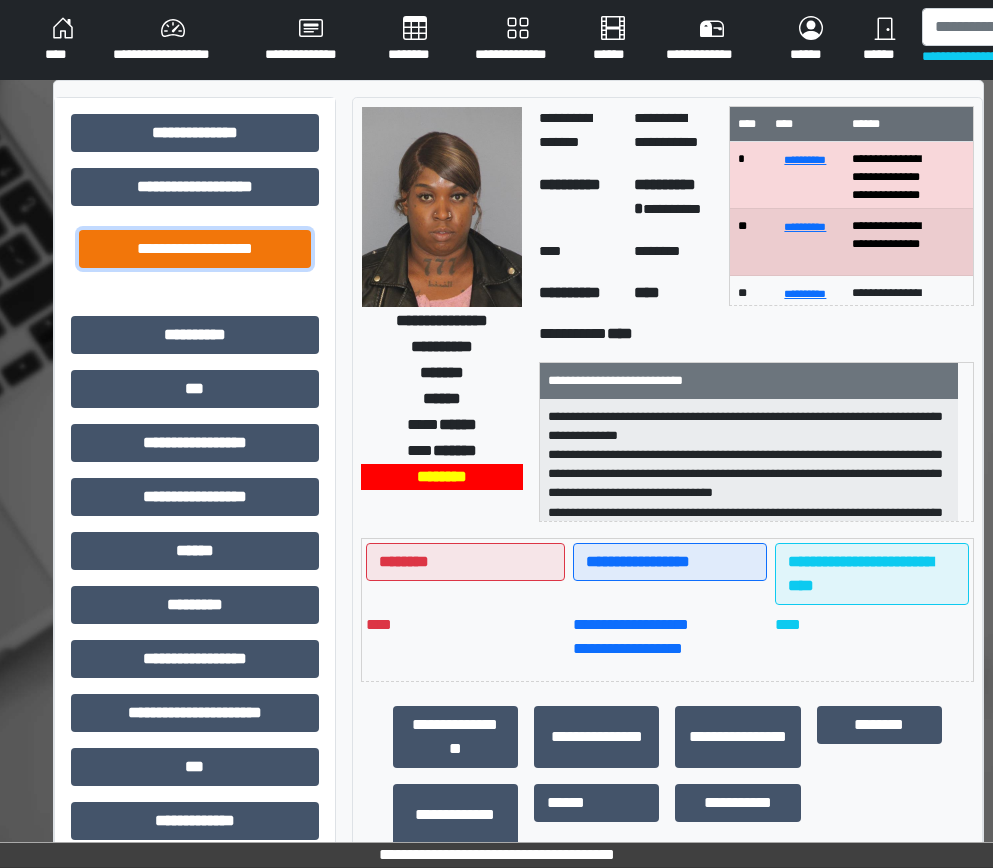 click on "**********" at bounding box center [195, 249] 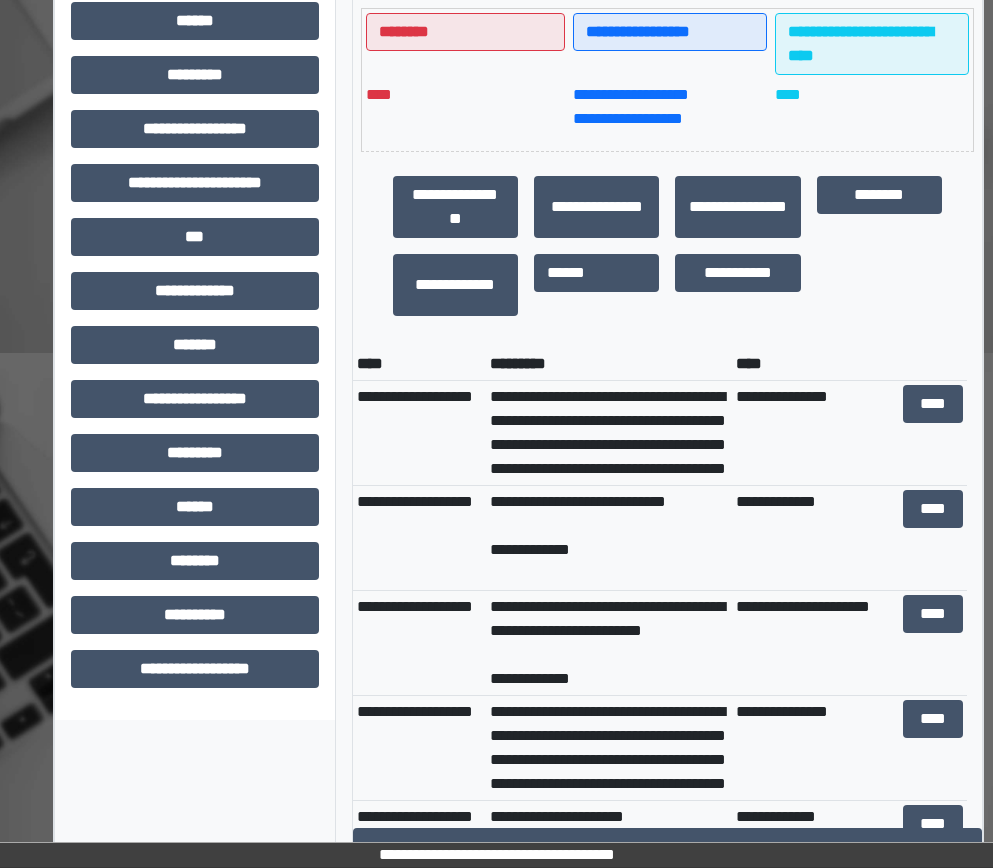 scroll, scrollTop: 546, scrollLeft: 0, axis: vertical 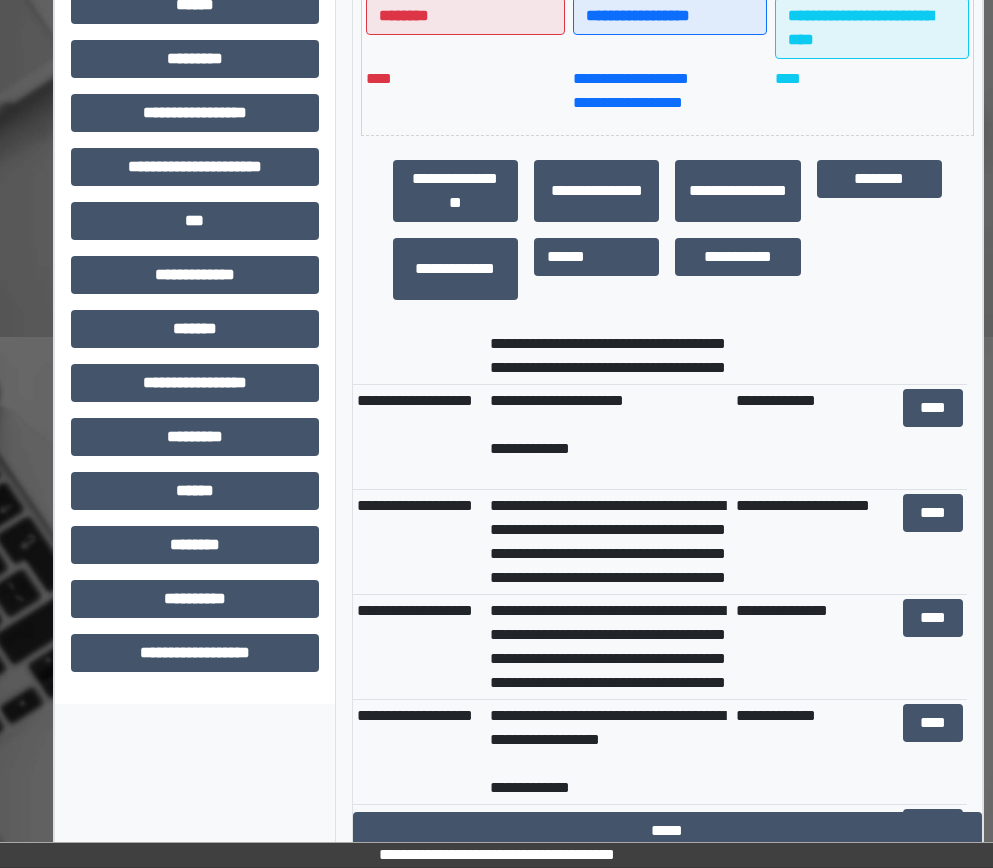 click on "**********" at bounding box center (420, 647) 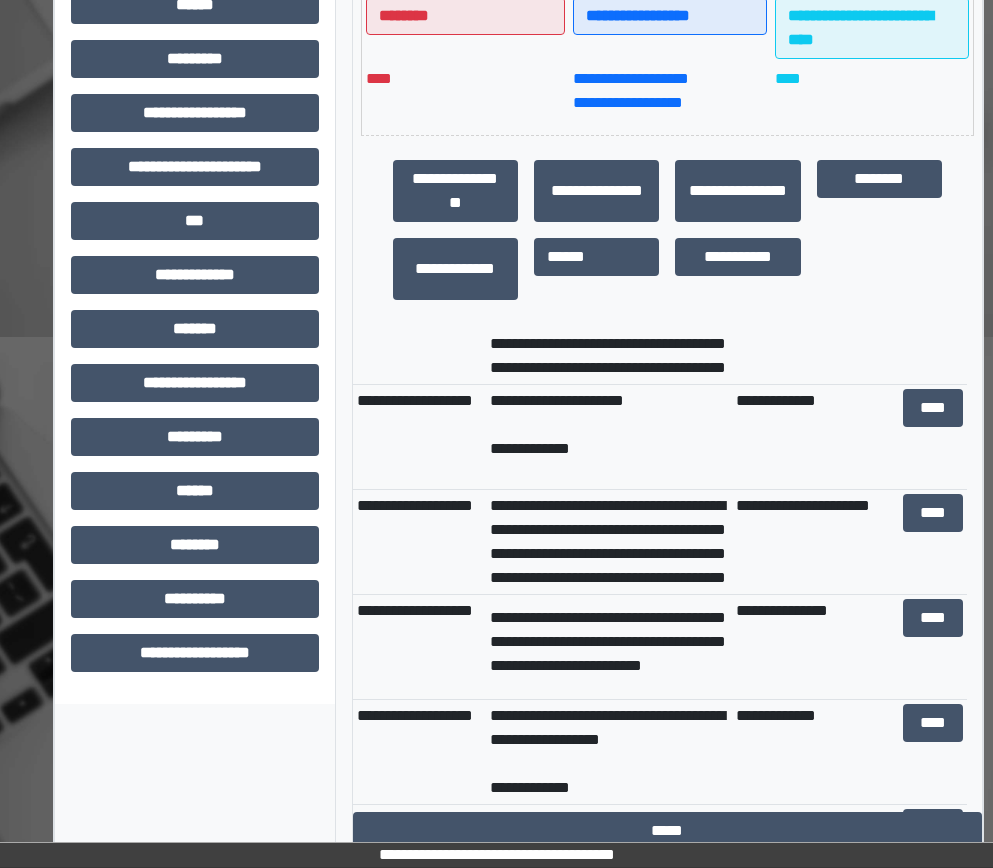 scroll, scrollTop: 100, scrollLeft: 0, axis: vertical 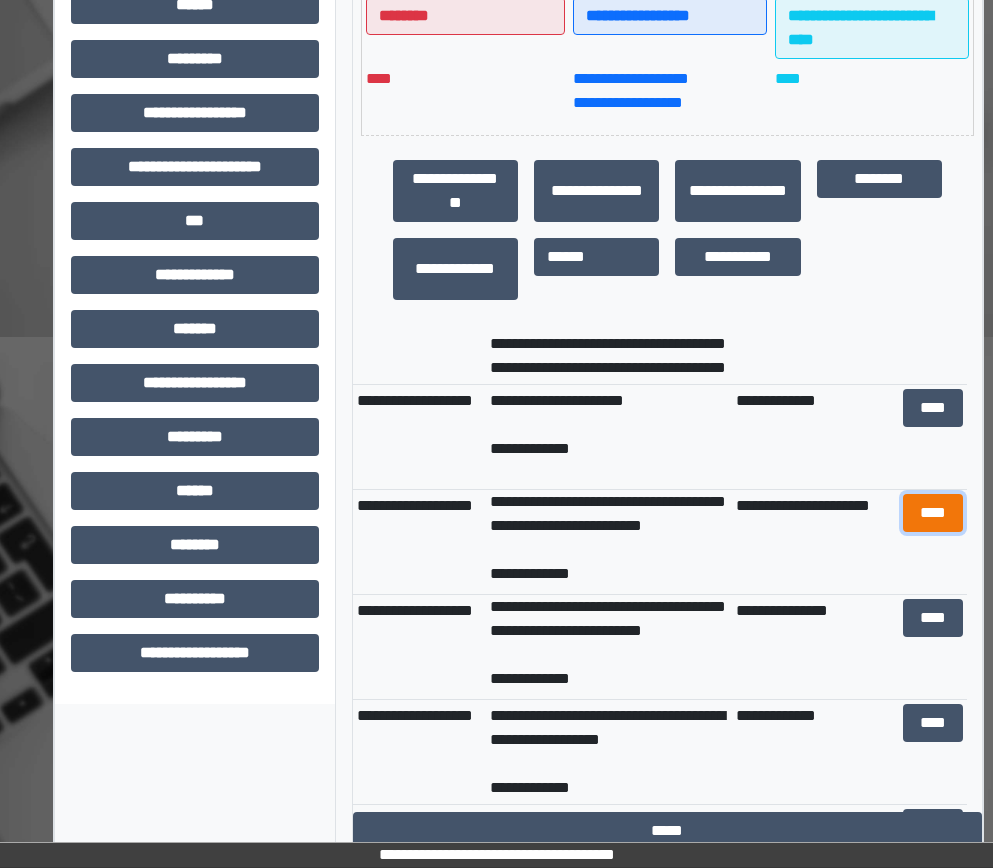 click on "****" at bounding box center [933, 513] 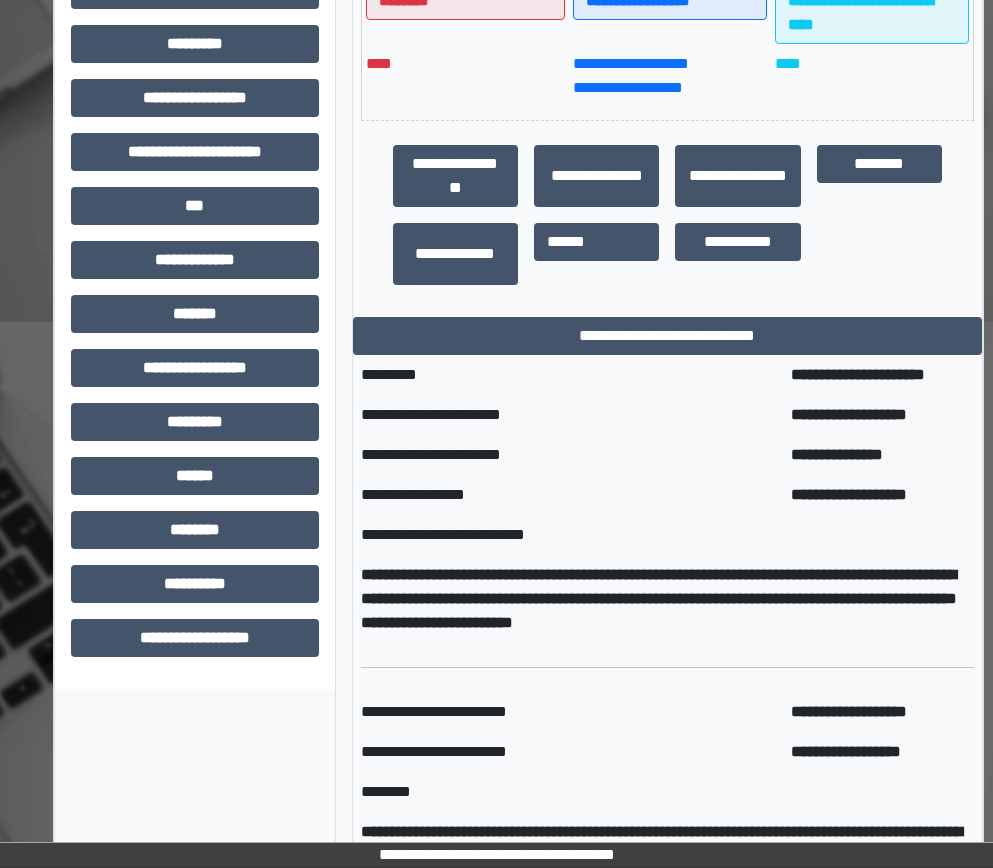 scroll, scrollTop: 451, scrollLeft: 0, axis: vertical 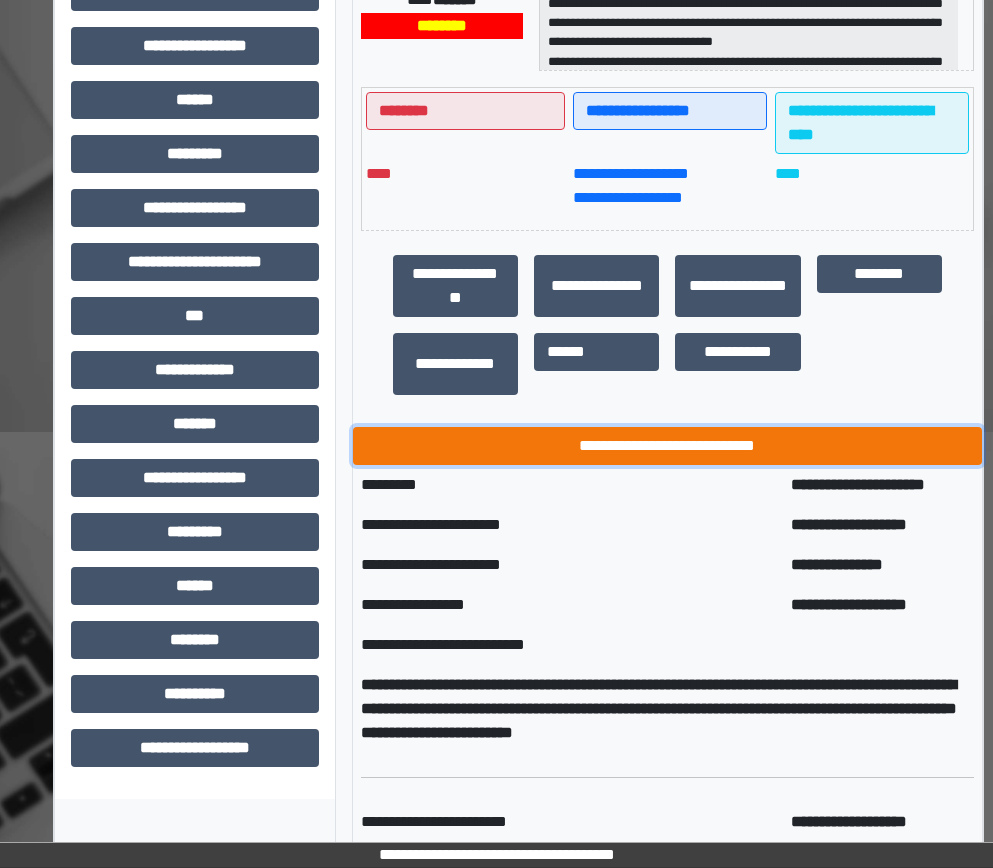 click on "**********" at bounding box center (668, 446) 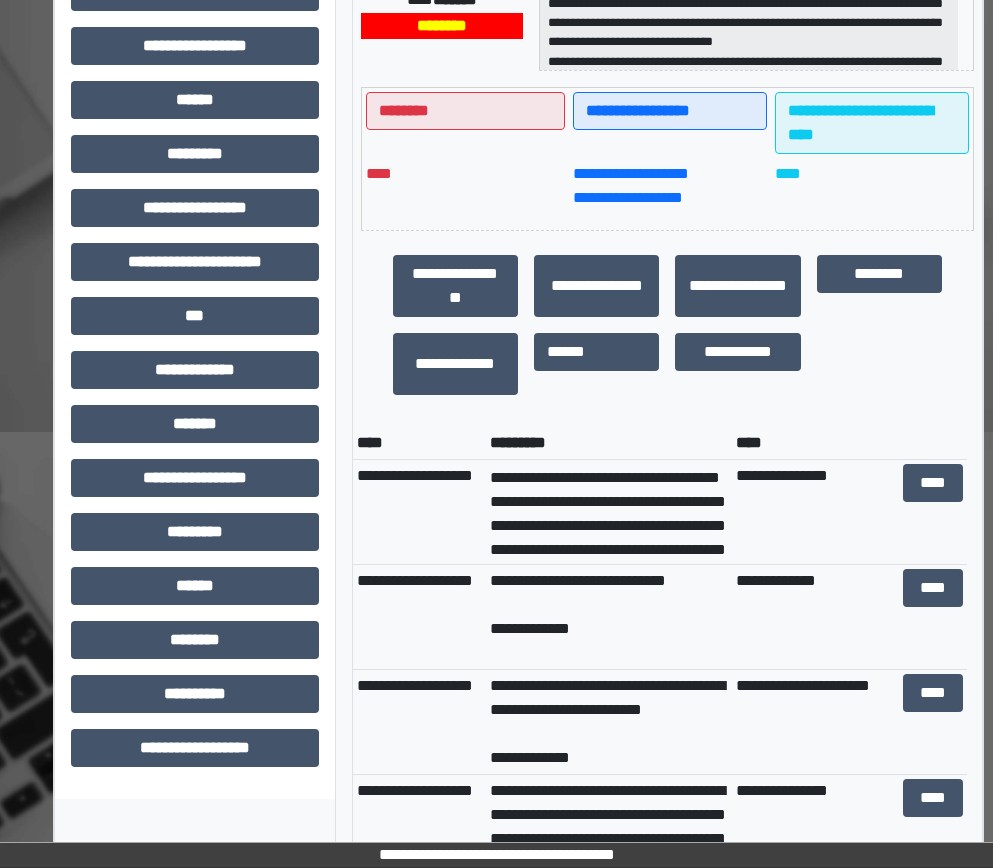 scroll, scrollTop: 400, scrollLeft: 0, axis: vertical 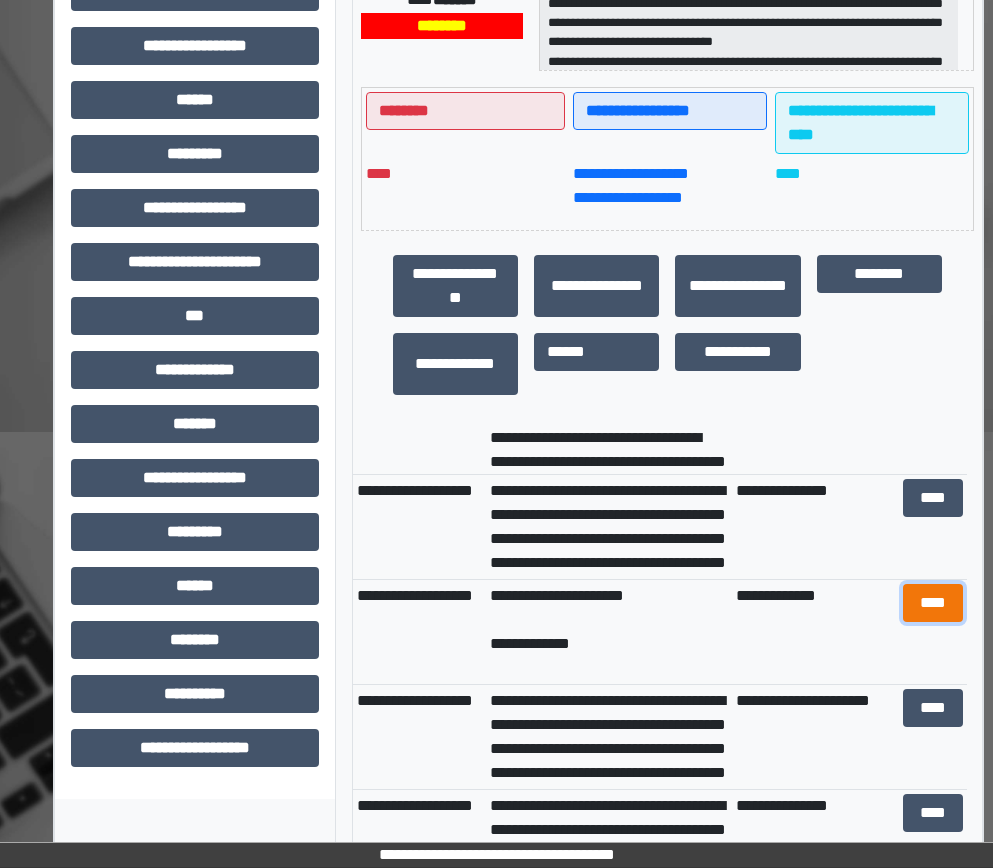 click on "****" at bounding box center (933, 603) 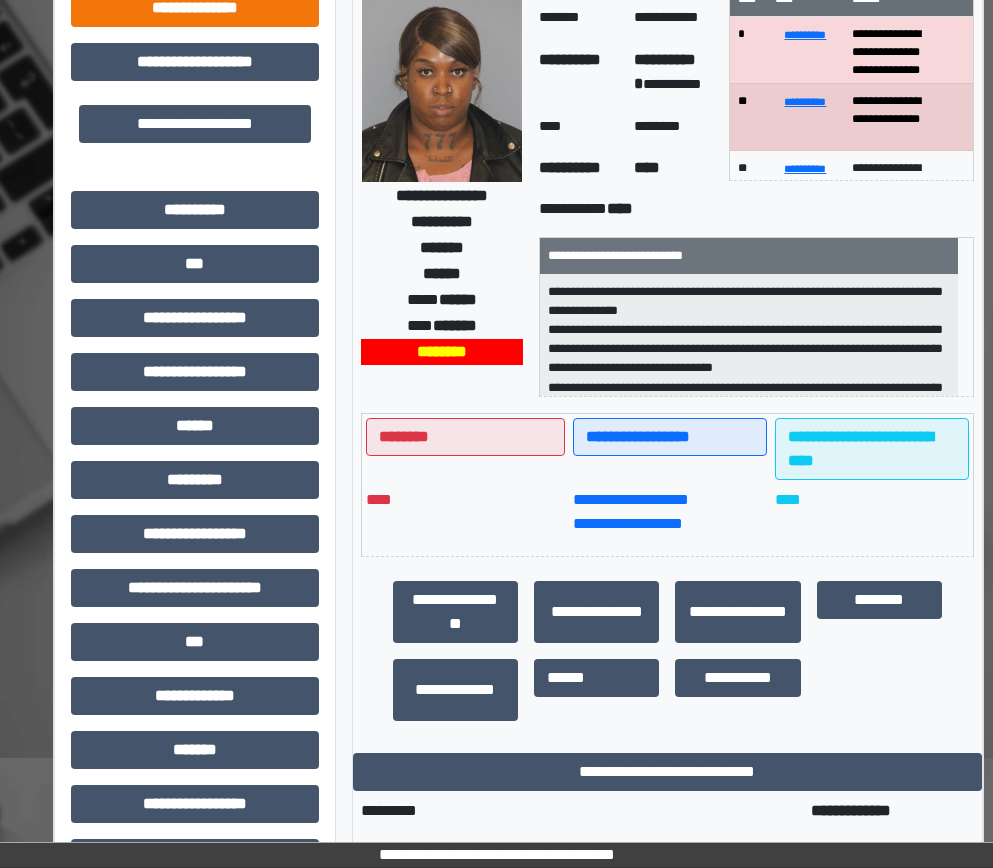 scroll, scrollTop: 0, scrollLeft: 0, axis: both 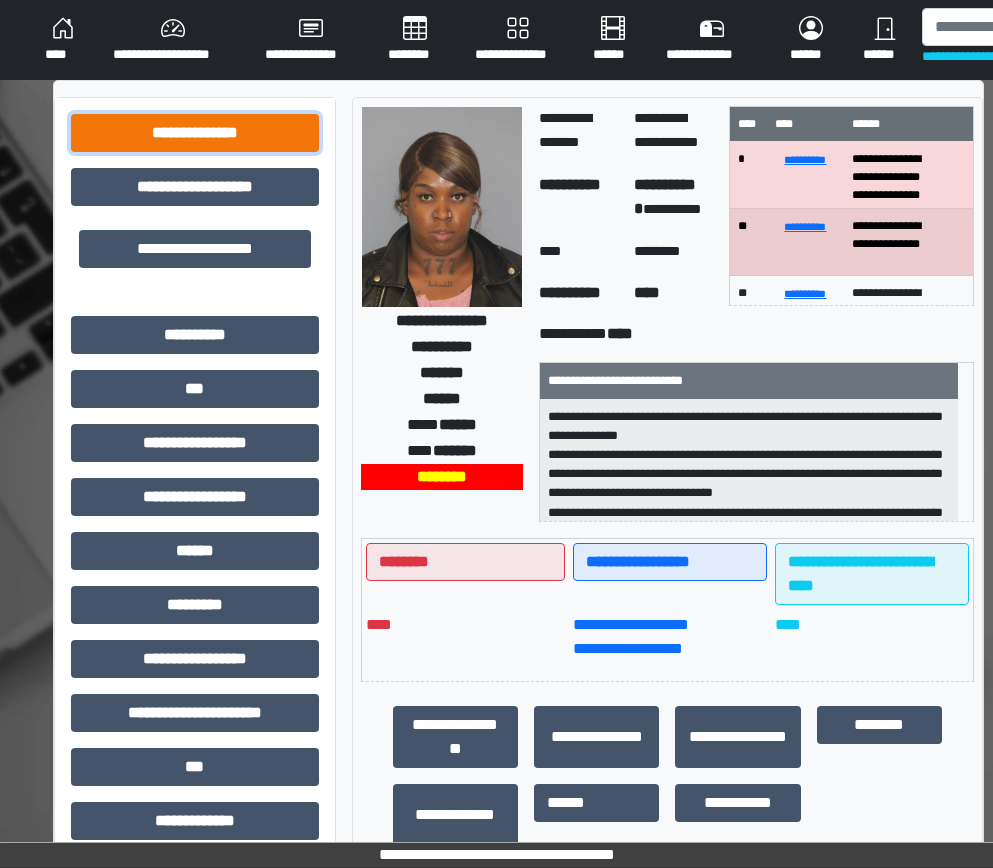click on "**********" at bounding box center [195, 133] 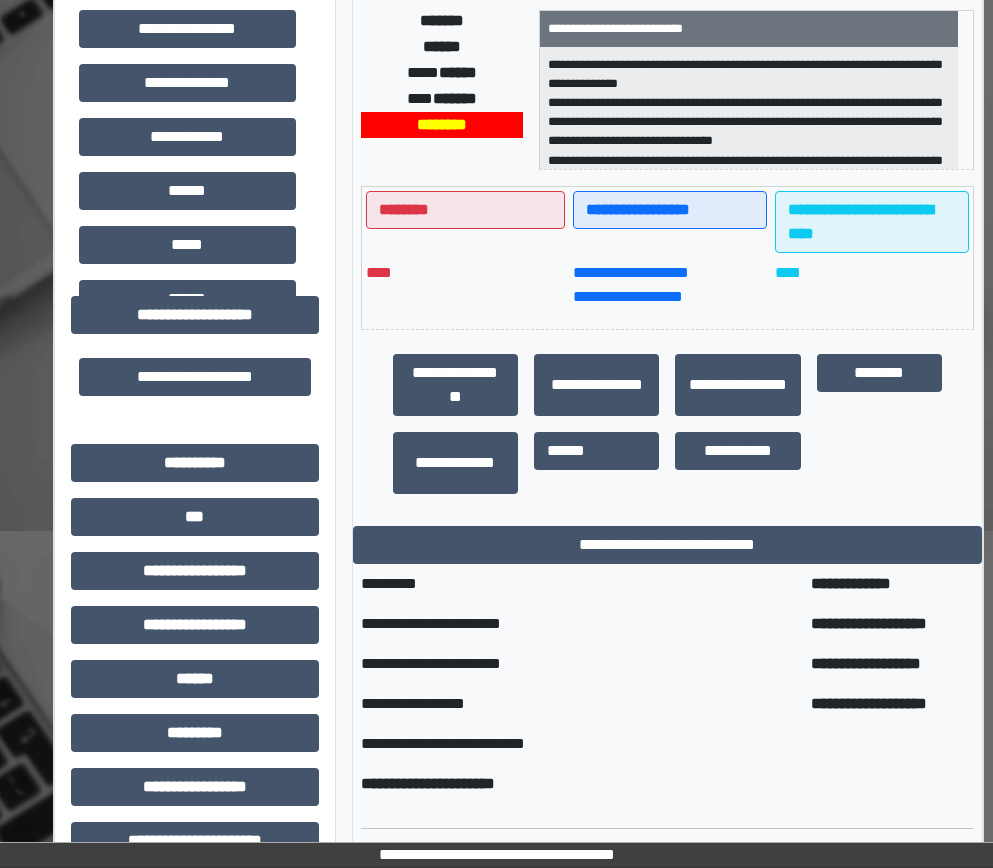 scroll, scrollTop: 0, scrollLeft: 0, axis: both 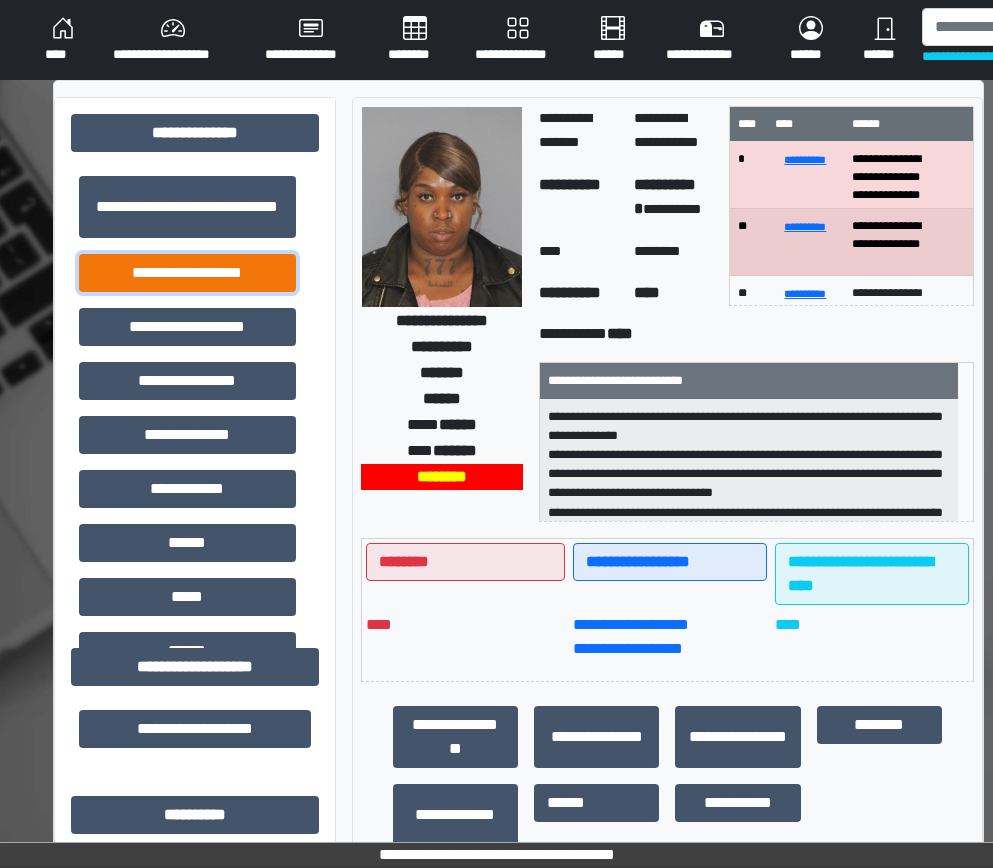 click on "**********" at bounding box center [187, 273] 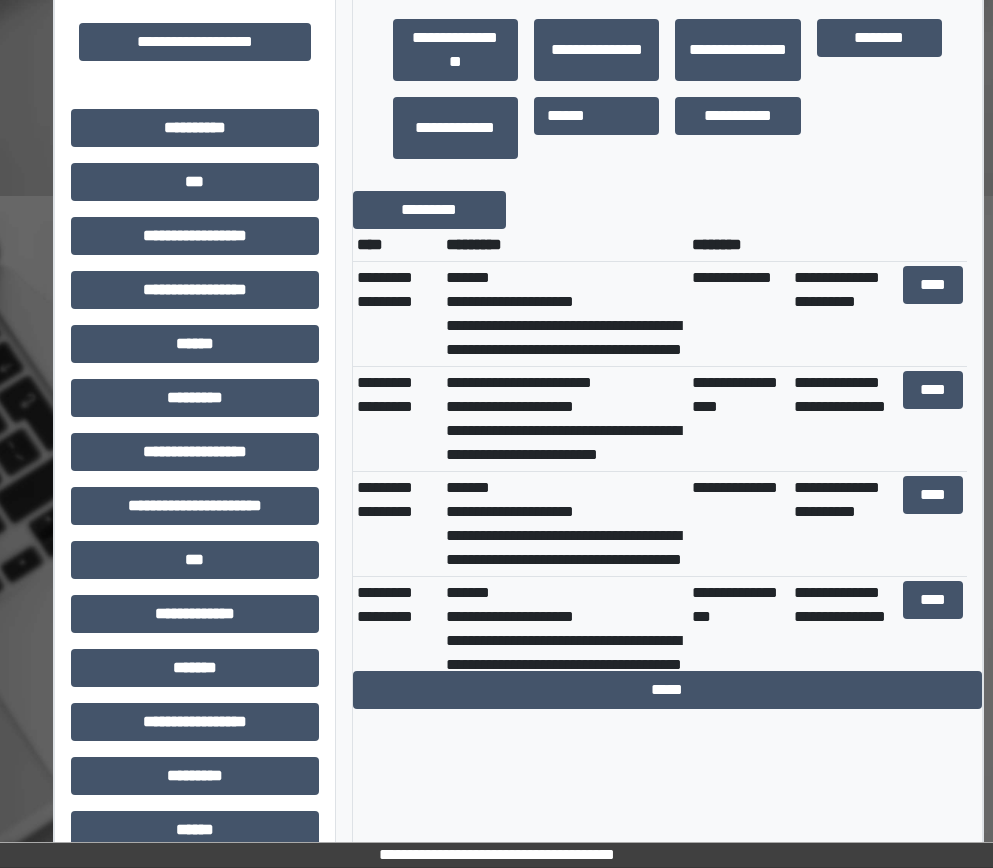 scroll, scrollTop: 700, scrollLeft: 0, axis: vertical 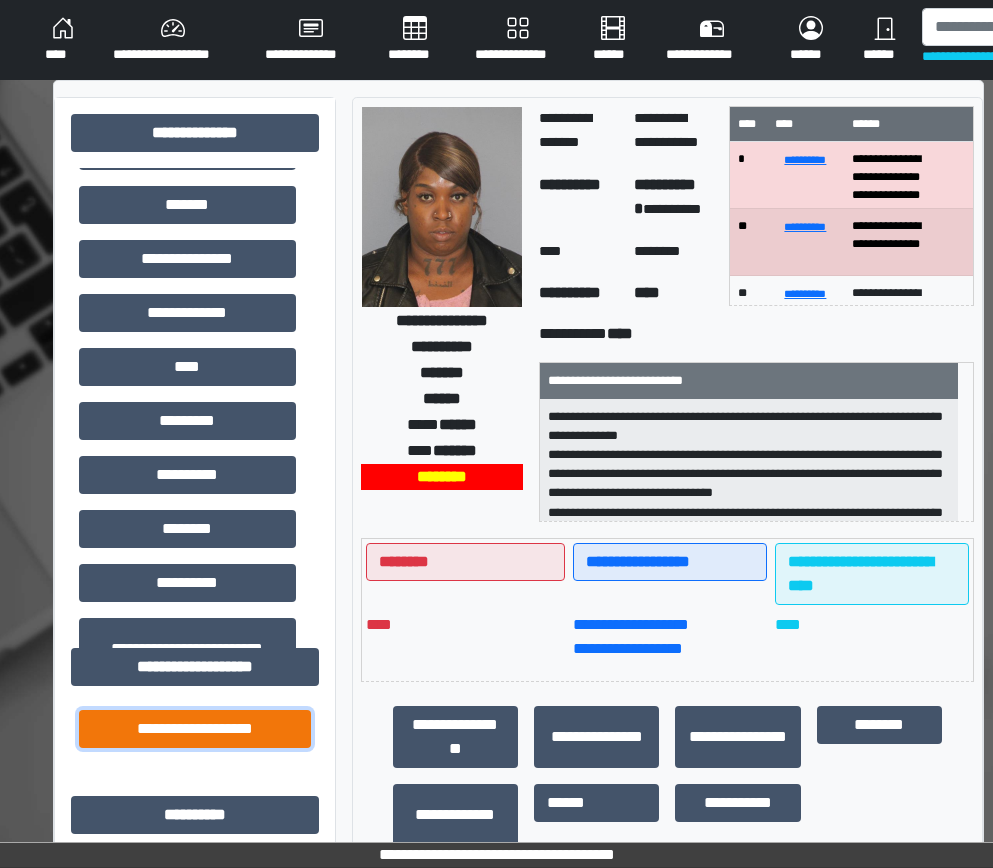 click on "**********" at bounding box center (195, 729) 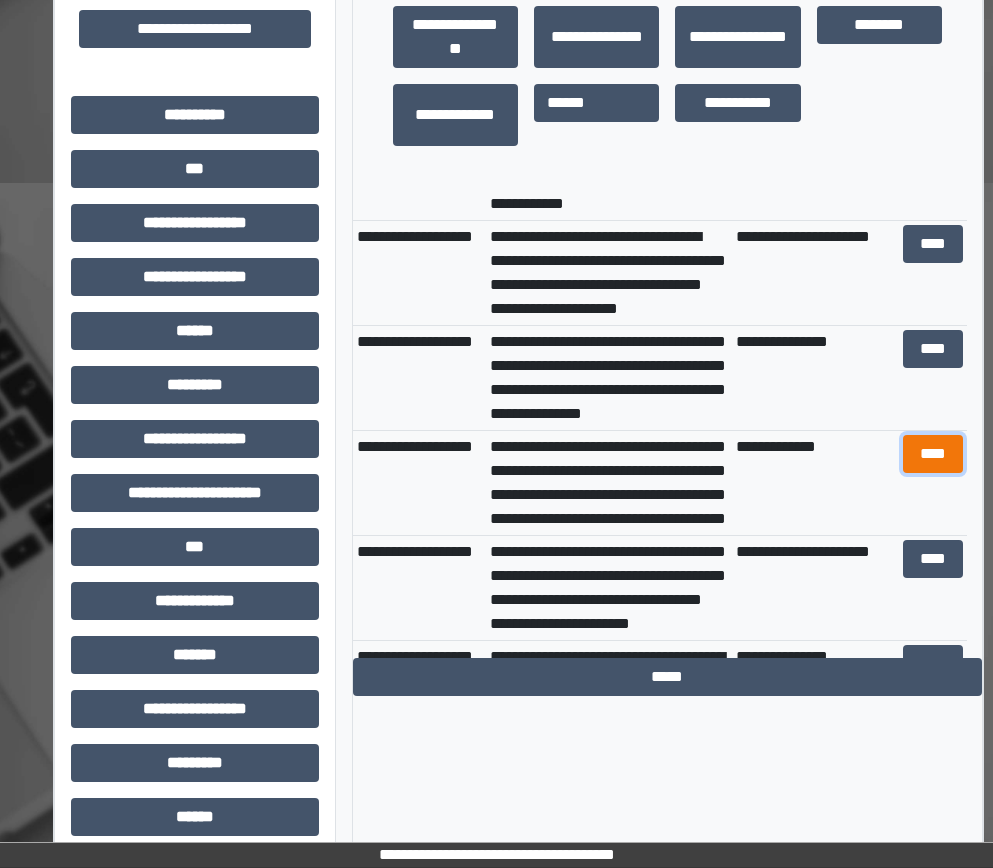 click on "****" at bounding box center [933, 454] 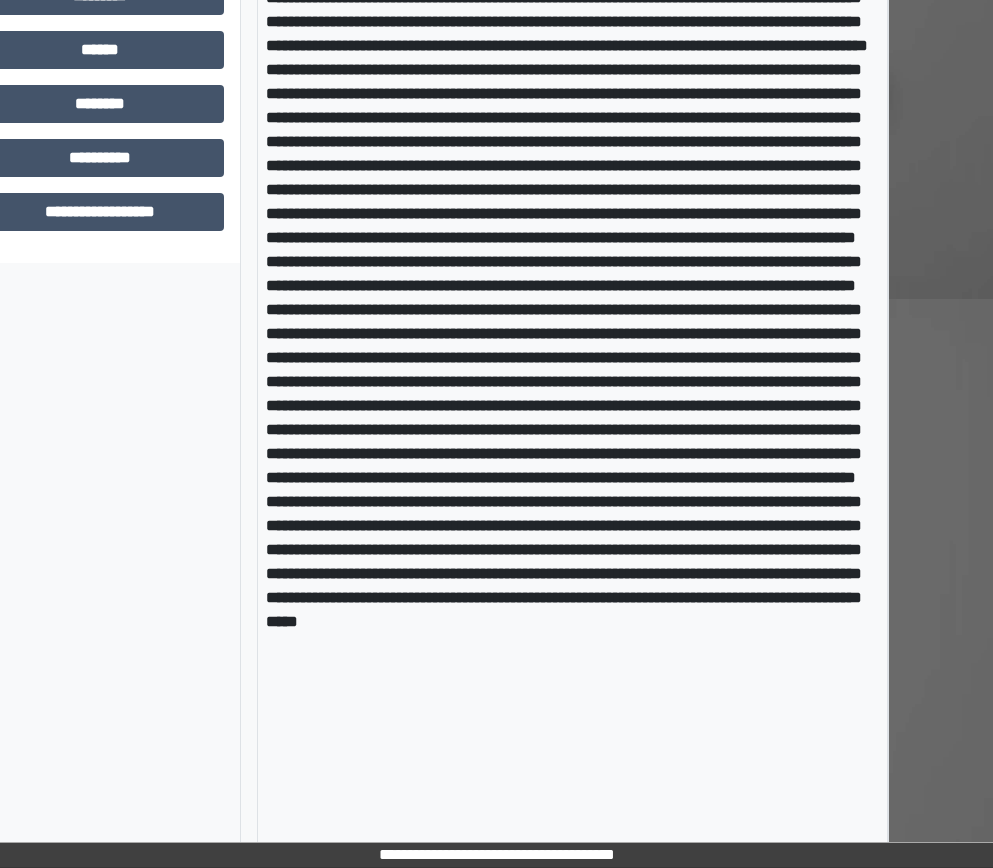 drag, startPoint x: 505, startPoint y: 267, endPoint x: 976, endPoint y: 803, distance: 713.5384 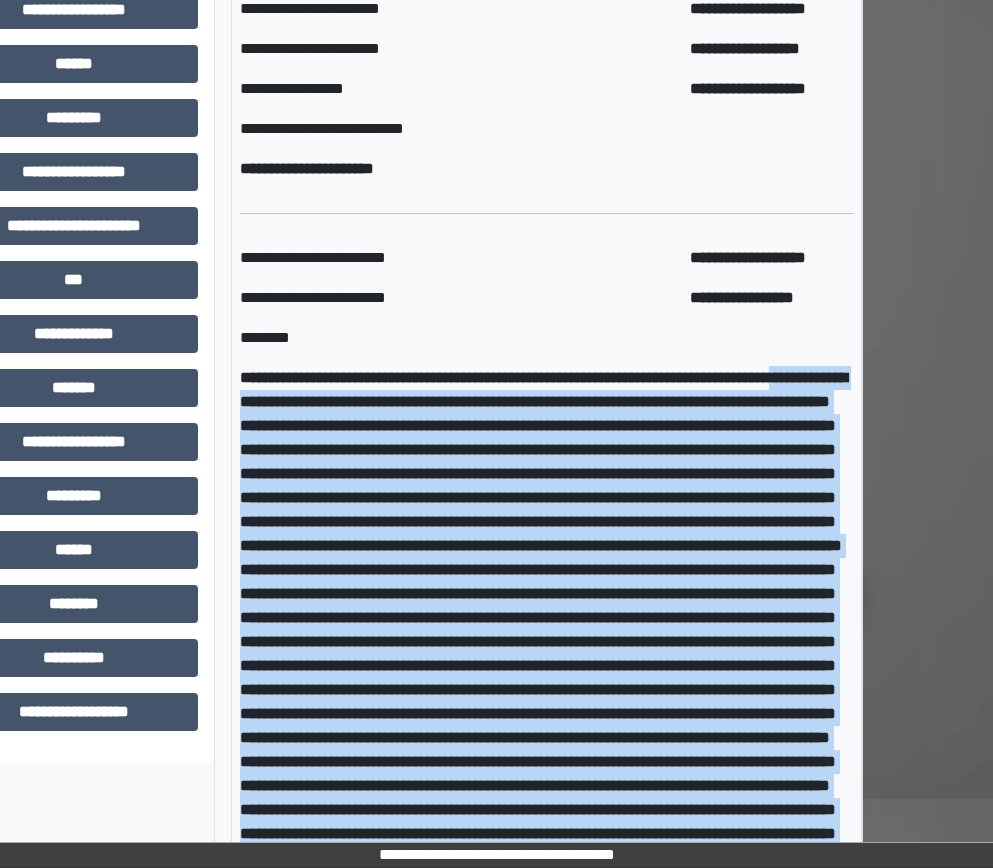 drag, startPoint x: 852, startPoint y: 813, endPoint x: 388, endPoint y: 408, distance: 615.89044 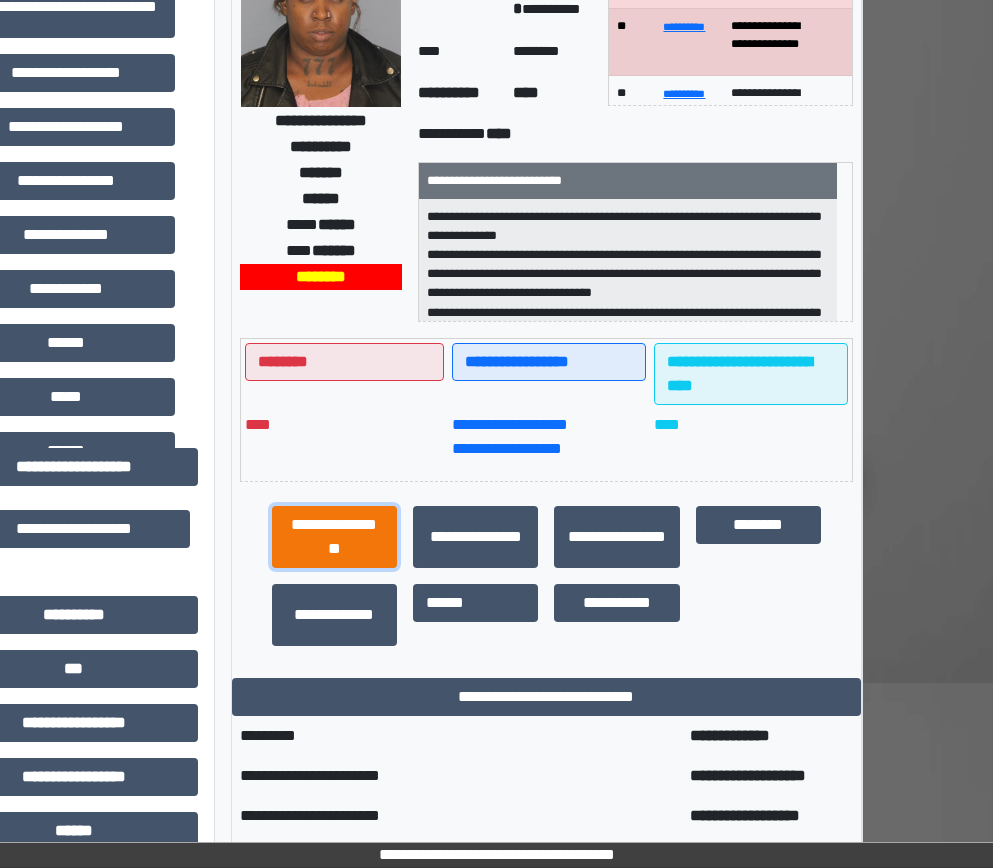 click on "**********" at bounding box center (334, 537) 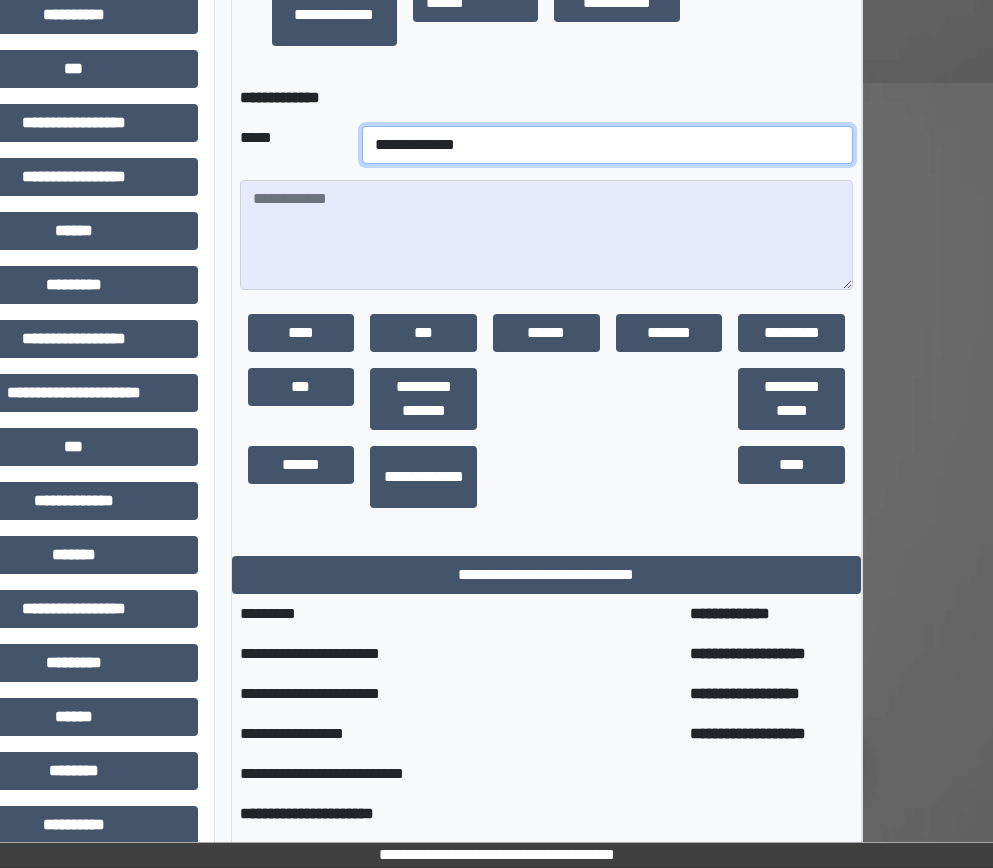 click on "**********" at bounding box center (607, 145) 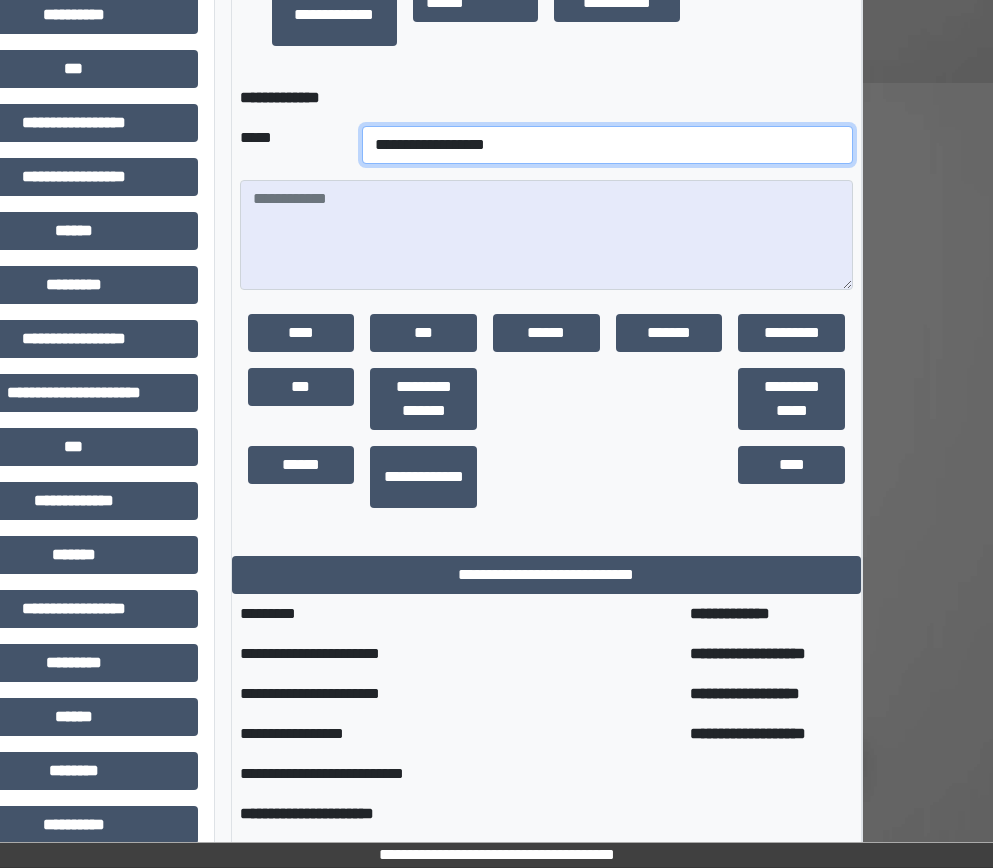click on "**********" at bounding box center (607, 145) 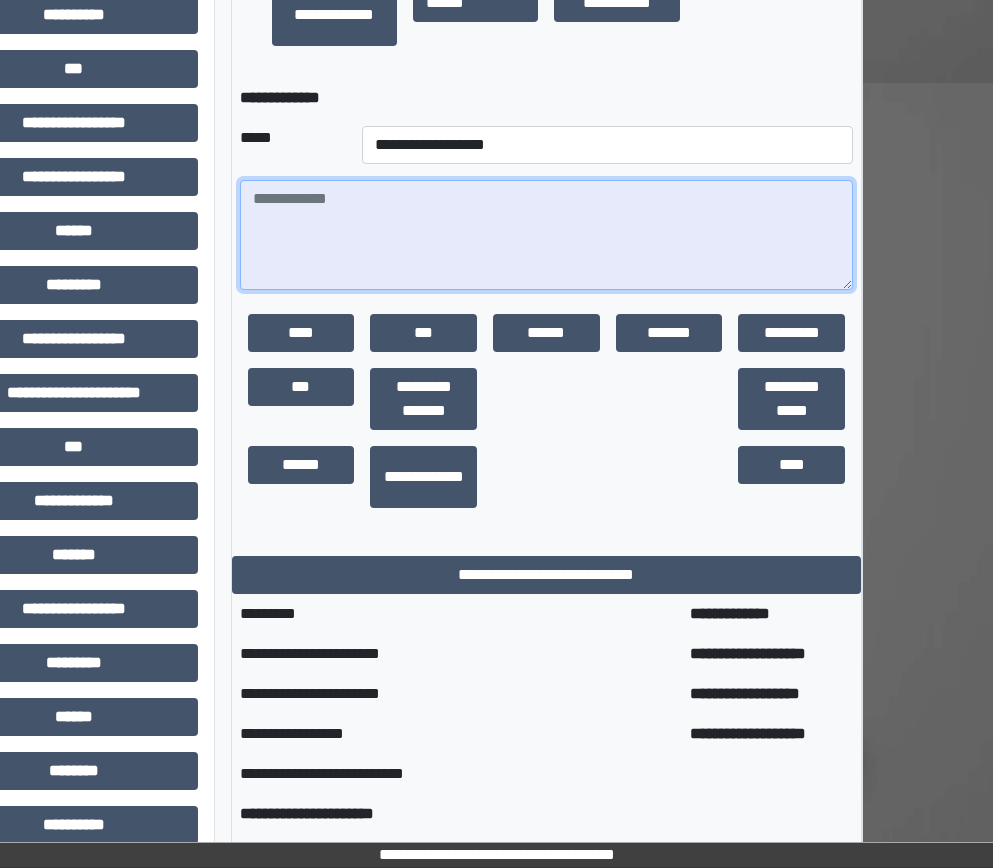 paste on "**********" 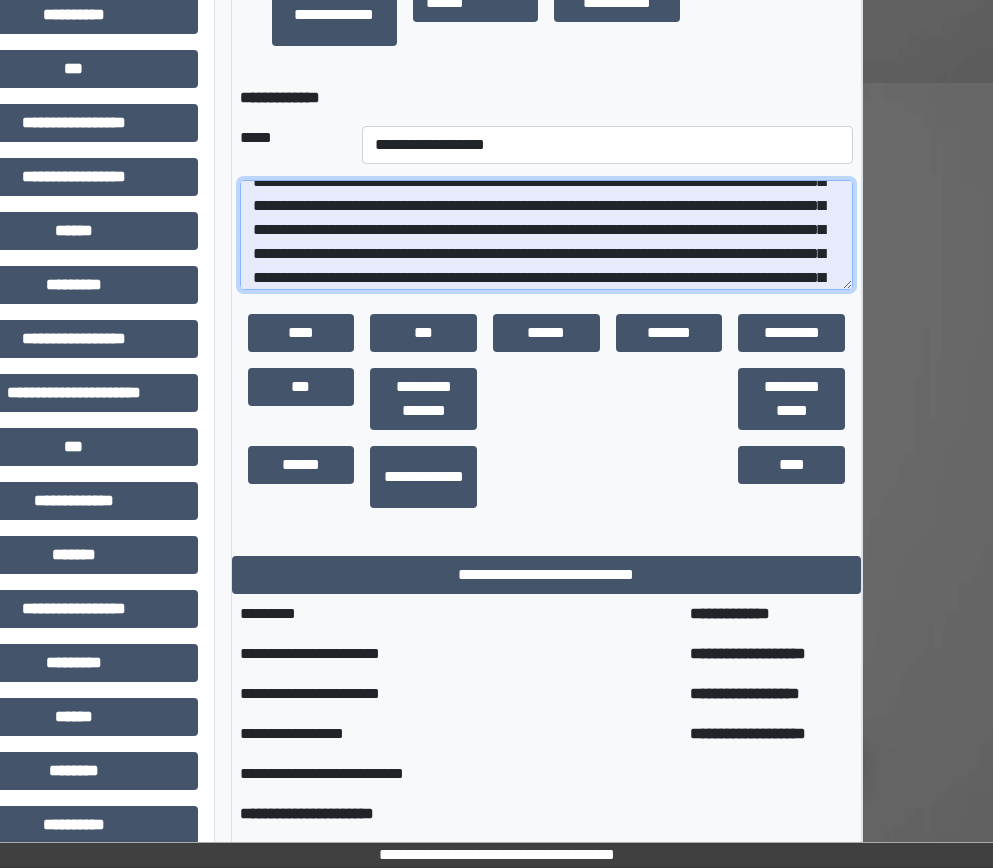 scroll, scrollTop: 0, scrollLeft: 0, axis: both 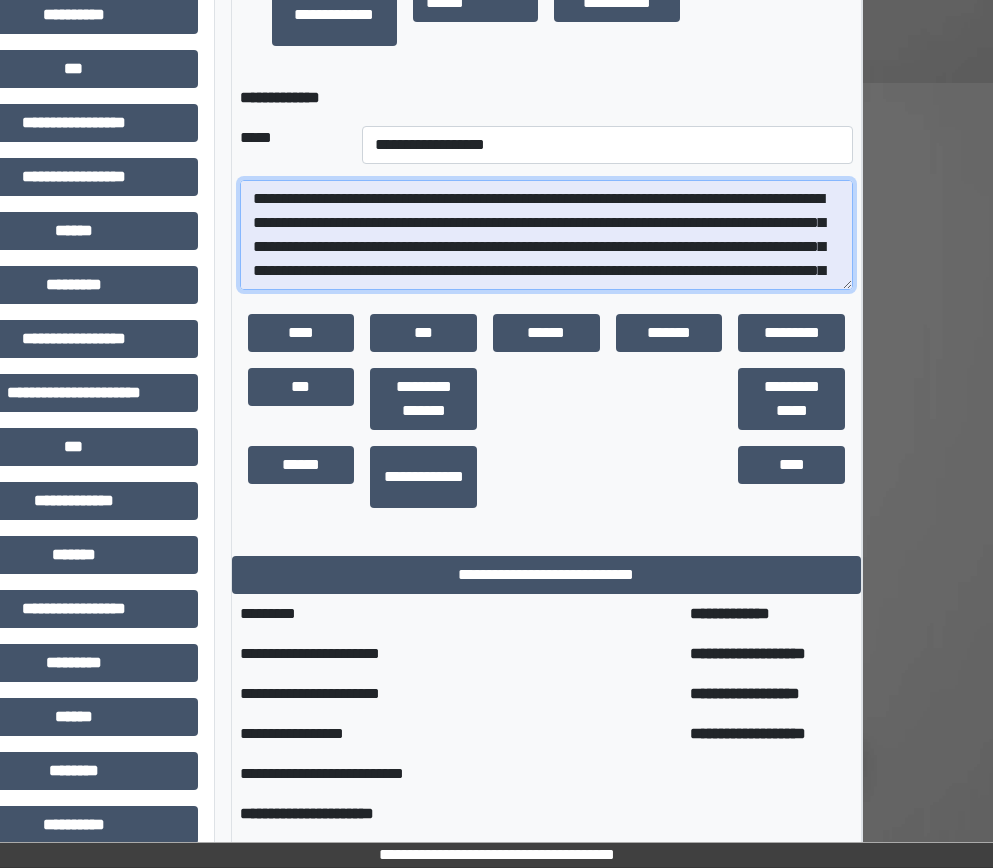 click at bounding box center (547, 235) 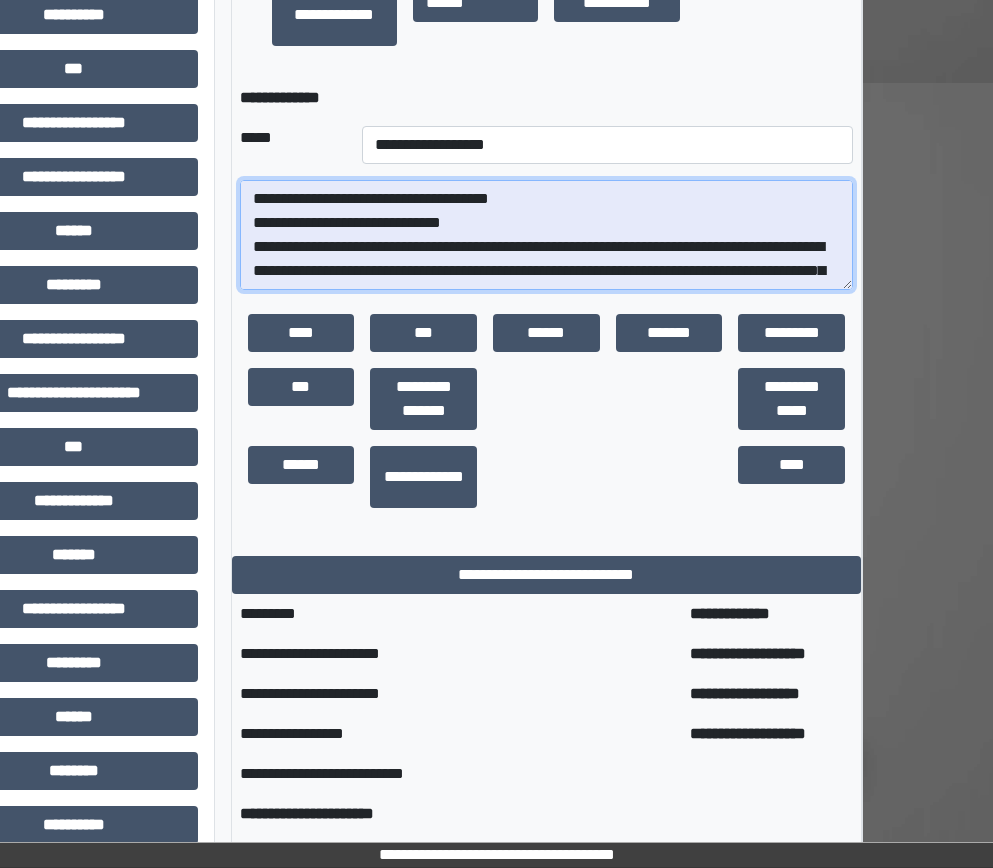 click at bounding box center [547, 235] 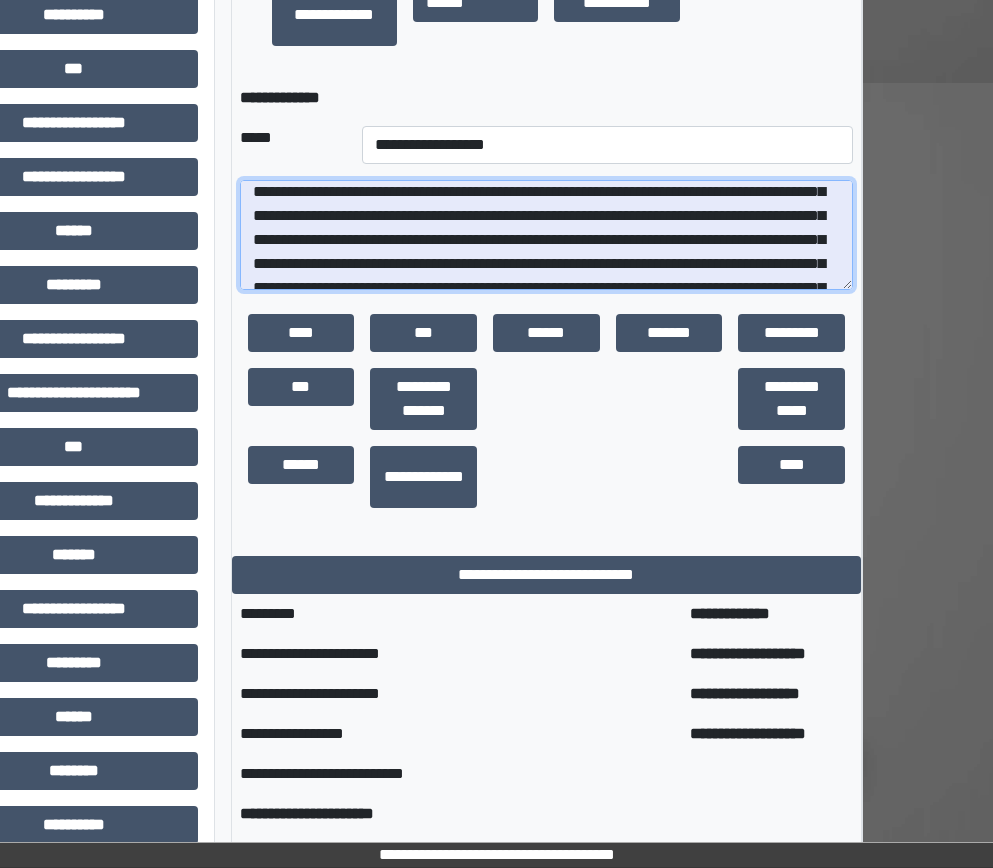 scroll, scrollTop: 7, scrollLeft: 0, axis: vertical 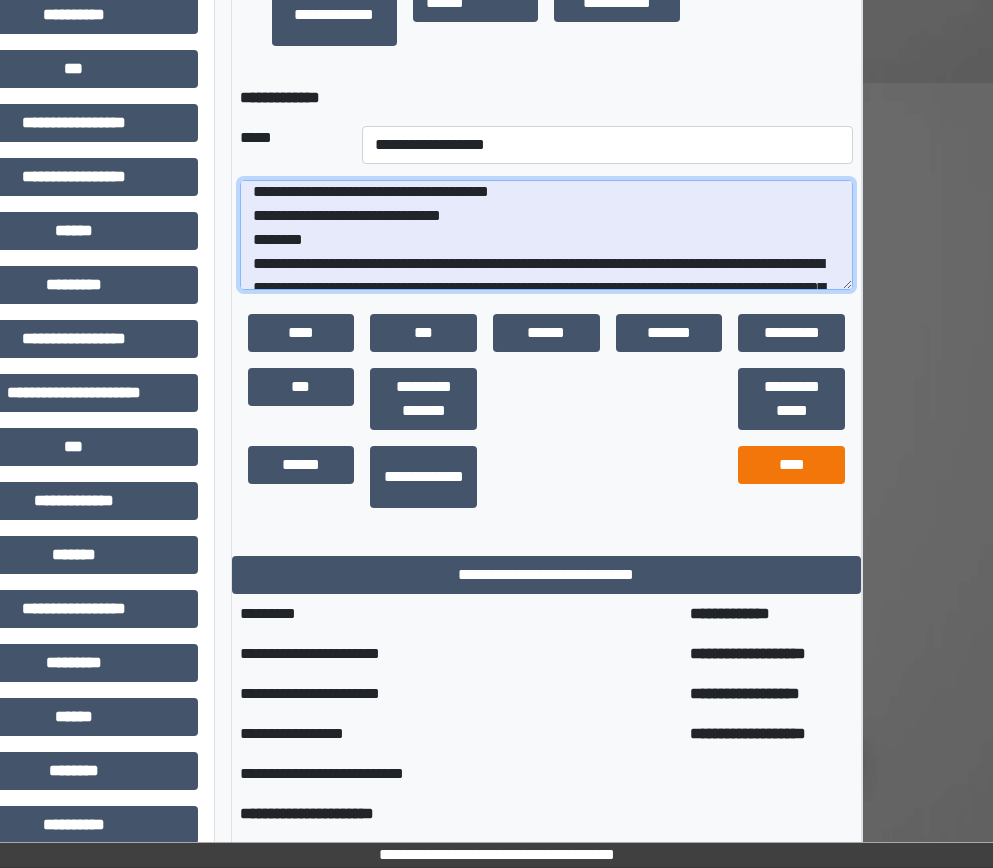 type on "**********" 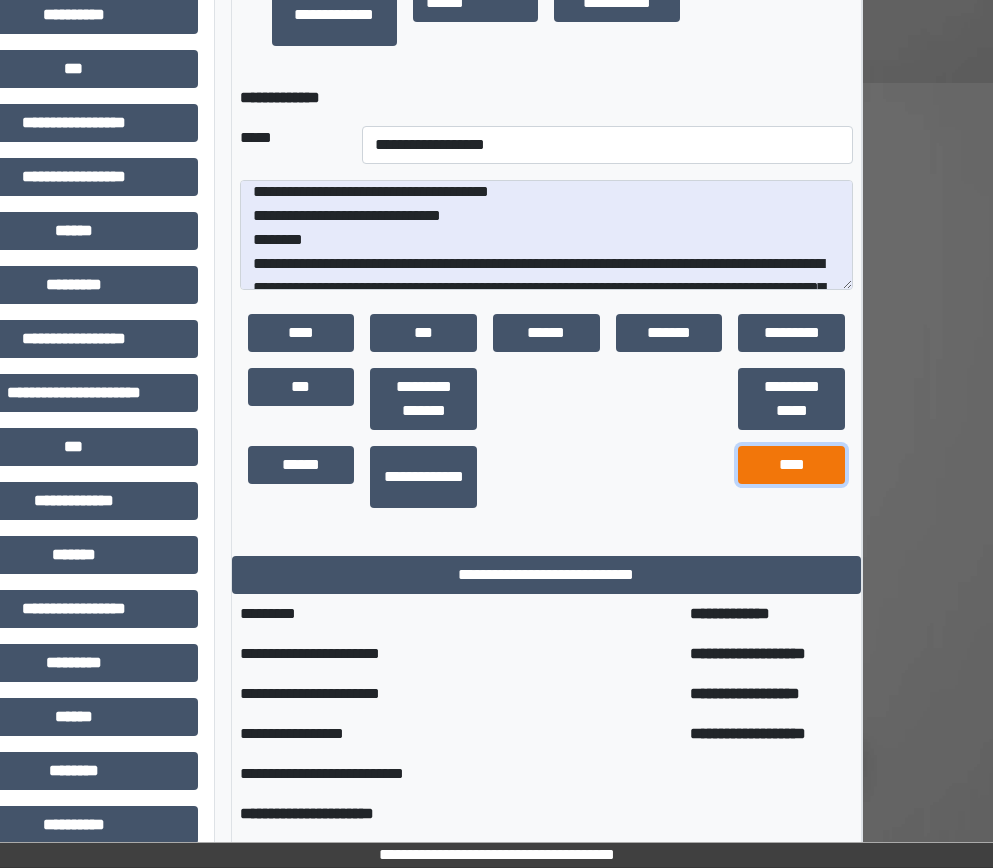 click on "****" at bounding box center (791, 465) 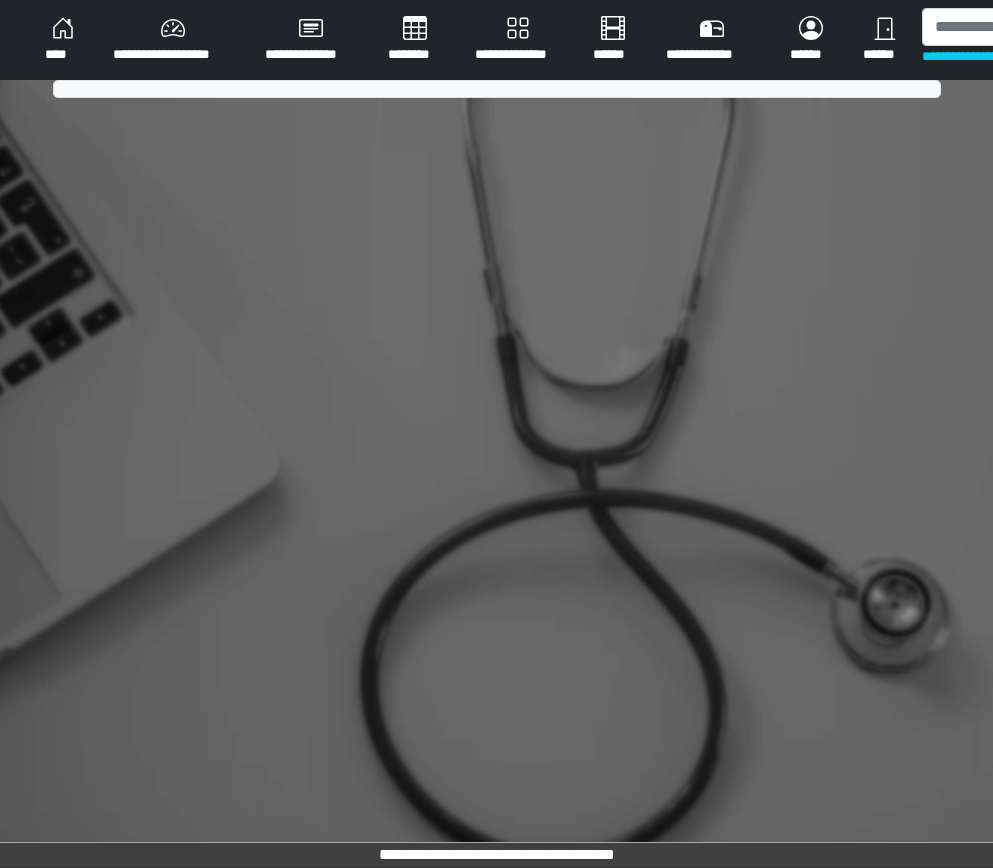 scroll, scrollTop: 0, scrollLeft: 0, axis: both 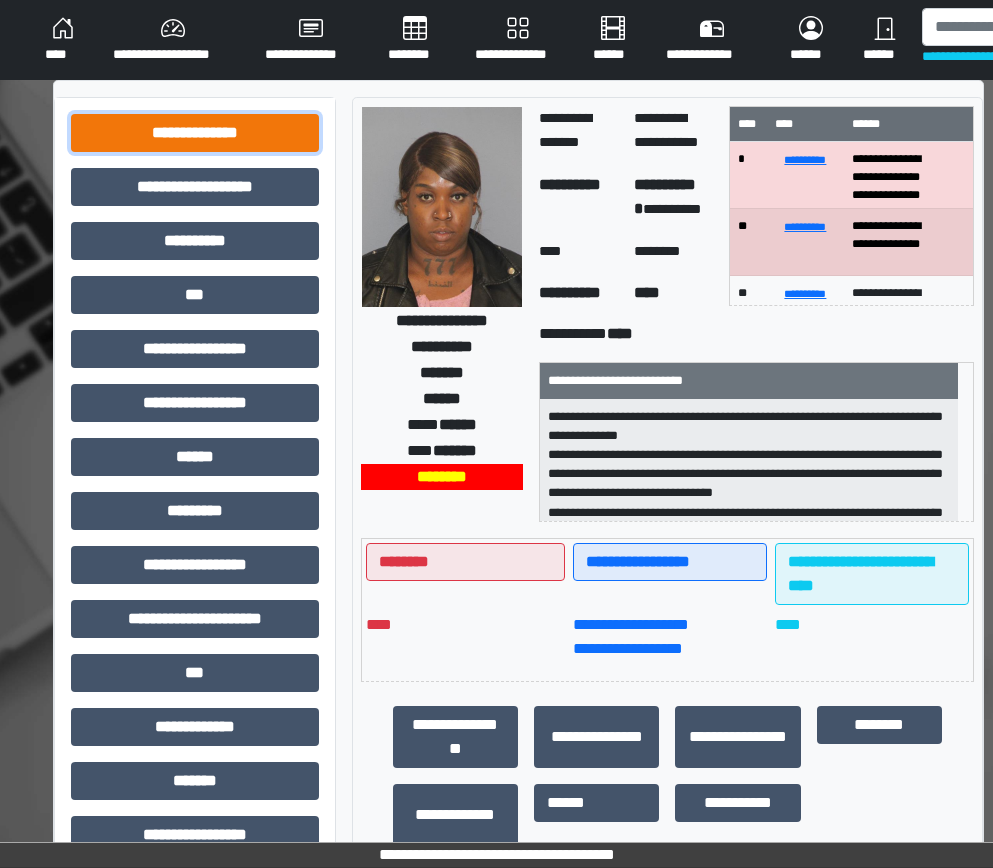 click on "**********" at bounding box center [195, 133] 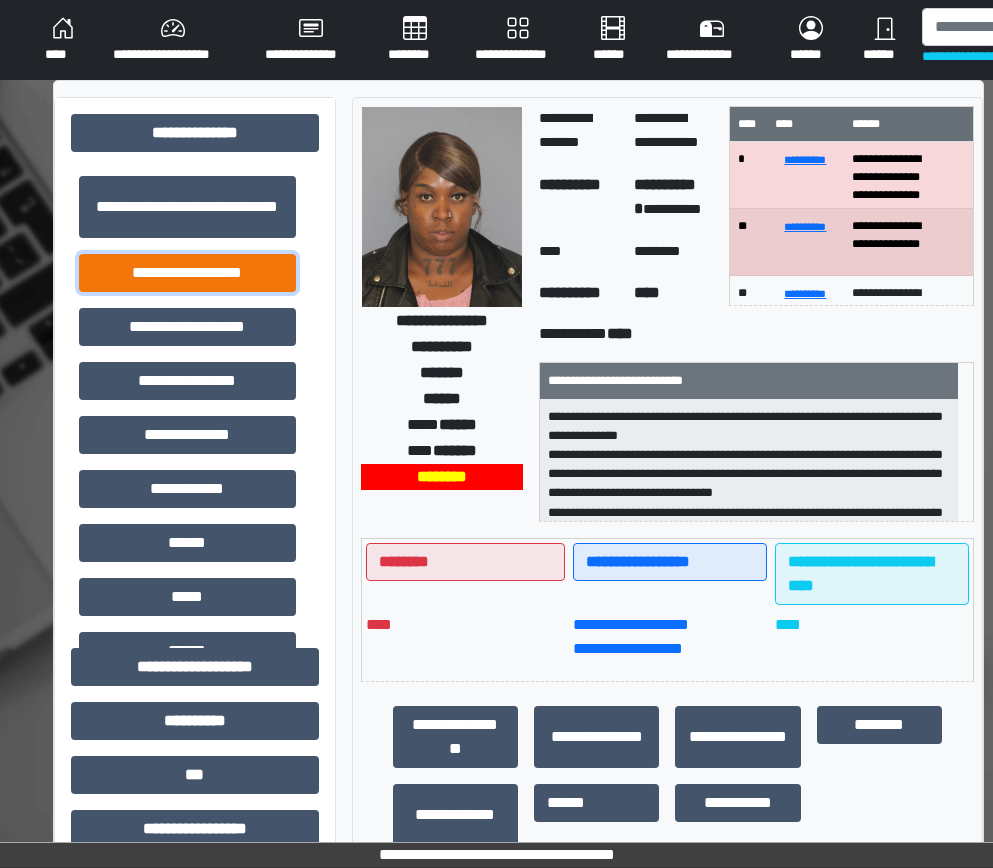 click on "**********" at bounding box center (187, 273) 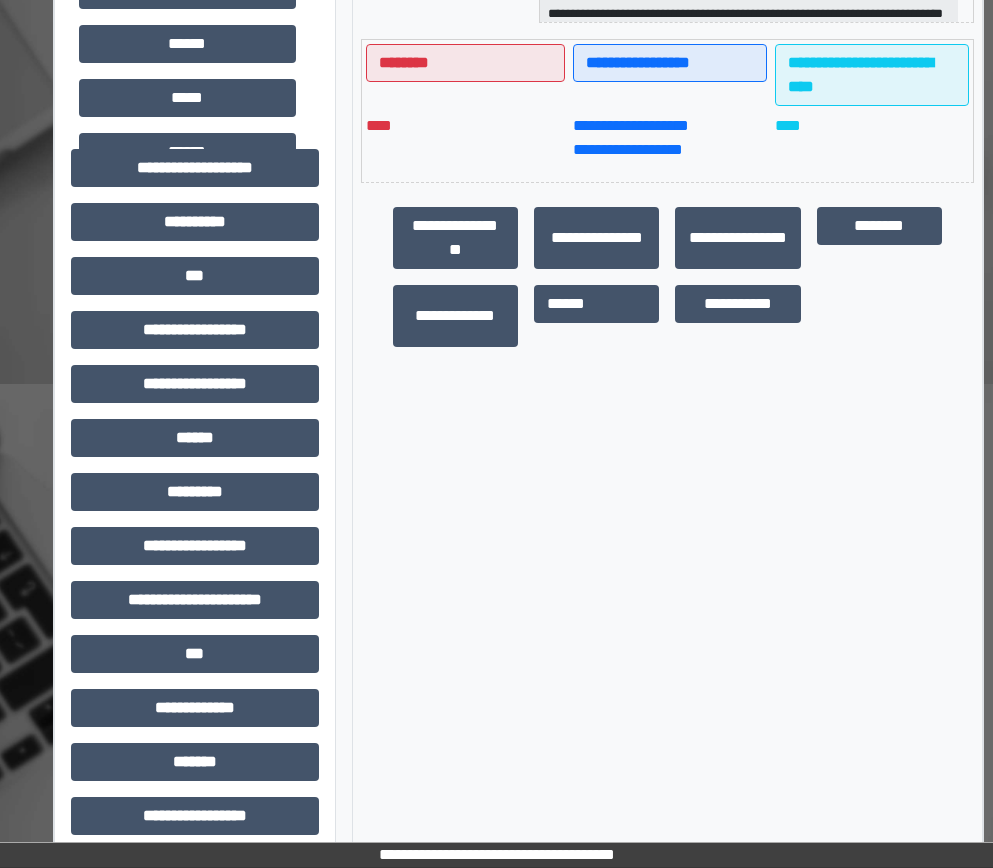 scroll, scrollTop: 500, scrollLeft: 0, axis: vertical 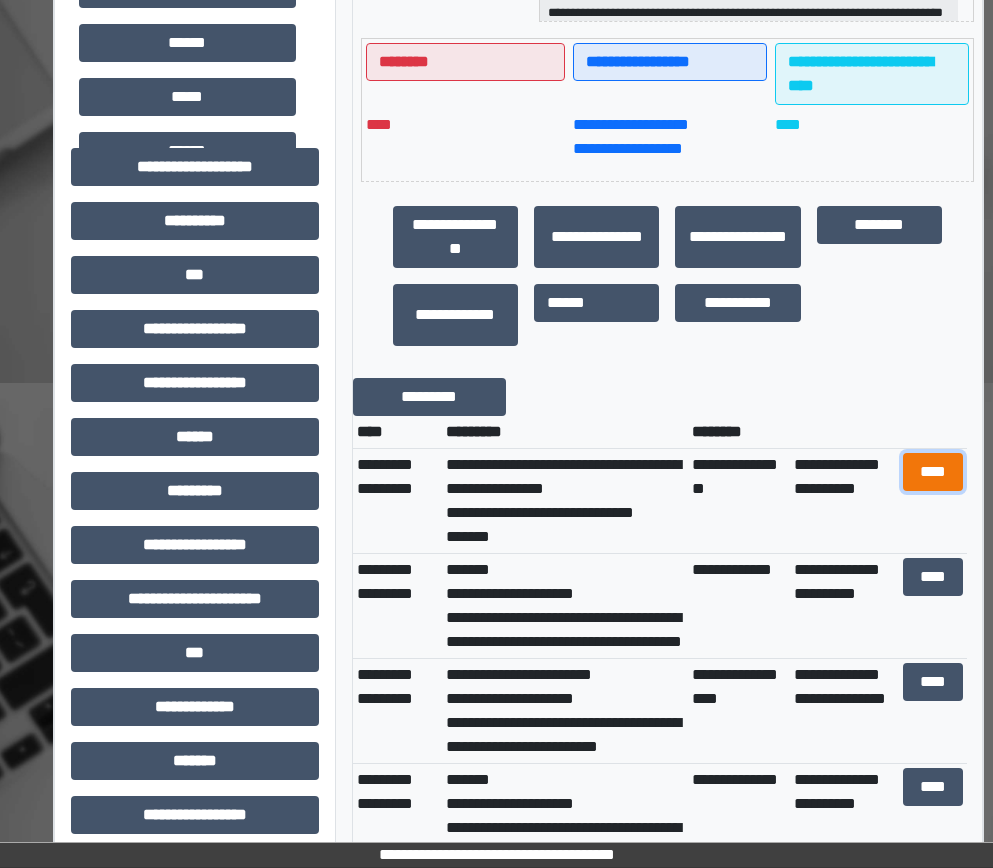 click on "****" at bounding box center [933, 472] 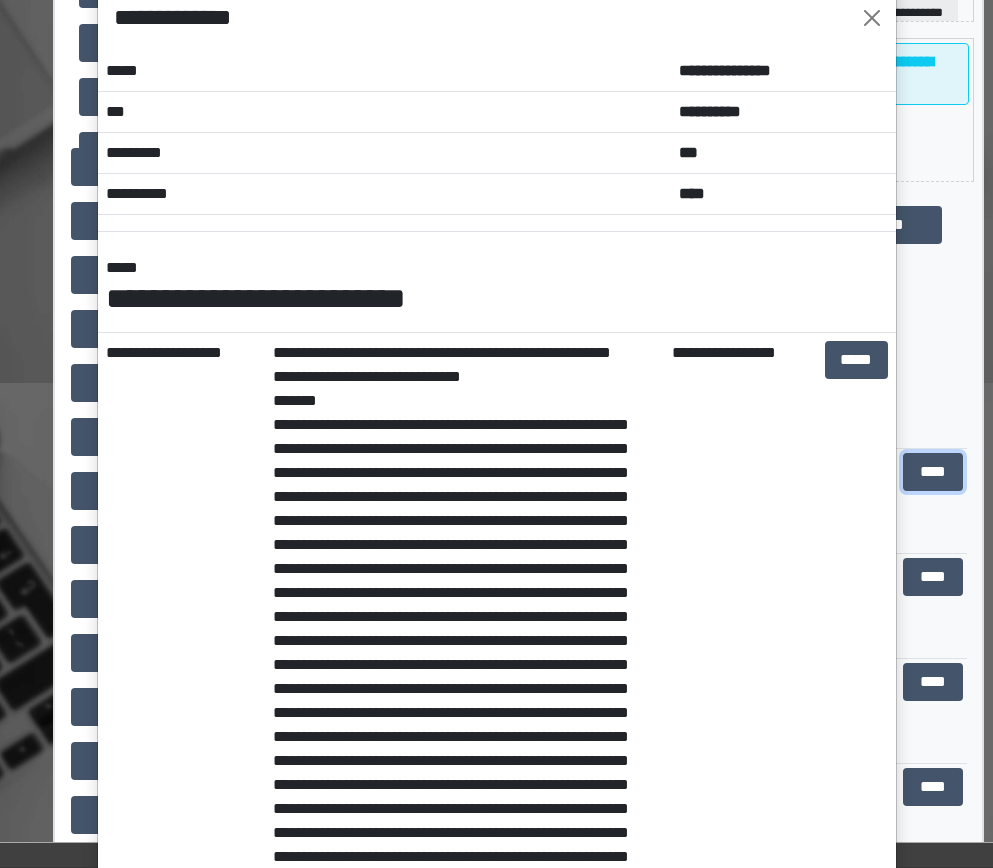 scroll, scrollTop: 0, scrollLeft: 0, axis: both 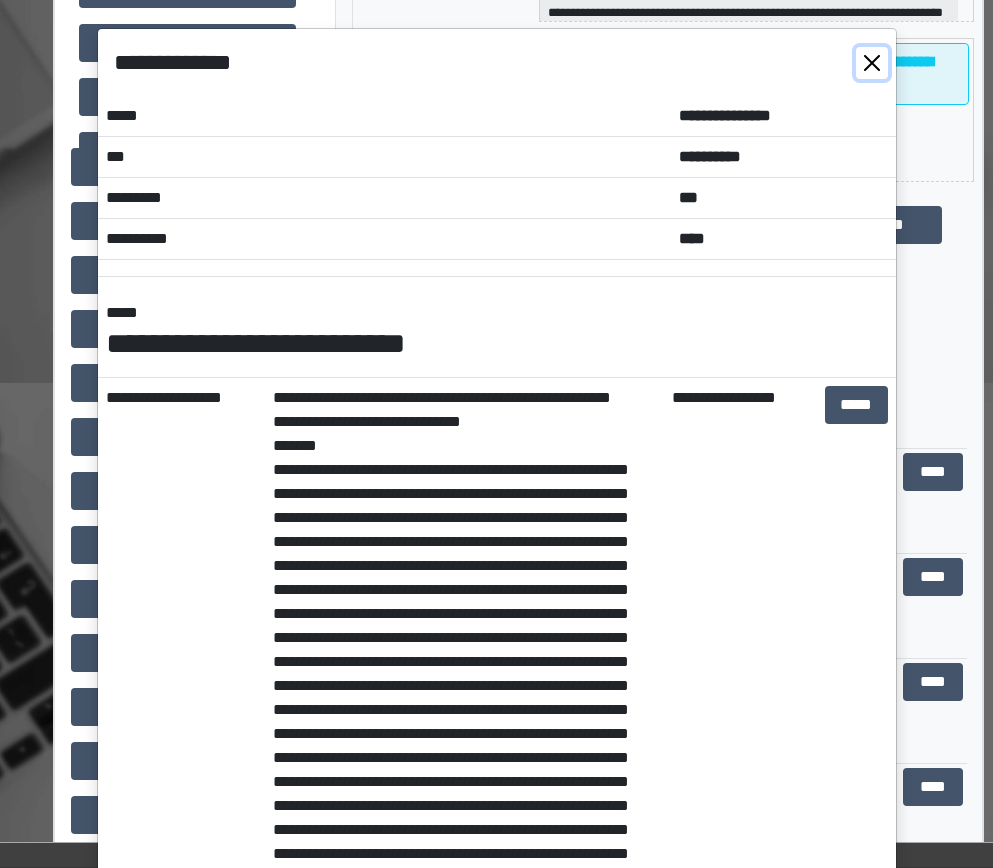click at bounding box center (872, 63) 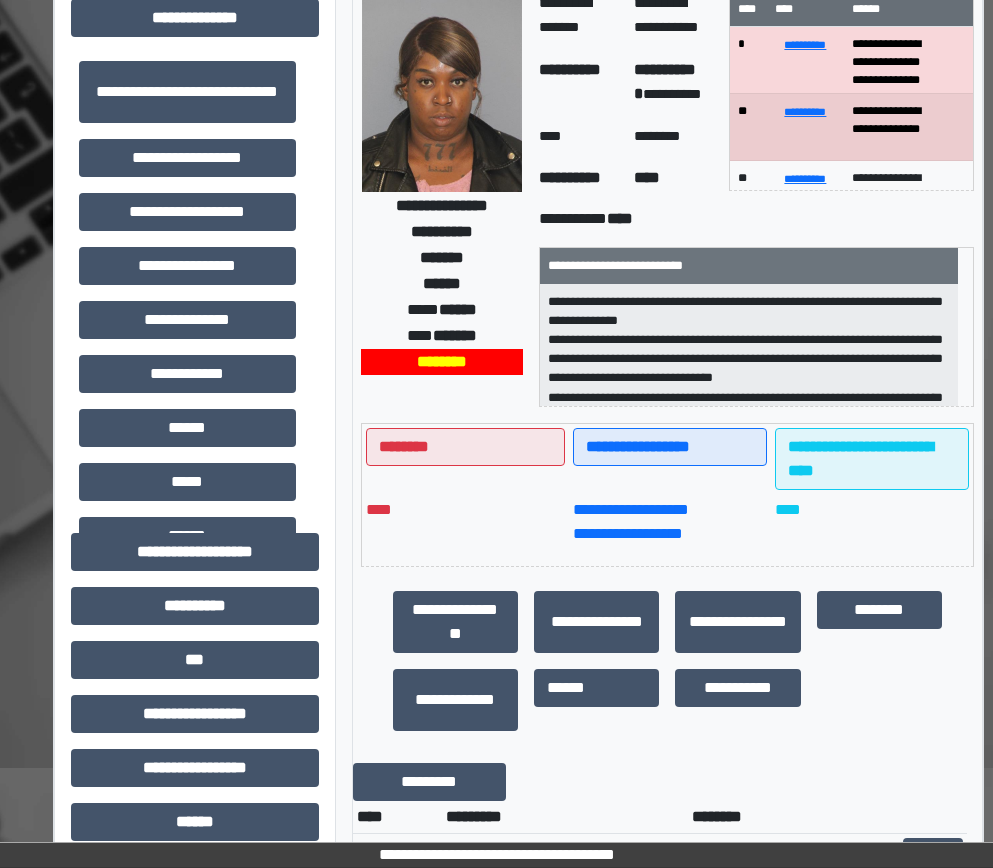 scroll, scrollTop: 0, scrollLeft: 0, axis: both 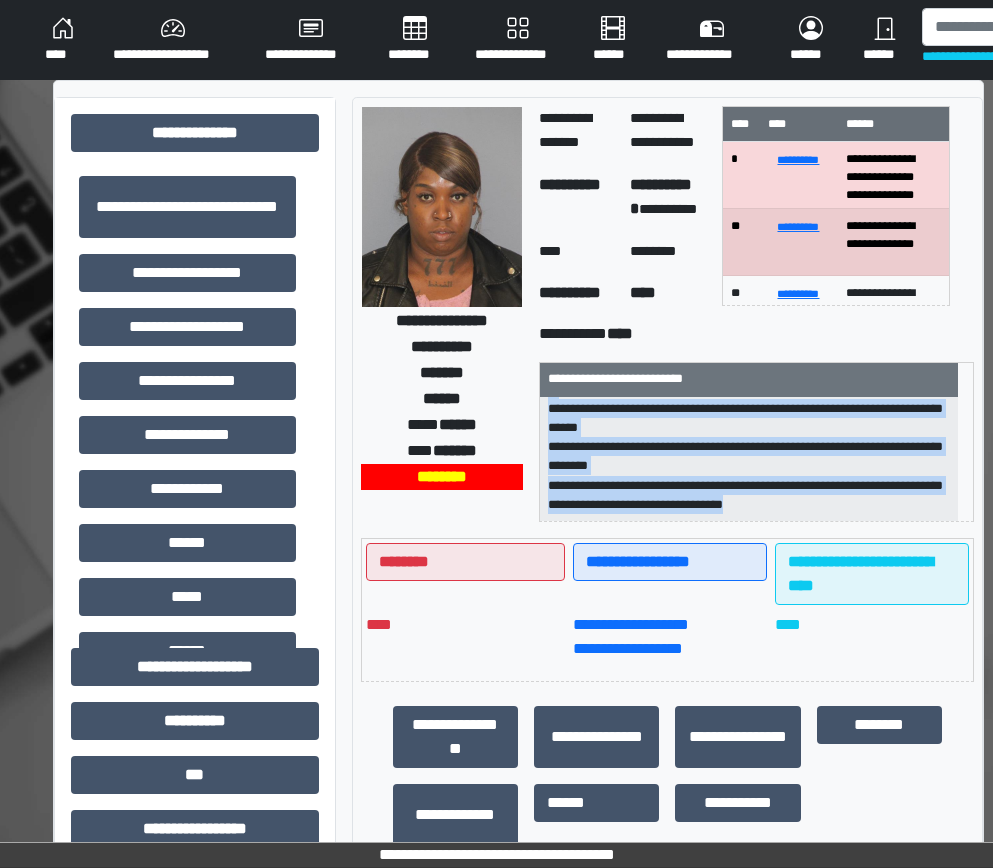 drag, startPoint x: 548, startPoint y: 414, endPoint x: 900, endPoint y: 499, distance: 362.11737 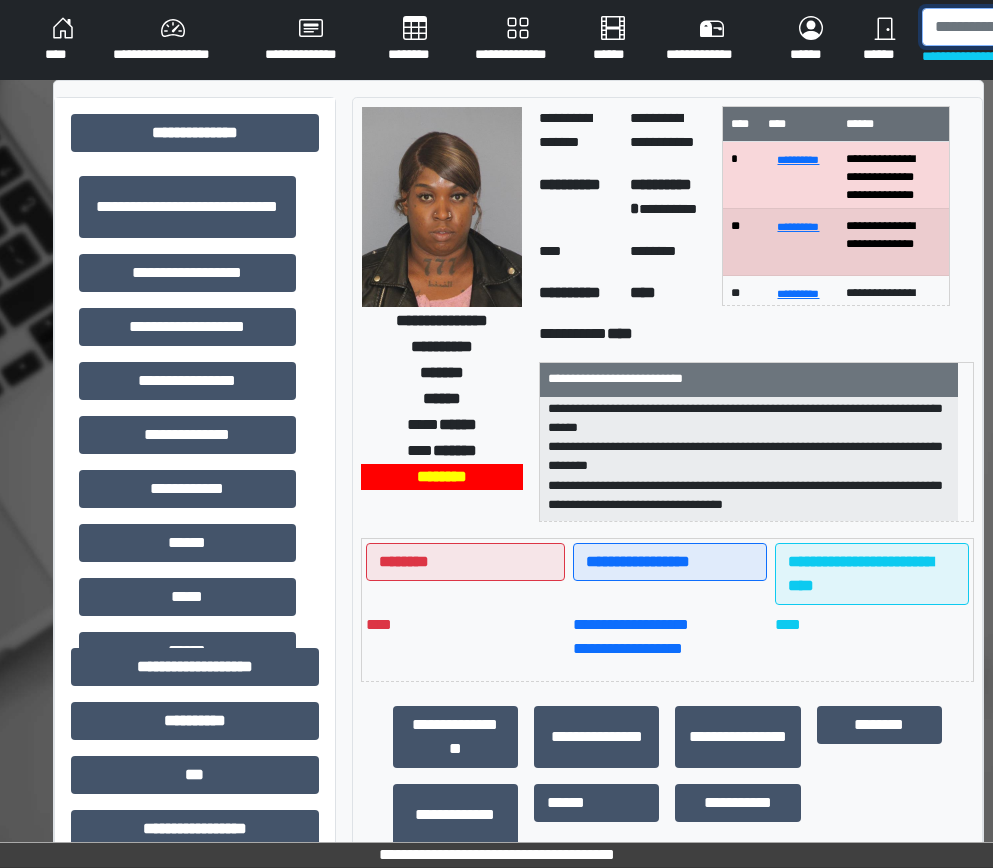 click at bounding box center (1025, 27) 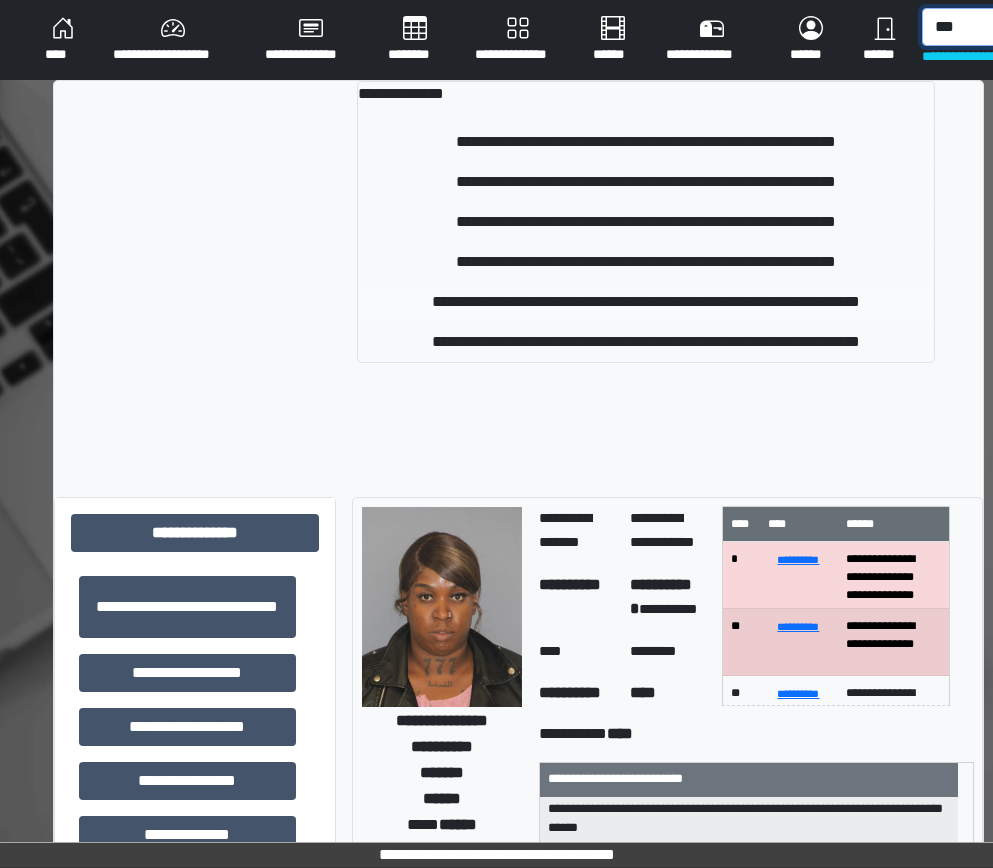 type on "***" 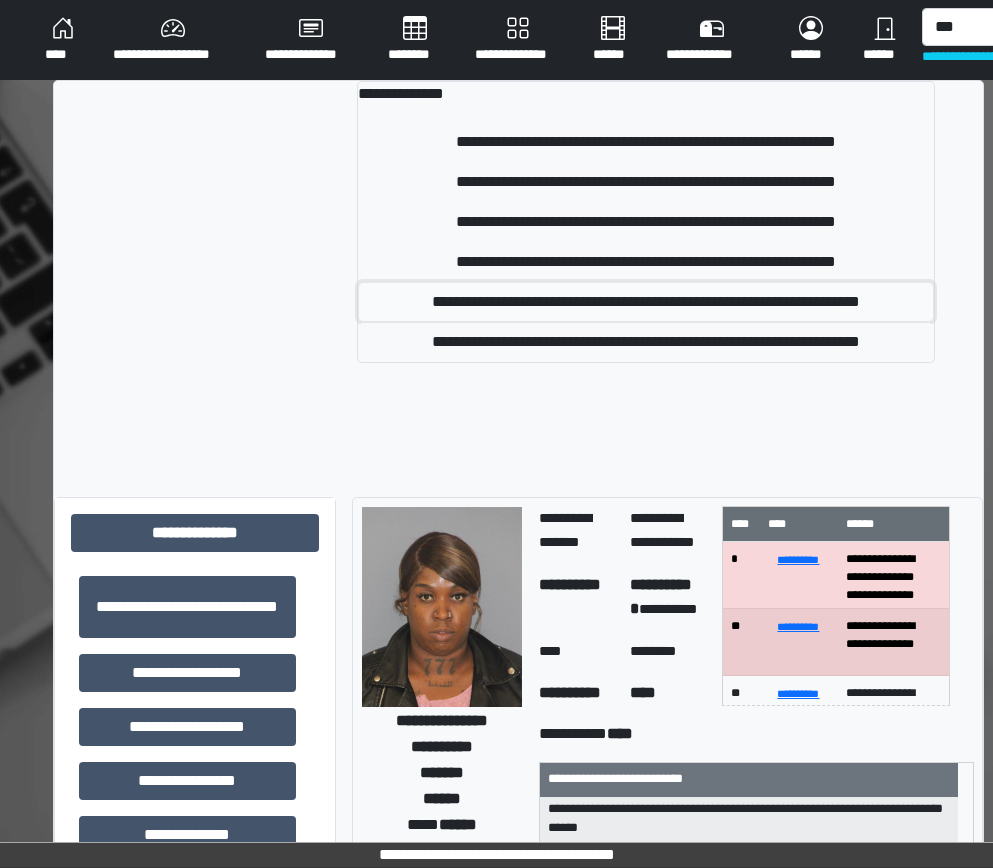 click on "**********" at bounding box center (646, 302) 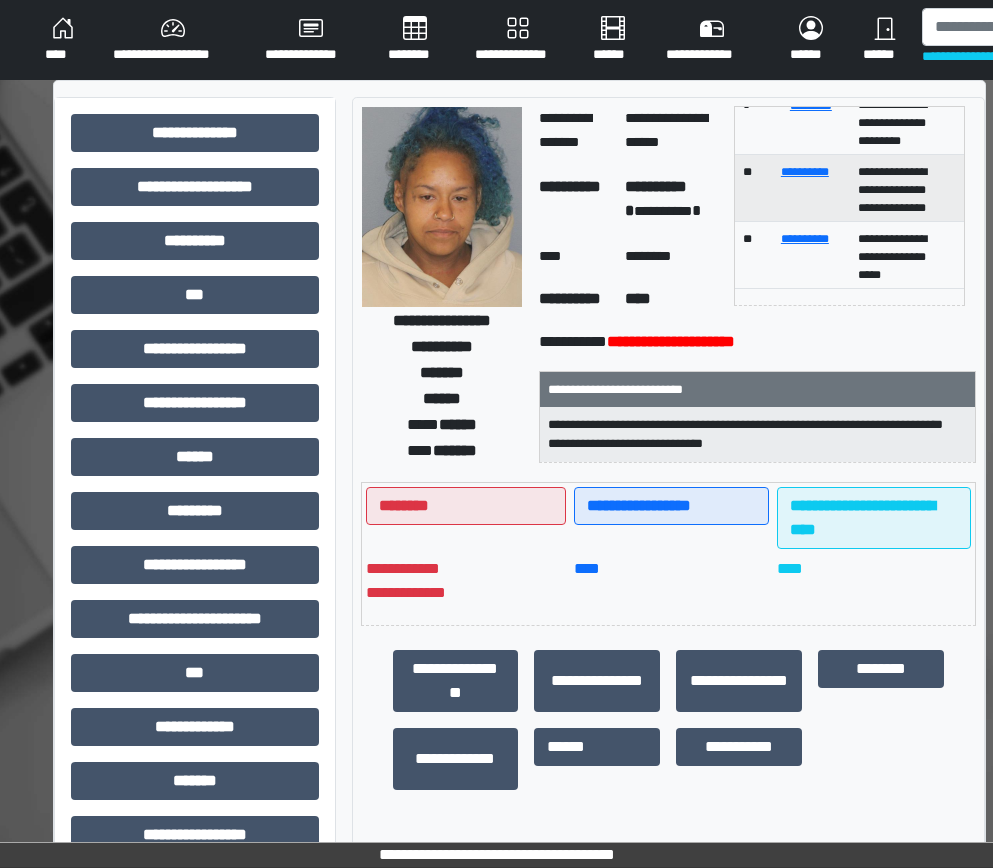 scroll, scrollTop: 0, scrollLeft: 0, axis: both 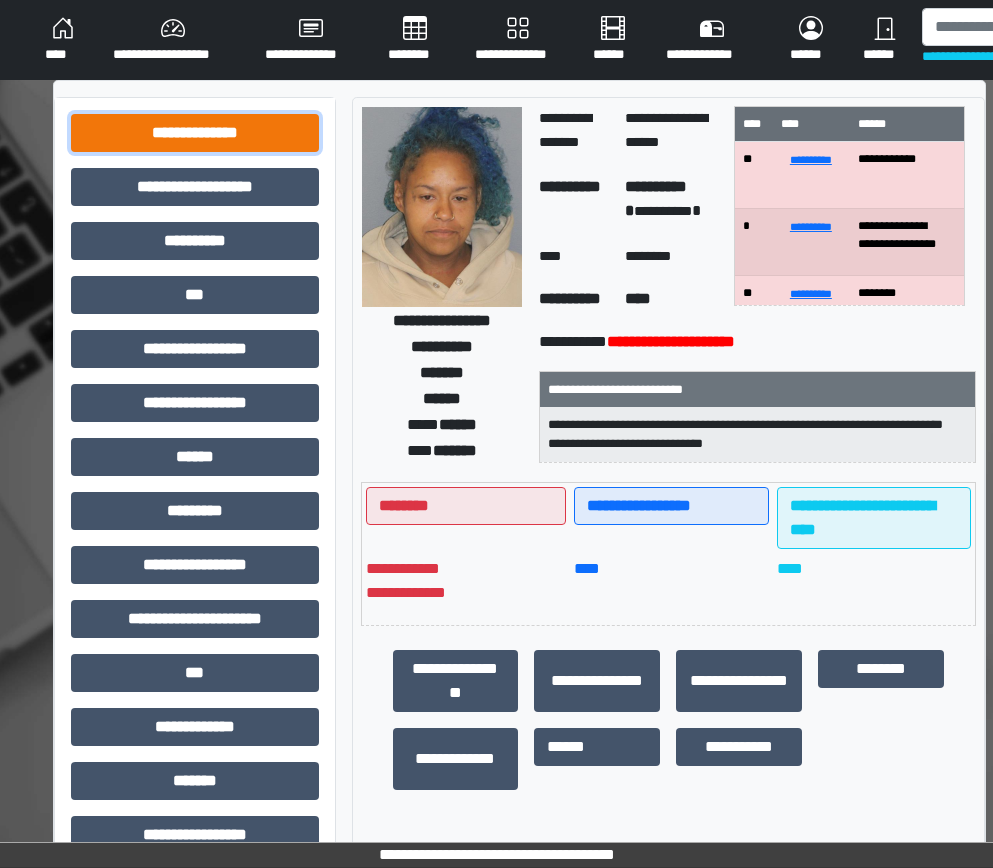 click on "**********" at bounding box center (195, 133) 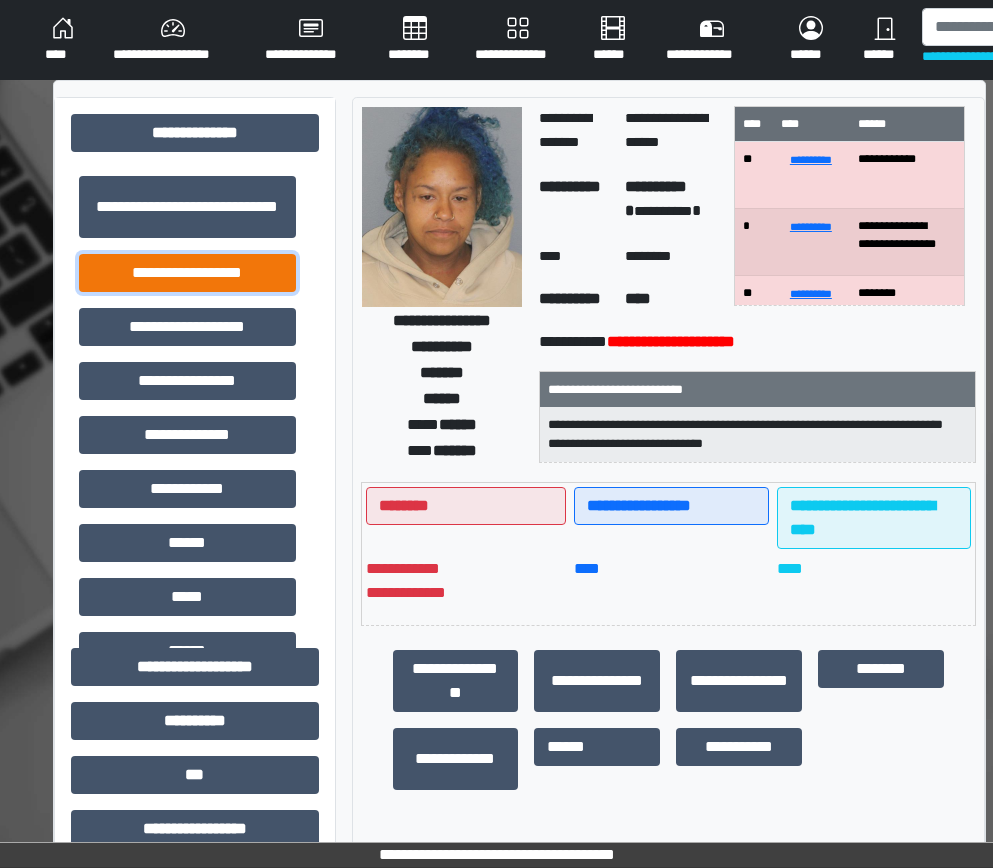 click on "**********" at bounding box center (187, 273) 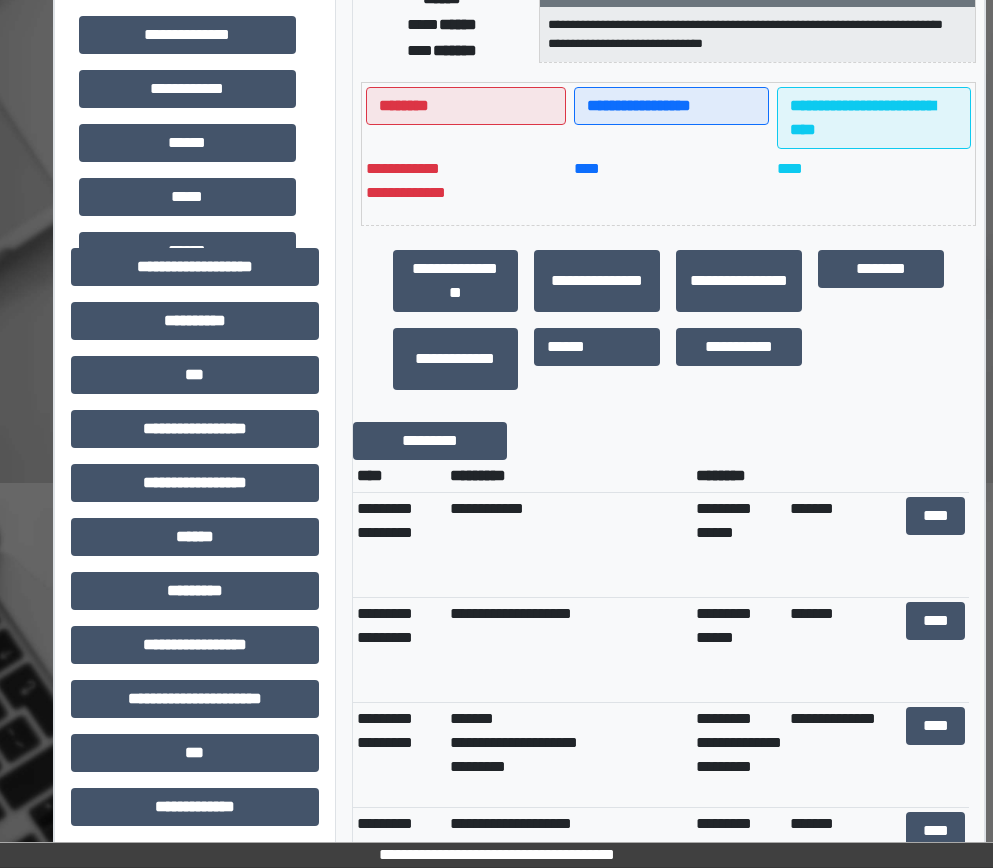scroll, scrollTop: 500, scrollLeft: 0, axis: vertical 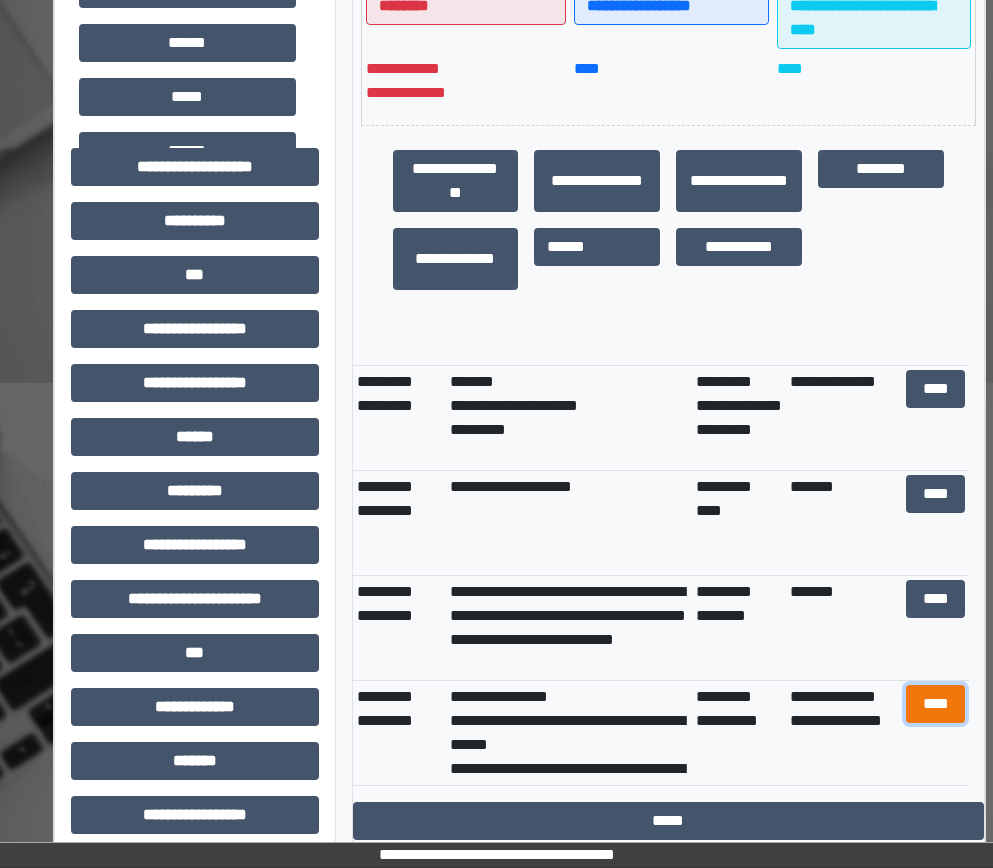 click on "****" at bounding box center [936, 704] 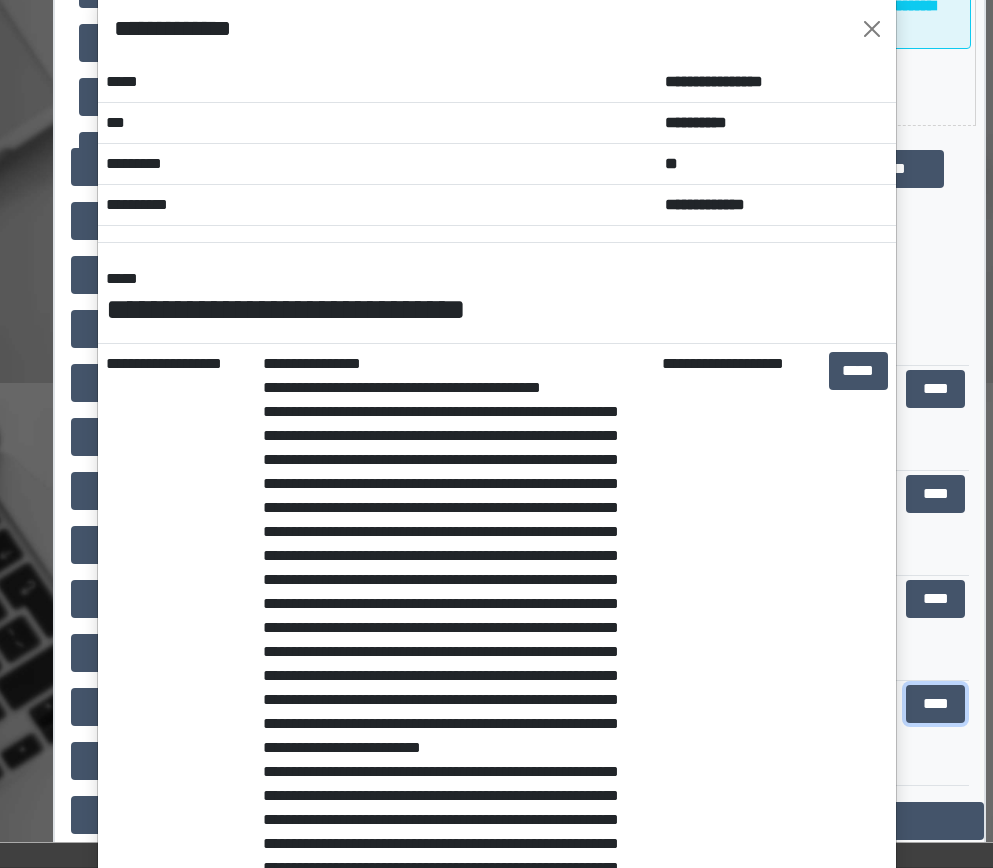 scroll, scrollTop: 0, scrollLeft: 0, axis: both 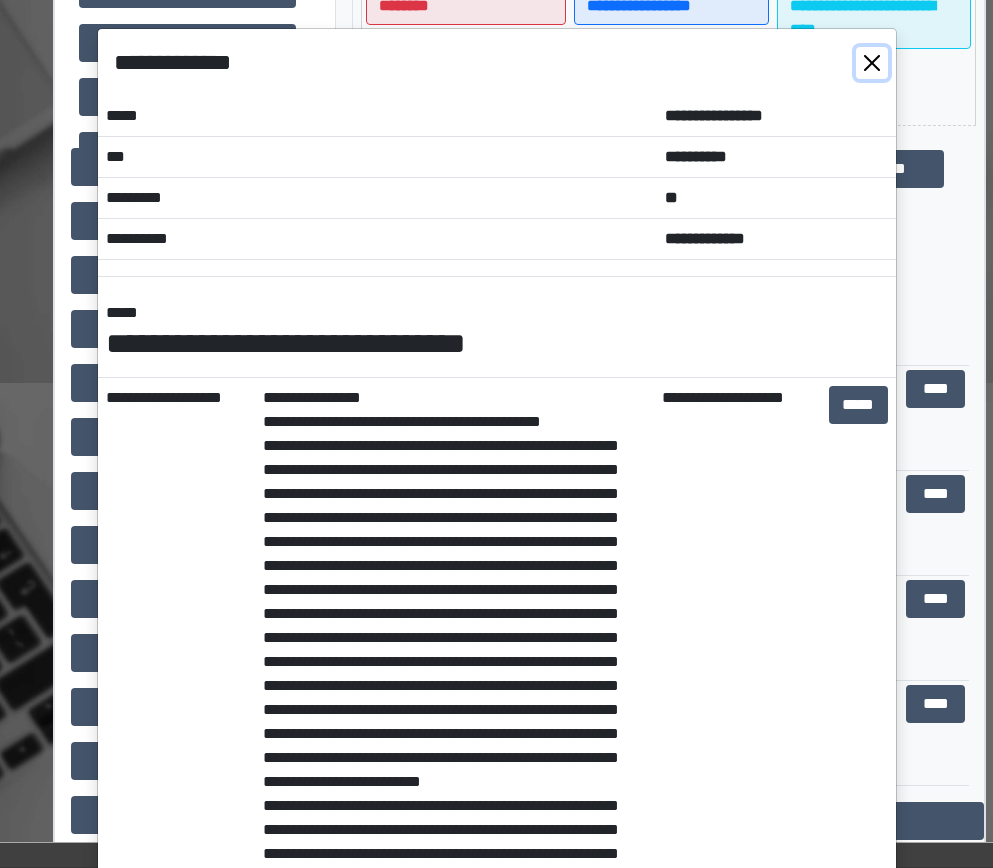 click at bounding box center [872, 63] 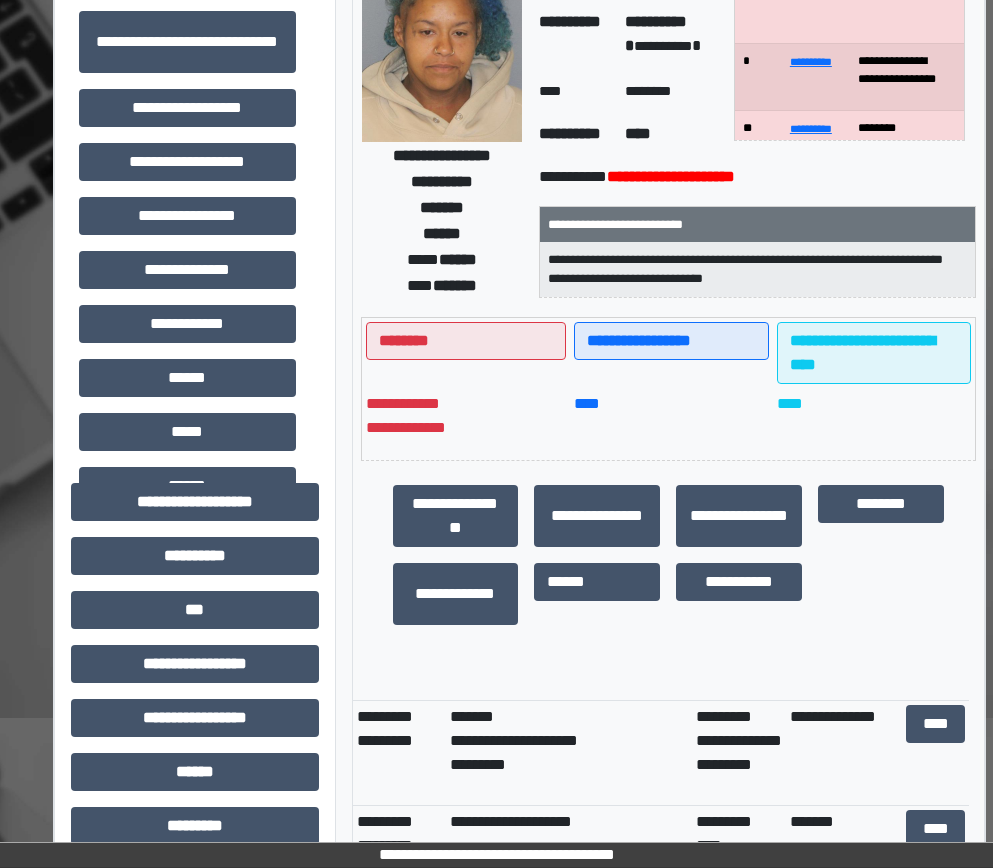scroll, scrollTop: 0, scrollLeft: 0, axis: both 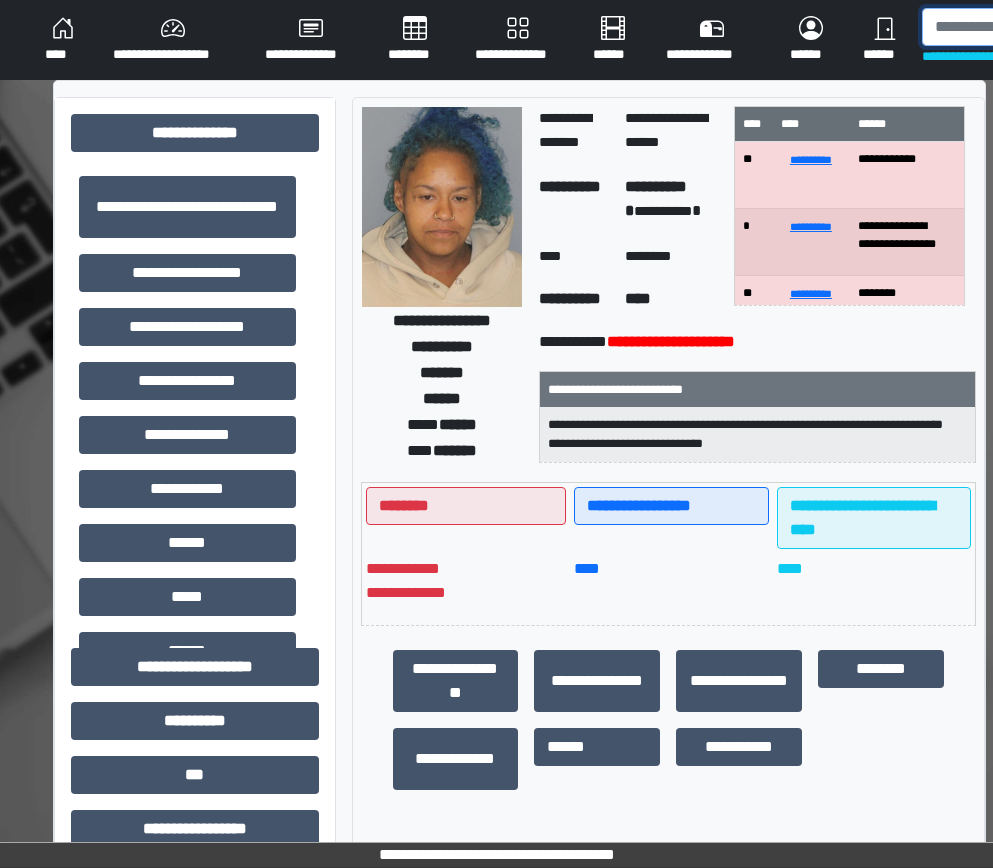 click at bounding box center [1025, 27] 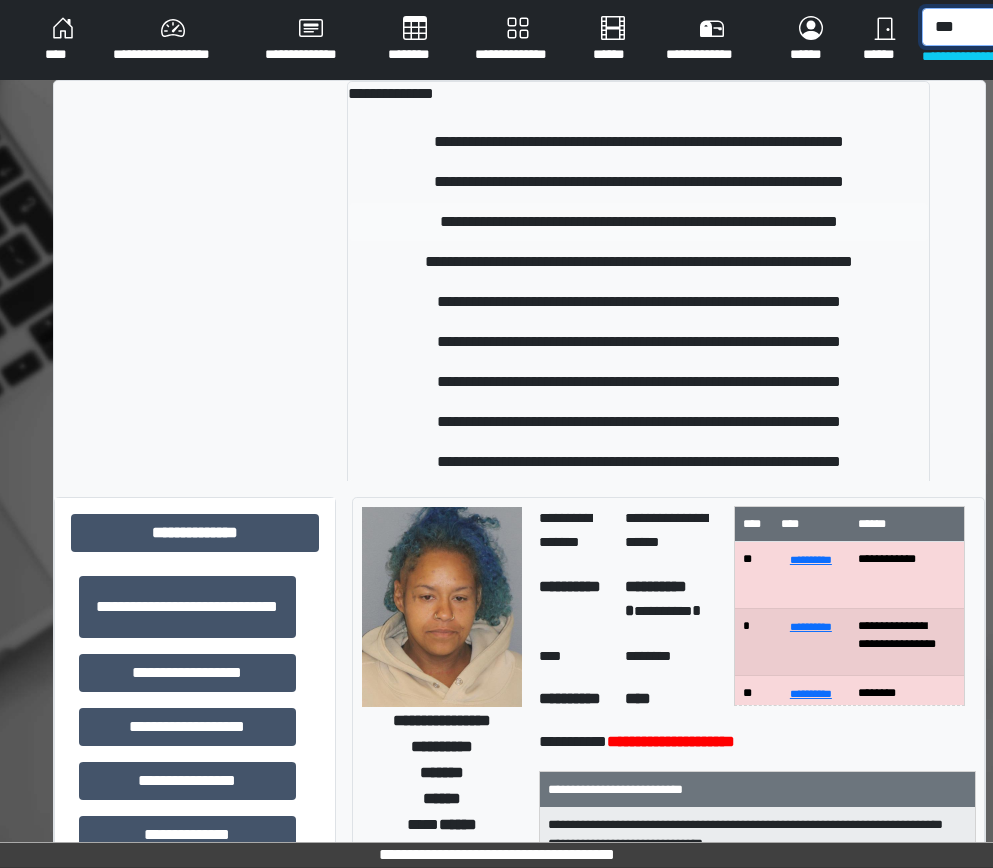 type on "***" 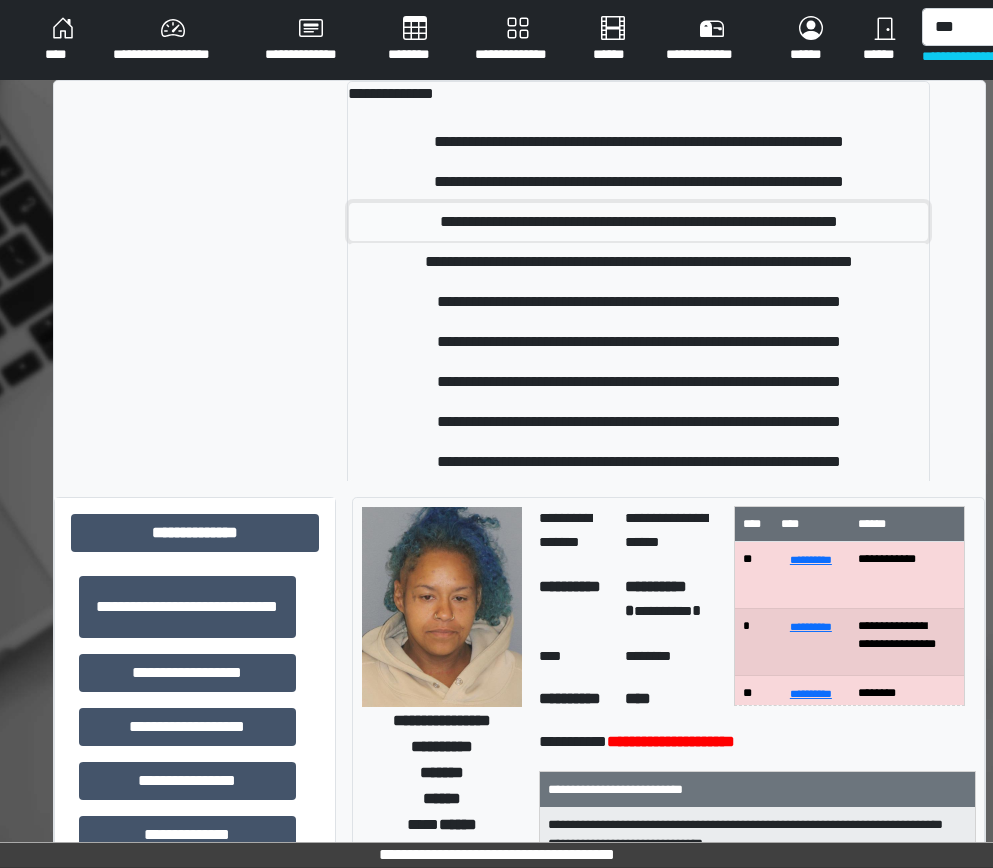 click on "**********" at bounding box center [638, 222] 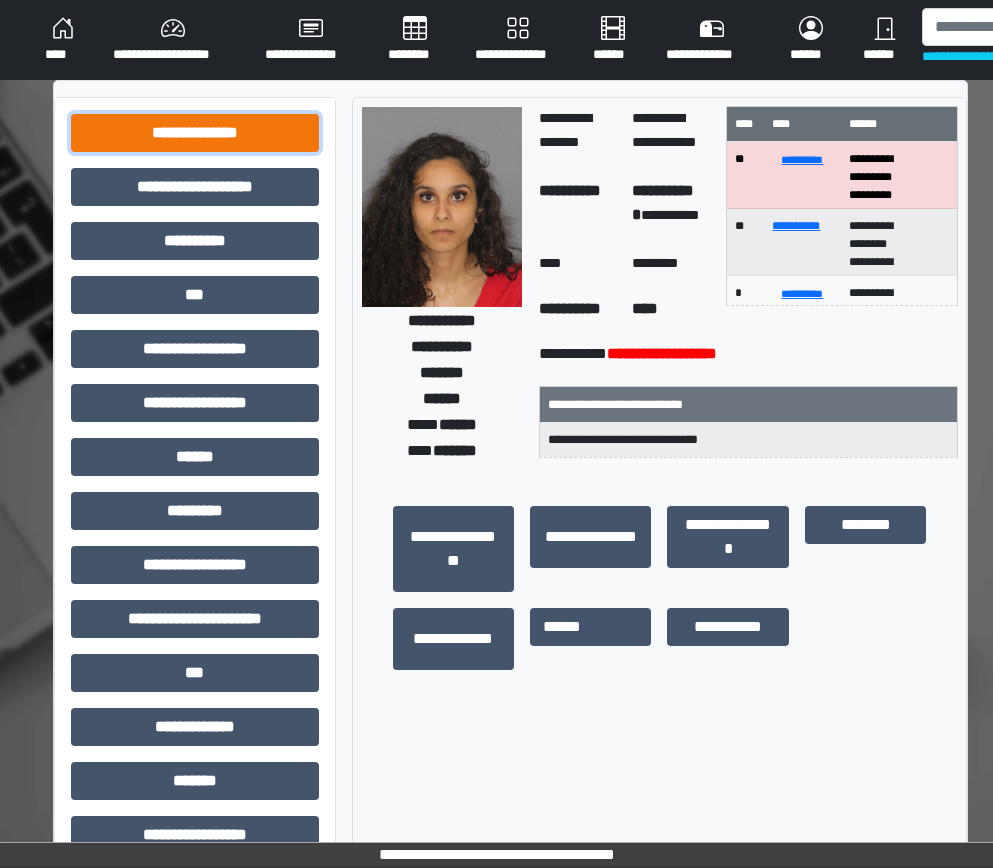 click on "**********" at bounding box center (195, 133) 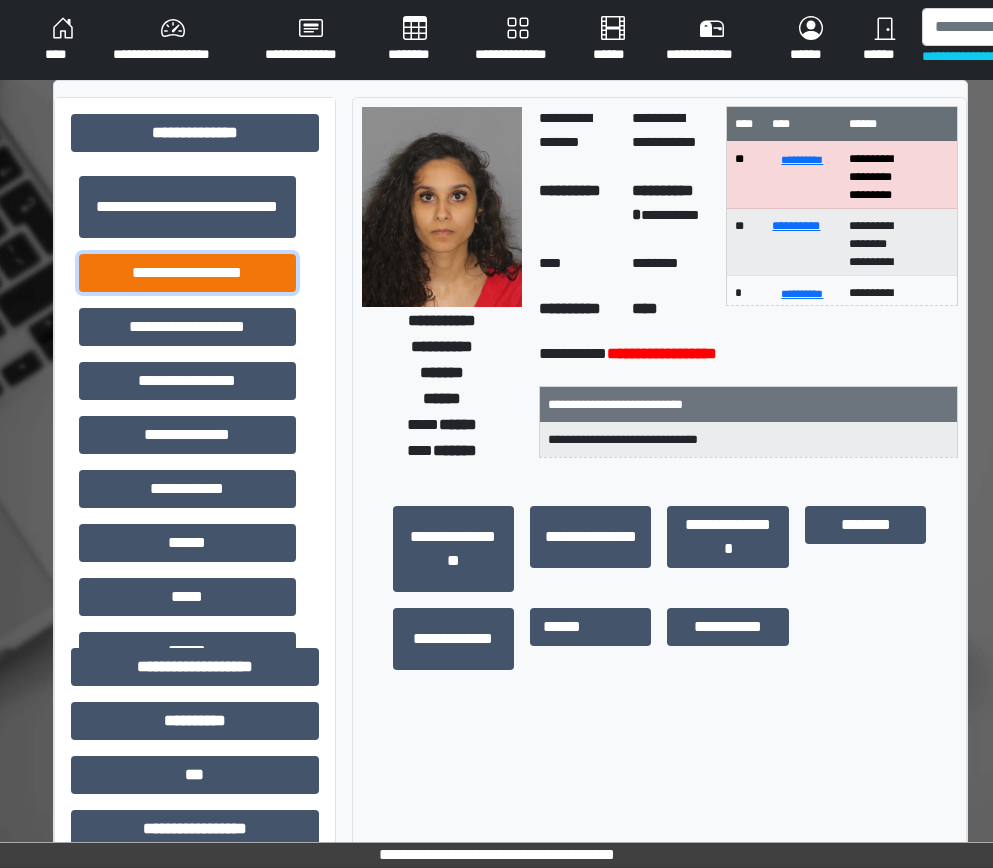 click on "**********" at bounding box center [187, 273] 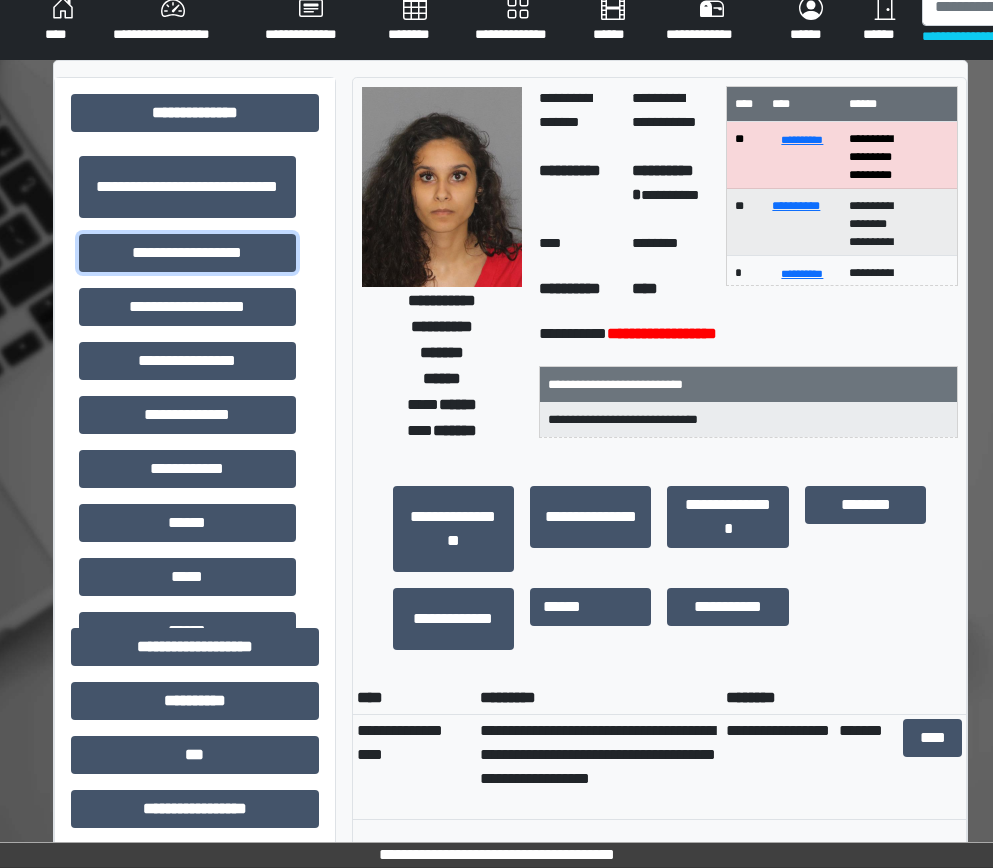scroll, scrollTop: 0, scrollLeft: 0, axis: both 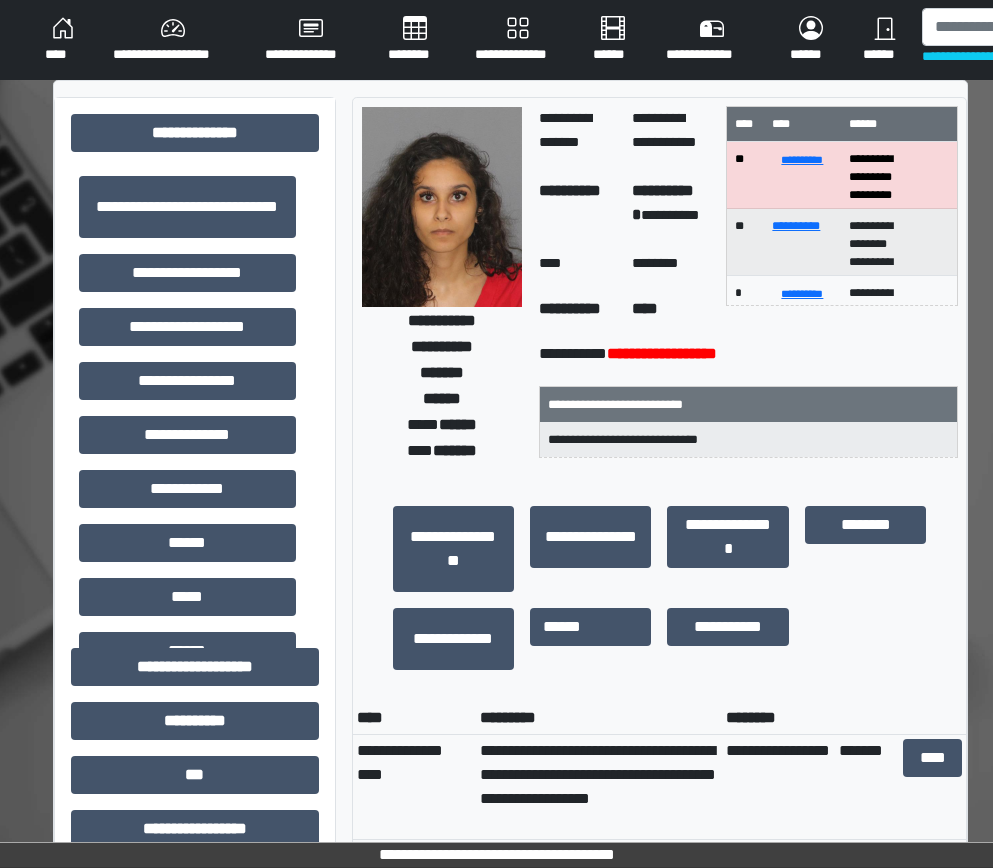 click at bounding box center (442, 207) 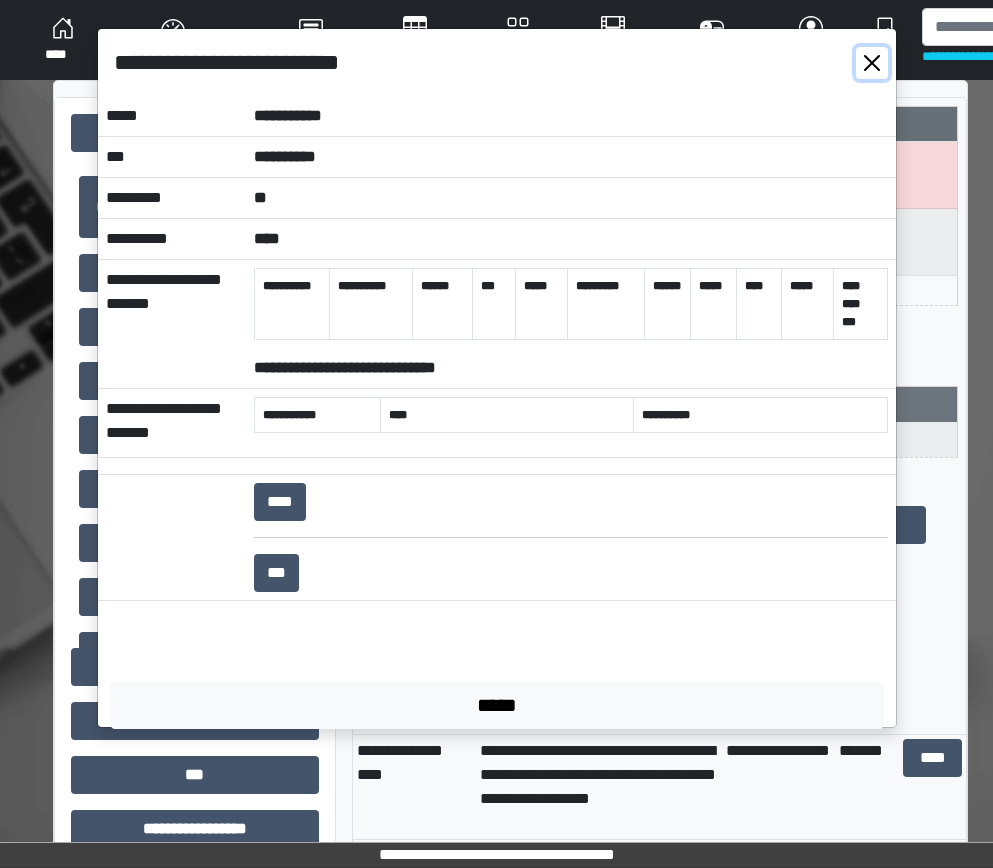click at bounding box center (872, 63) 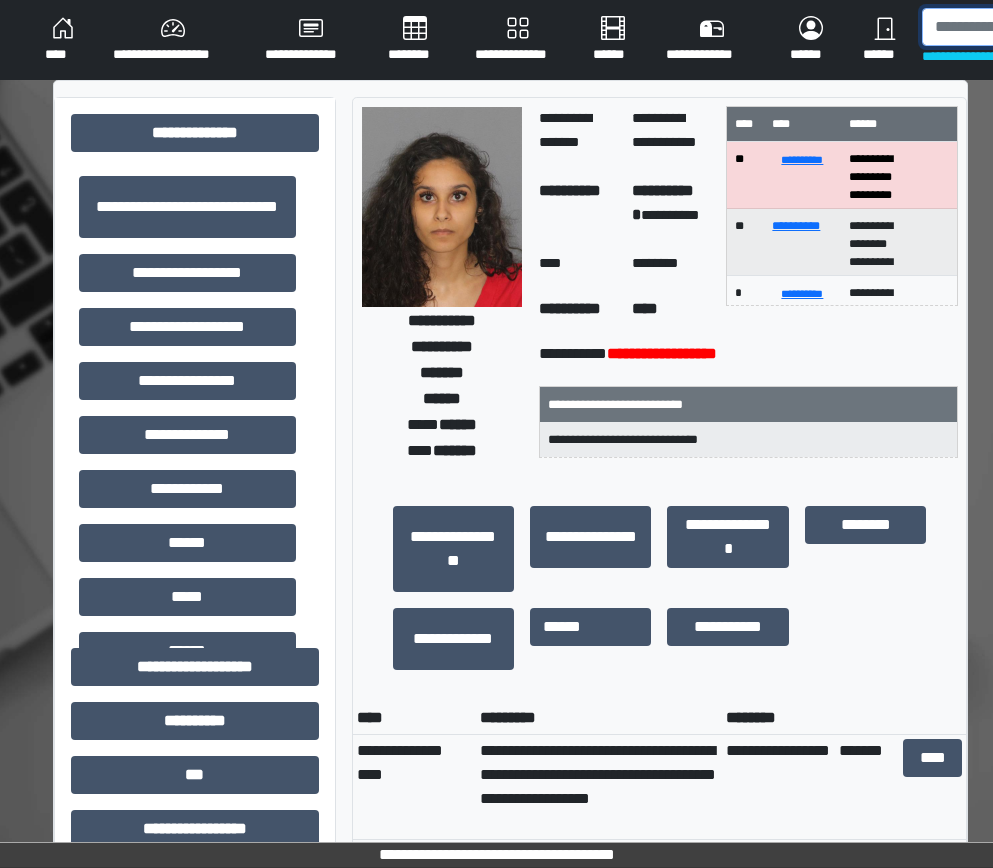 click at bounding box center [1025, 27] 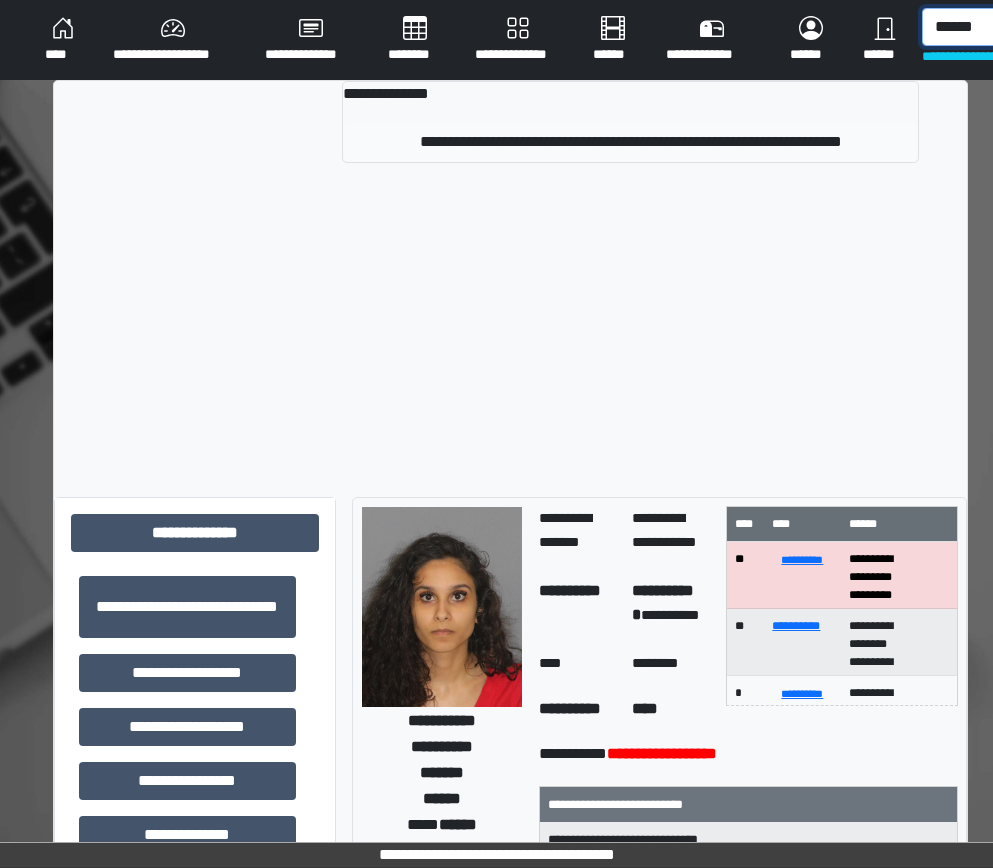 type on "******" 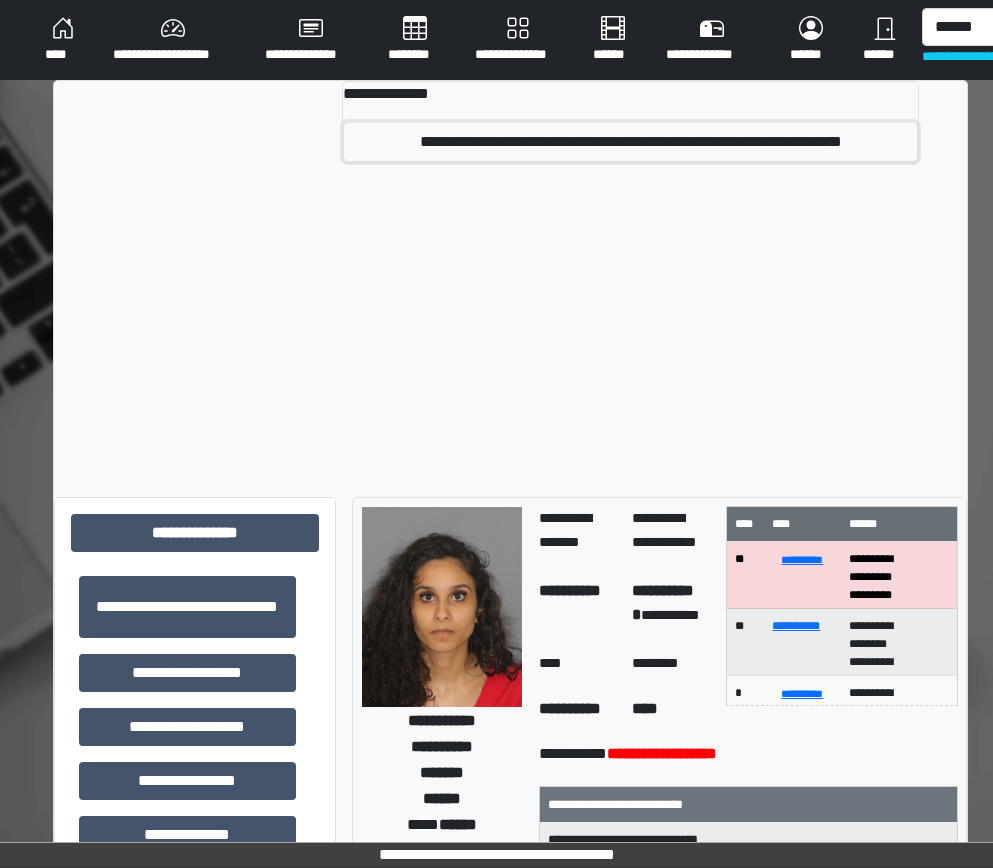 click on "**********" at bounding box center (630, 142) 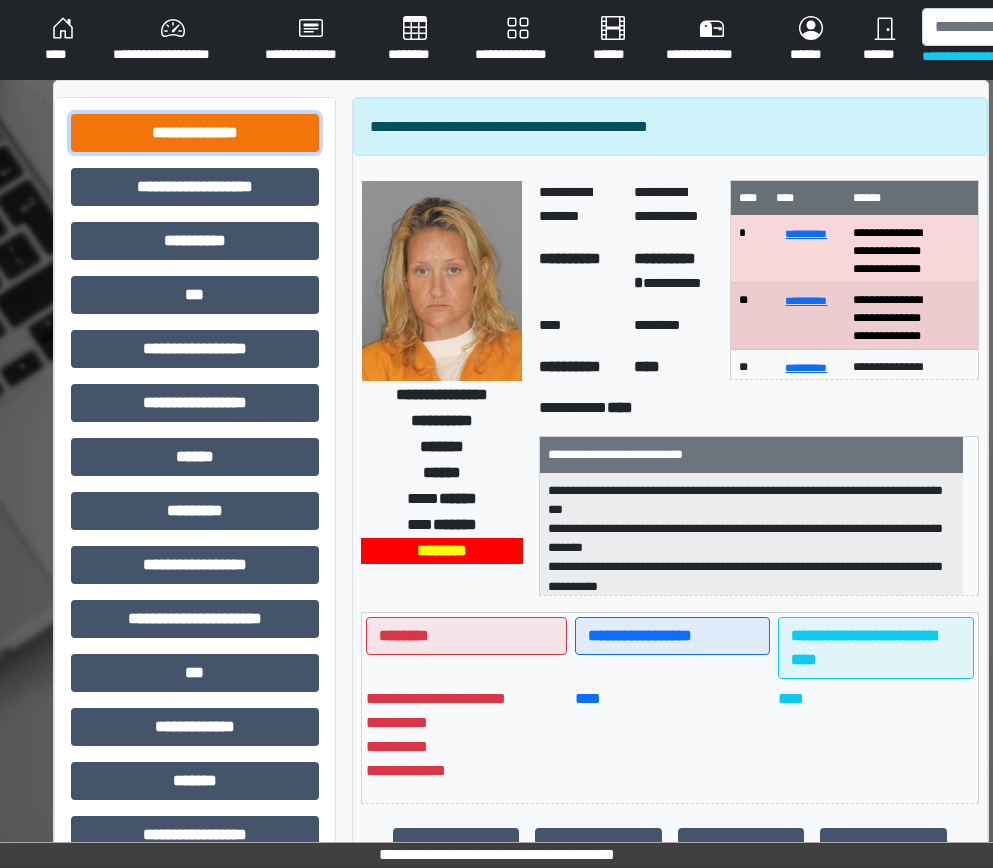 click on "**********" at bounding box center (195, 133) 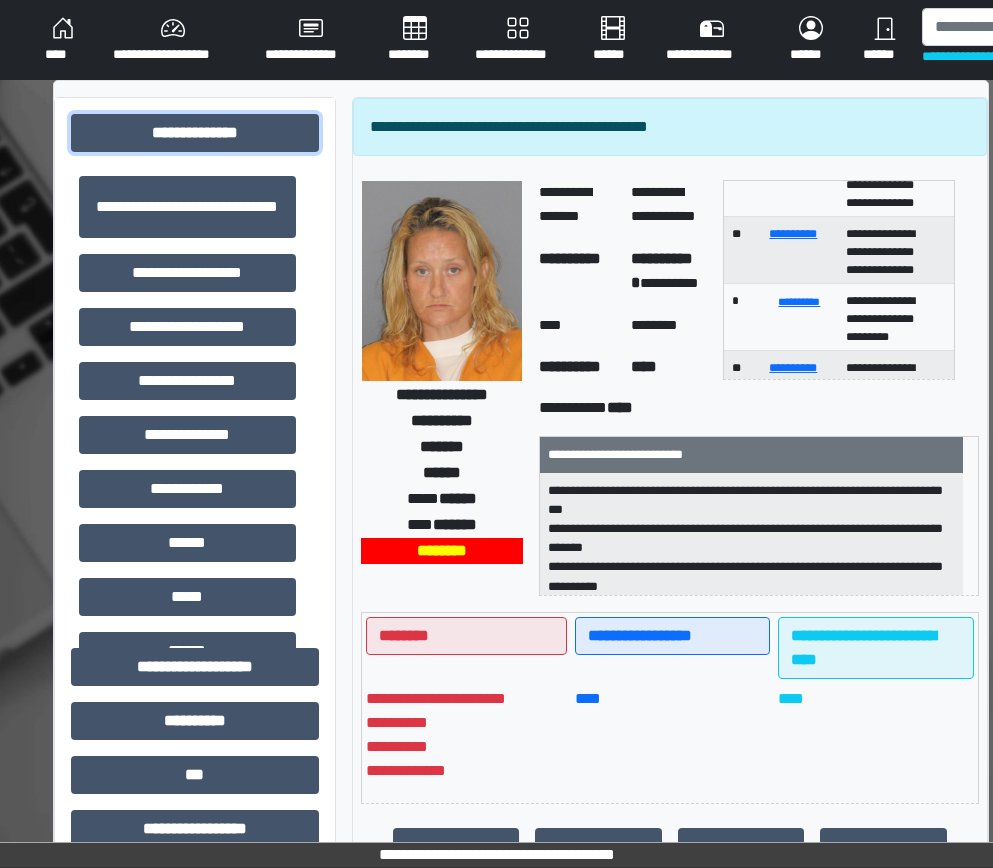 scroll, scrollTop: 0, scrollLeft: 0, axis: both 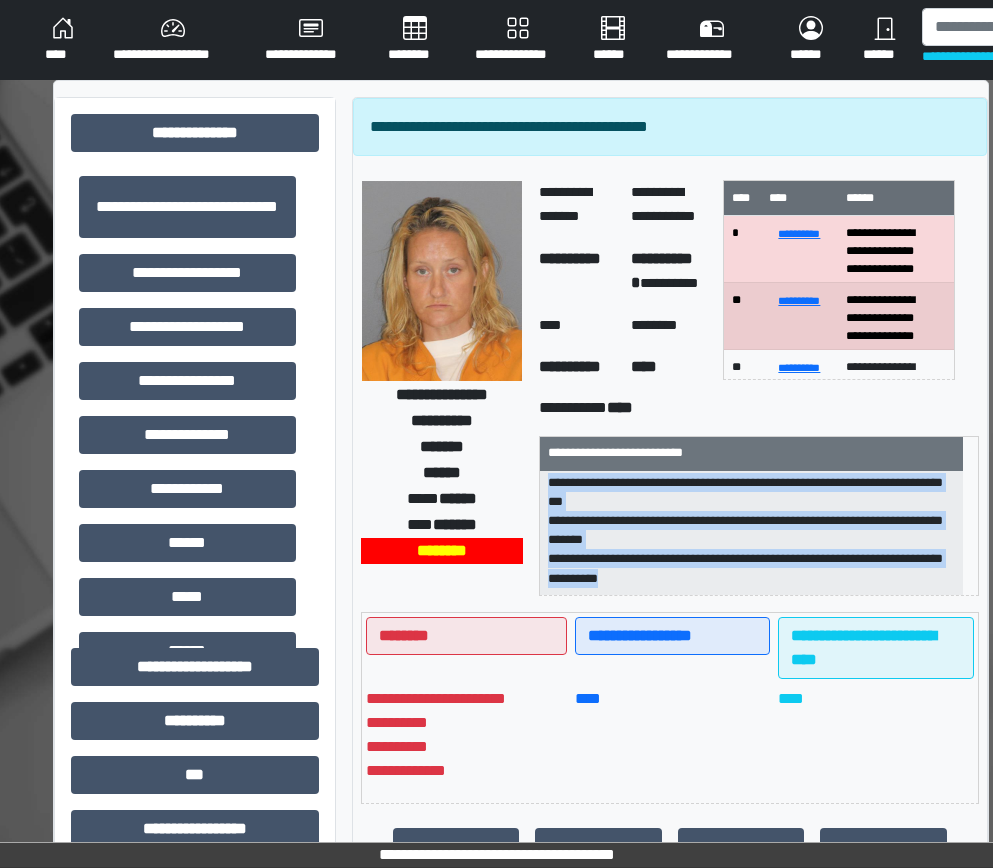 drag, startPoint x: 546, startPoint y: 490, endPoint x: 788, endPoint y: 590, distance: 261.8473 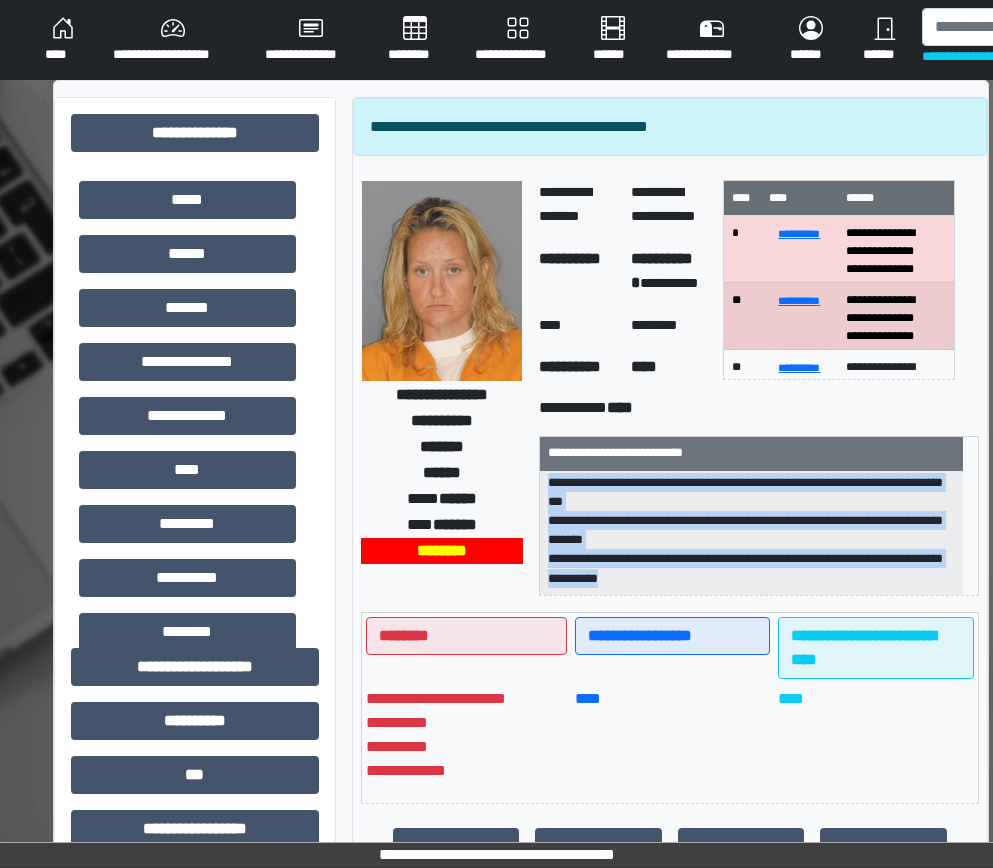 scroll, scrollTop: 400, scrollLeft: 0, axis: vertical 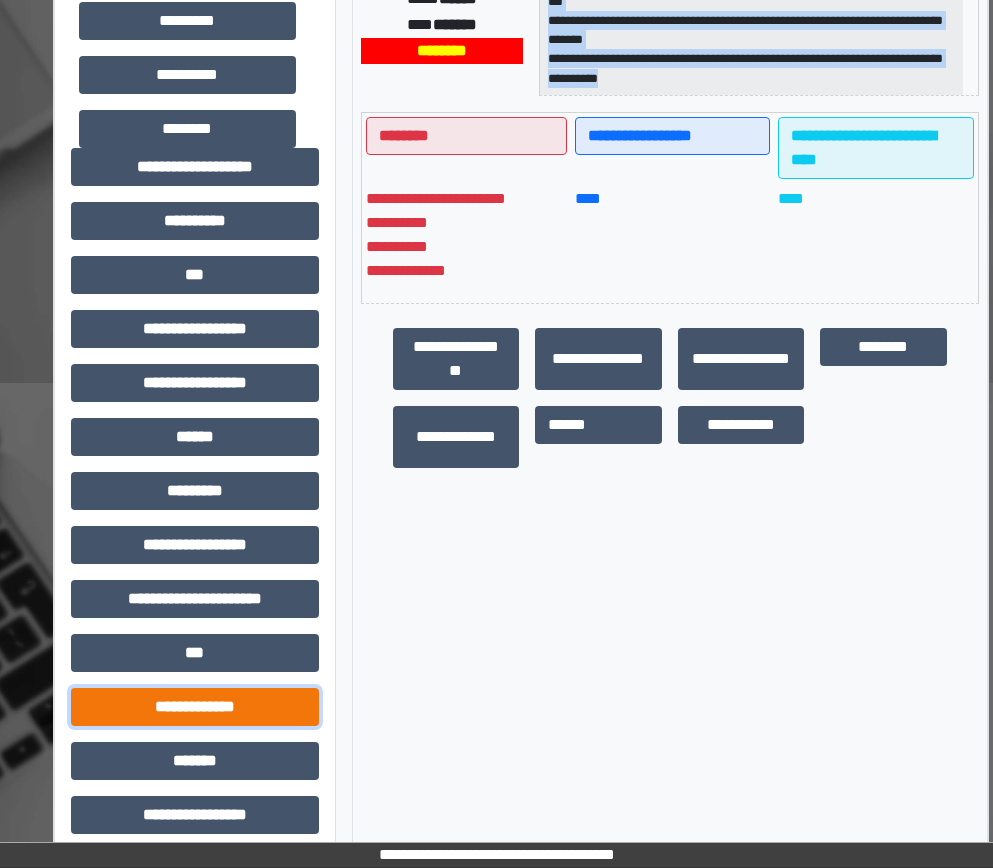 click on "**********" at bounding box center (195, 707) 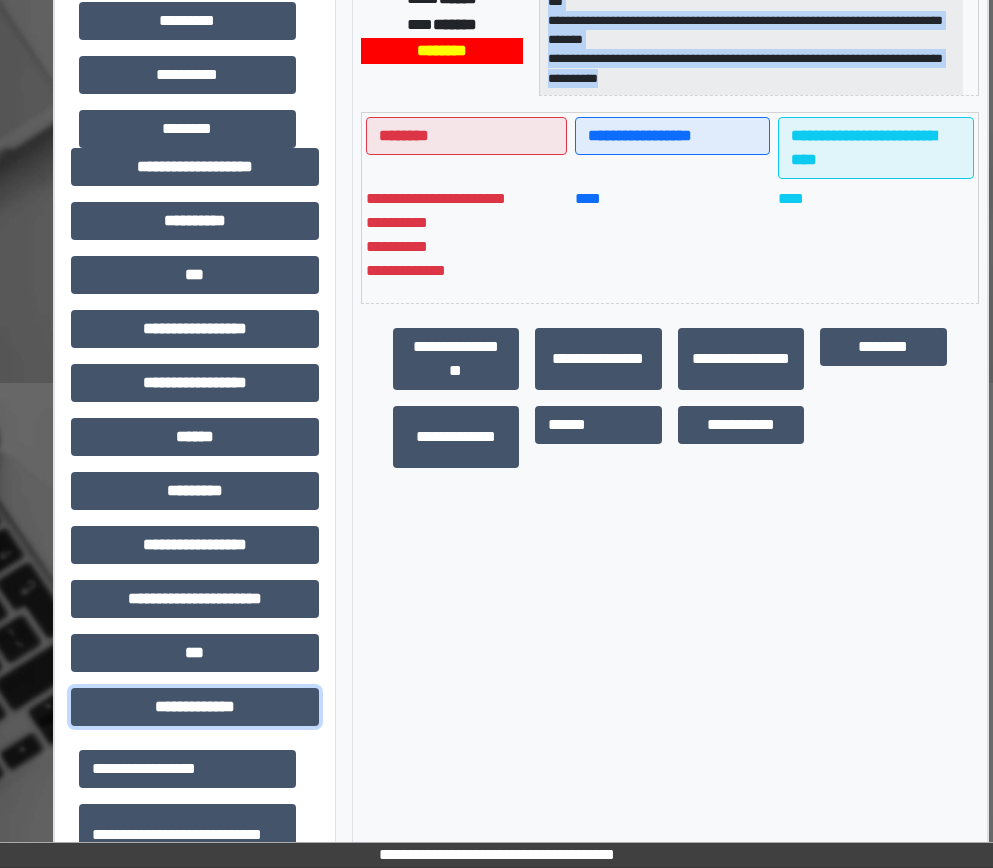 scroll, scrollTop: 1000, scrollLeft: 0, axis: vertical 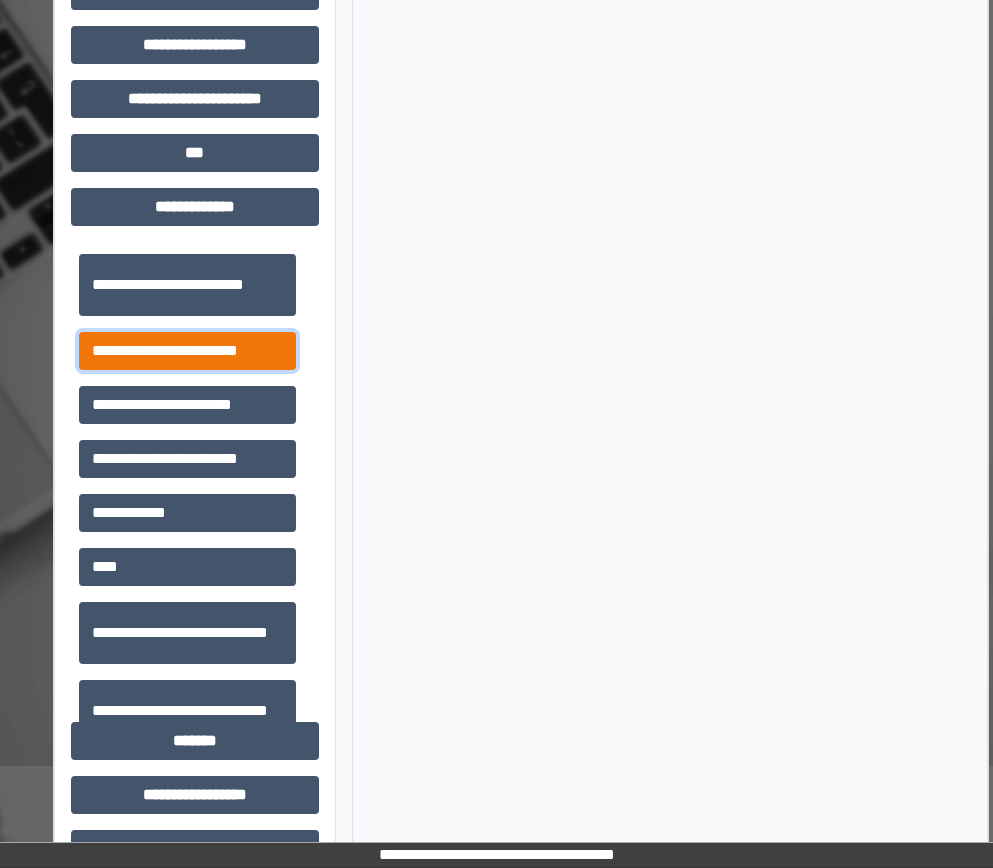 click on "**********" at bounding box center [187, 351] 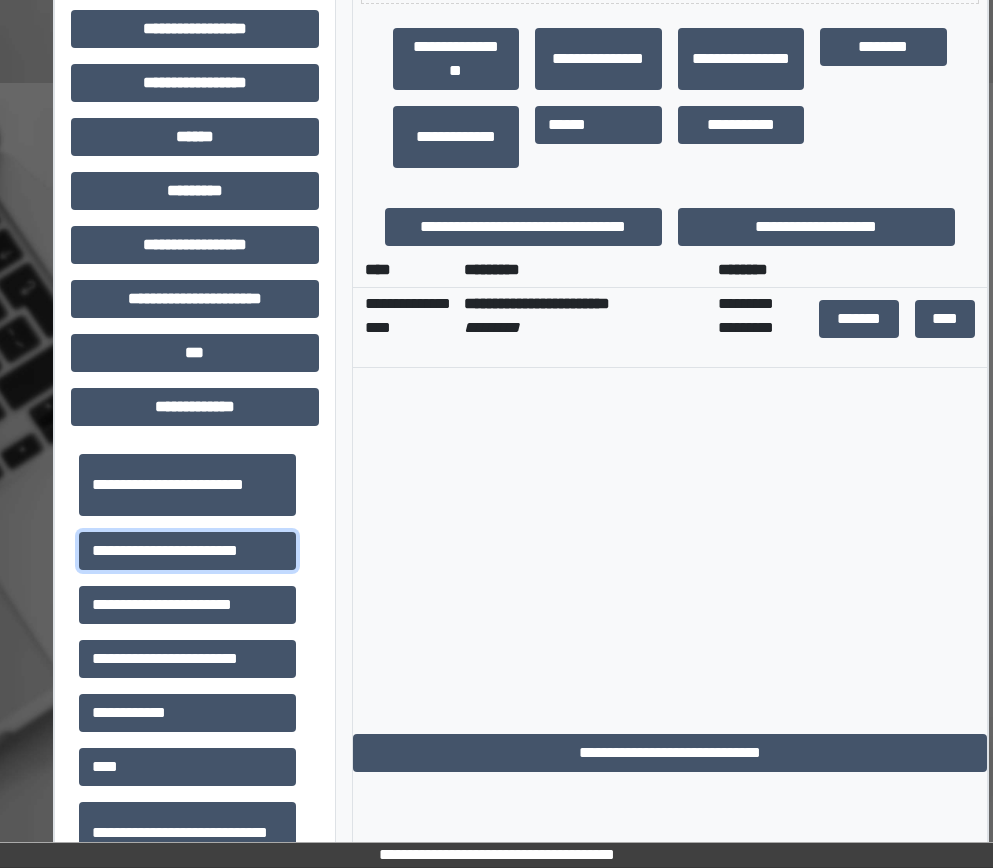 scroll, scrollTop: 700, scrollLeft: 0, axis: vertical 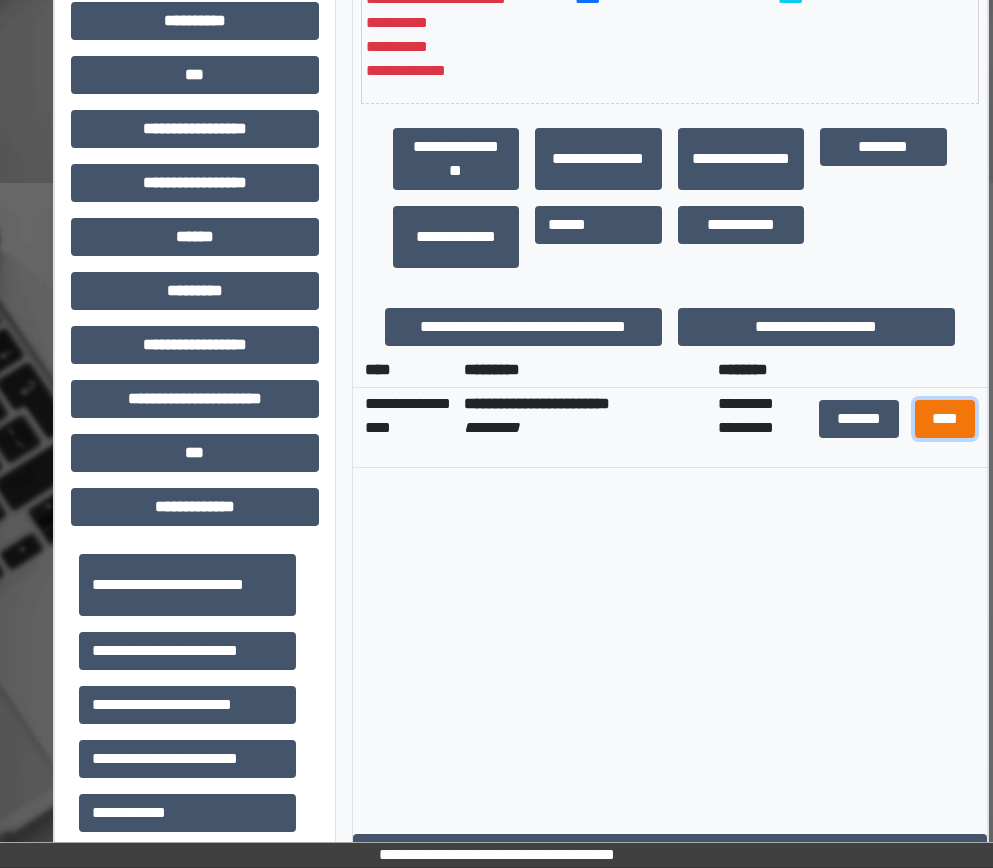 click on "****" at bounding box center (945, 419) 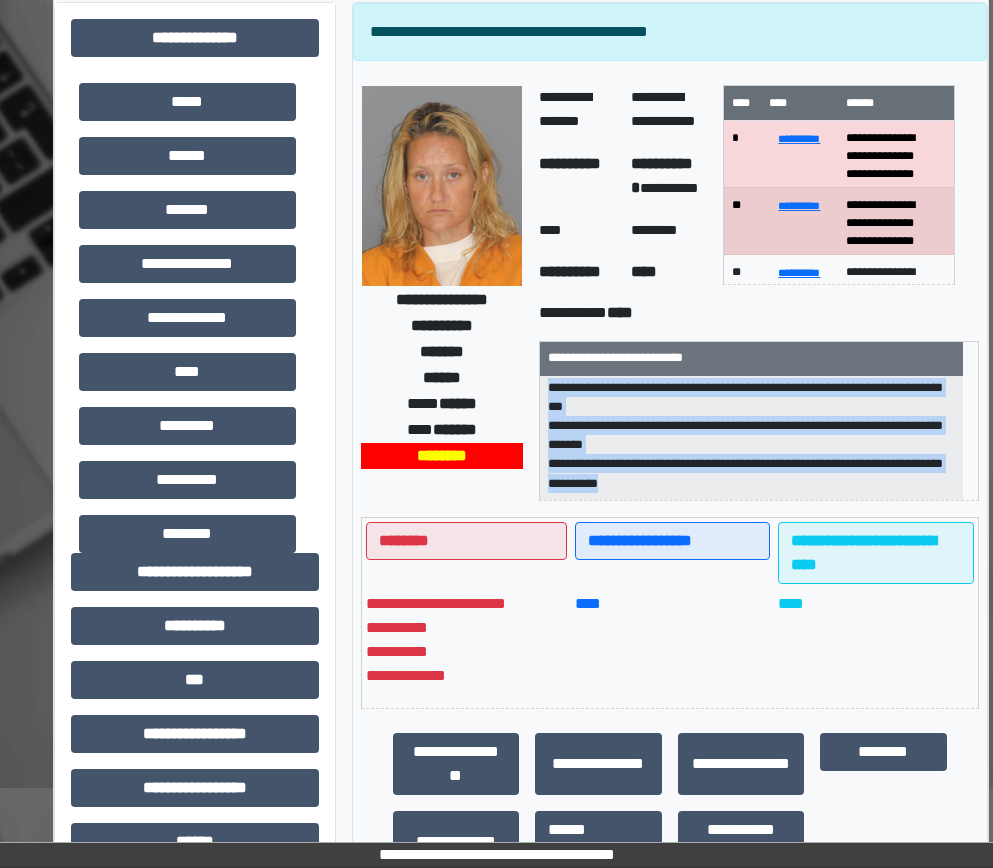 scroll, scrollTop: 0, scrollLeft: 0, axis: both 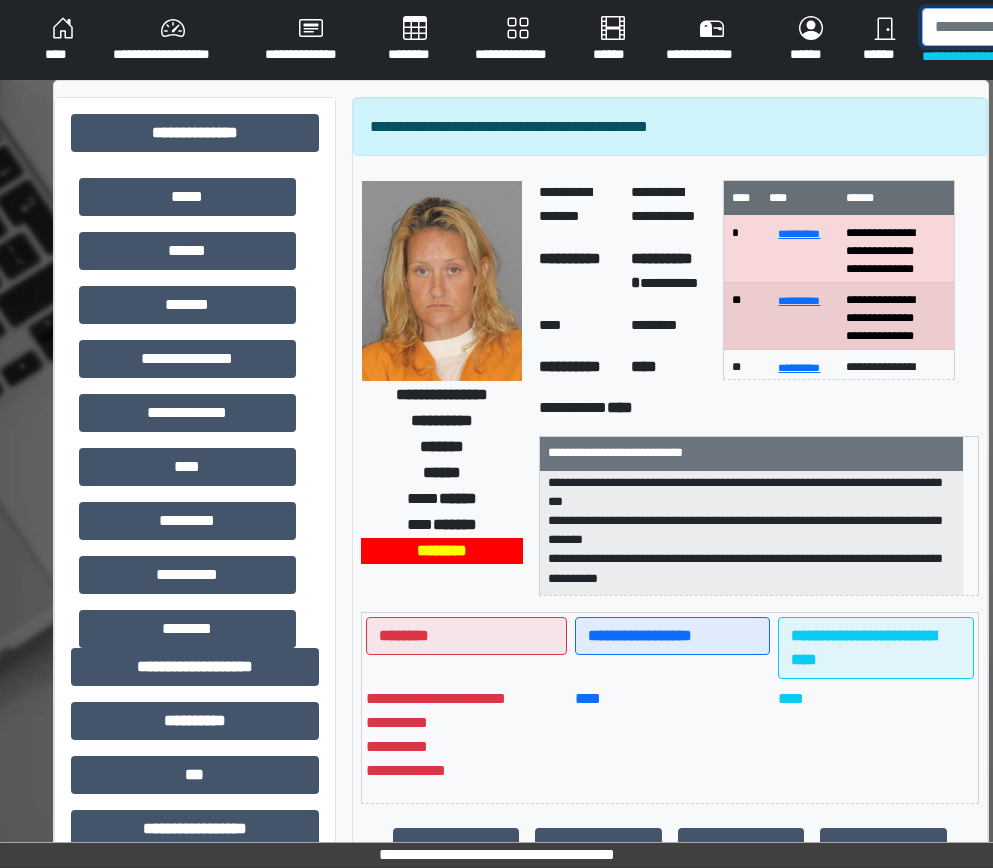 click at bounding box center [1025, 27] 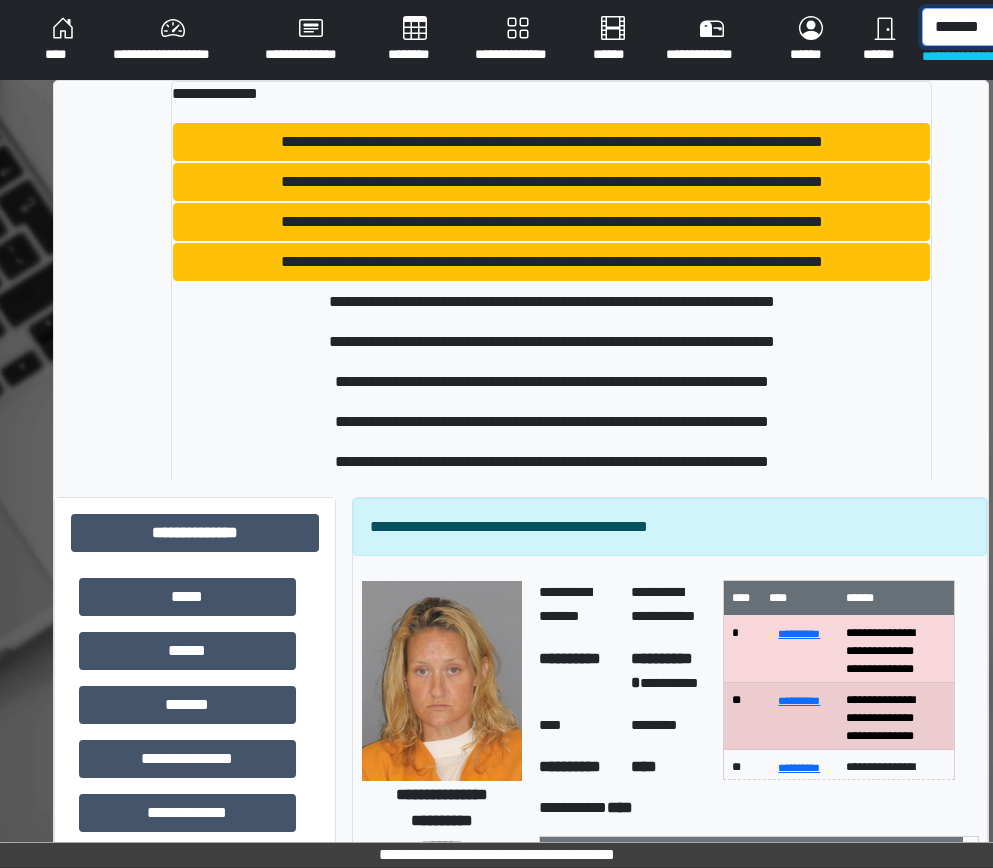 scroll, scrollTop: 0, scrollLeft: 5, axis: horizontal 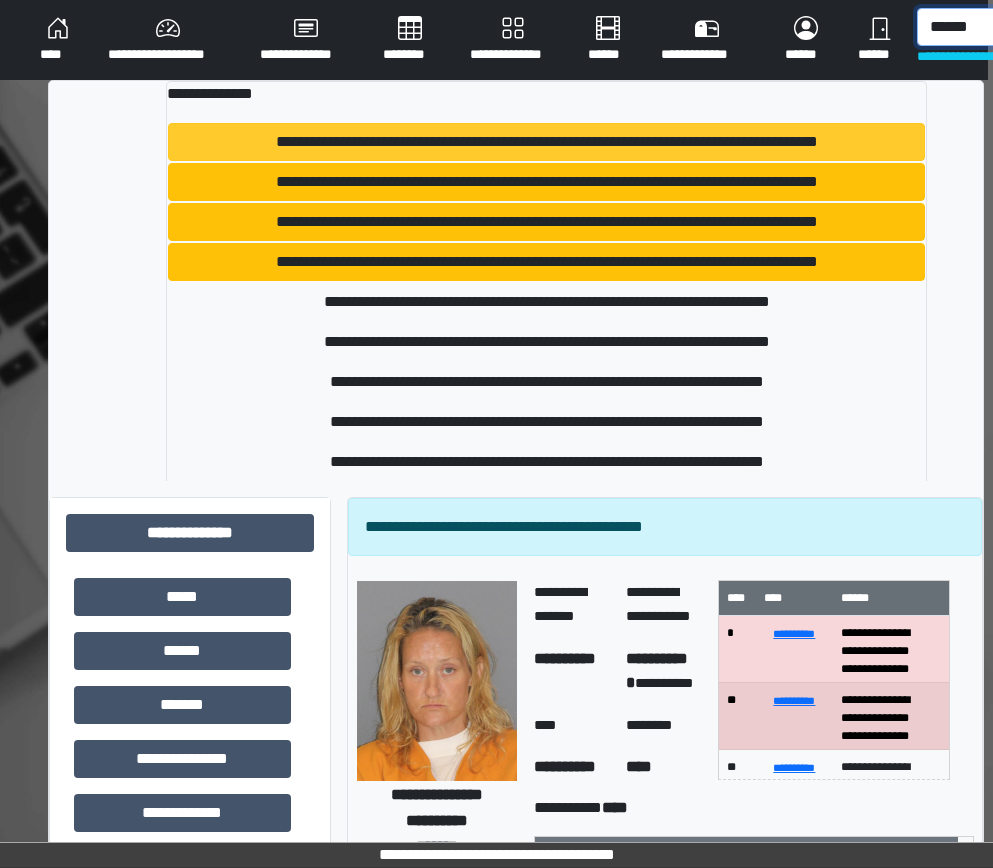 type on "******" 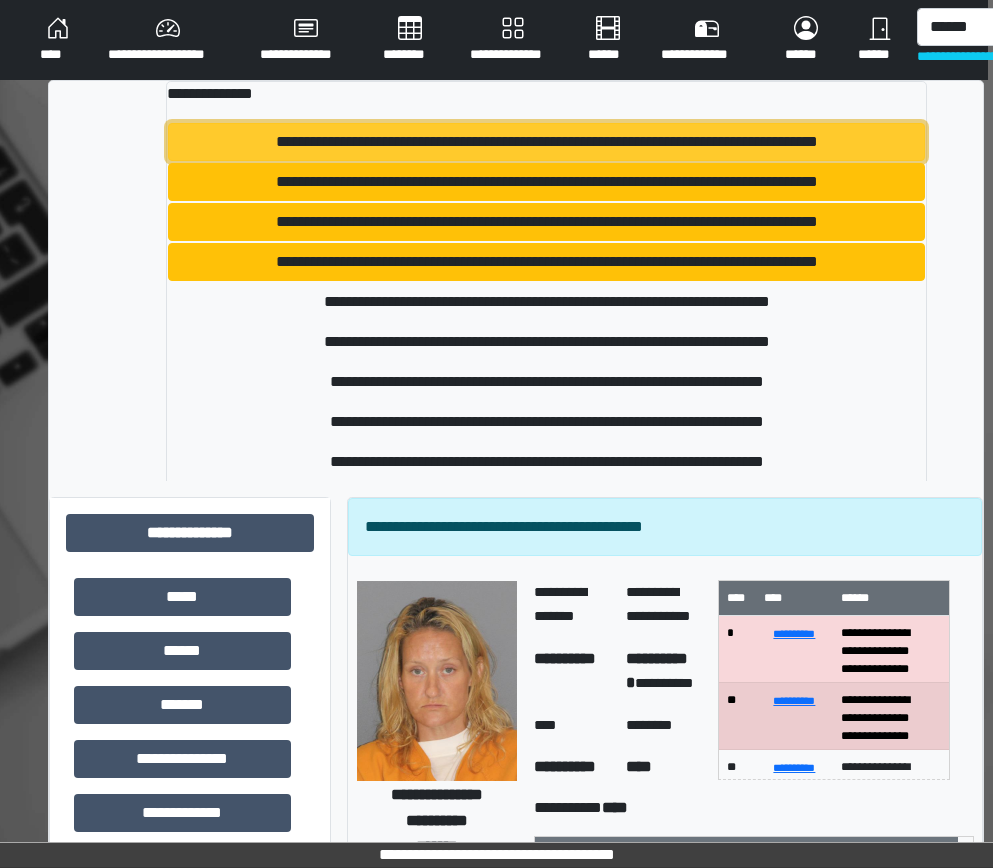 click on "**********" at bounding box center (546, 142) 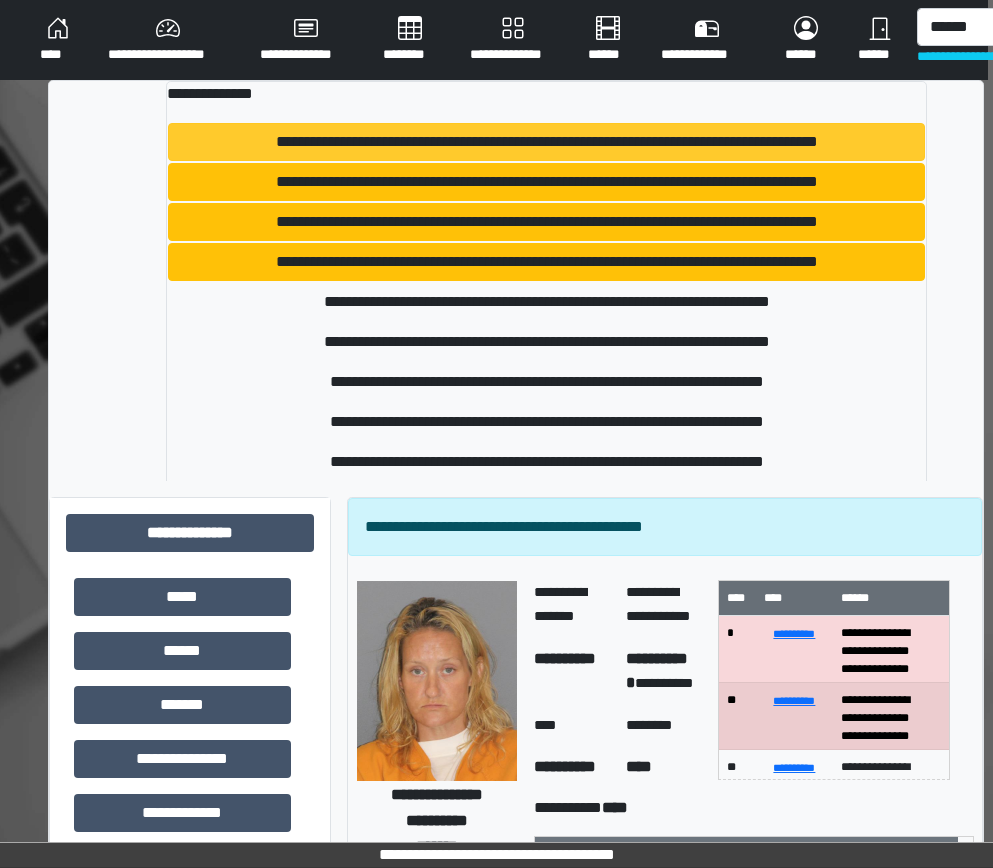type 